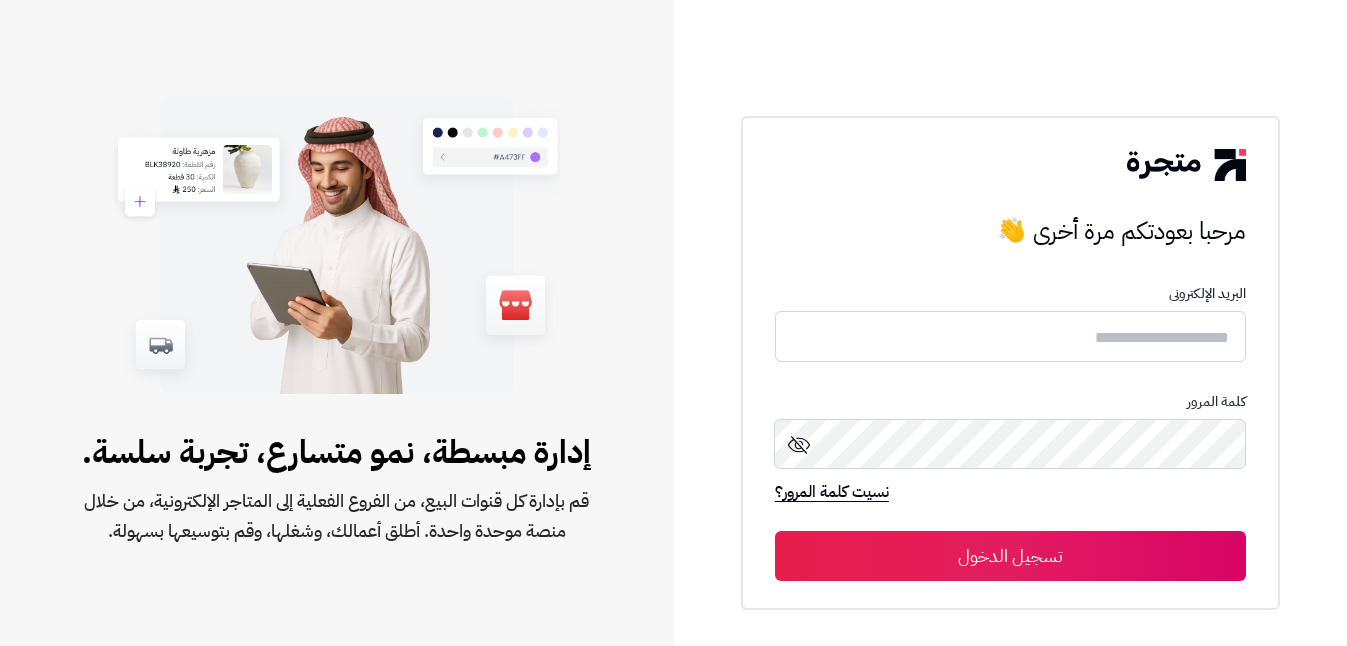 scroll, scrollTop: 0, scrollLeft: 0, axis: both 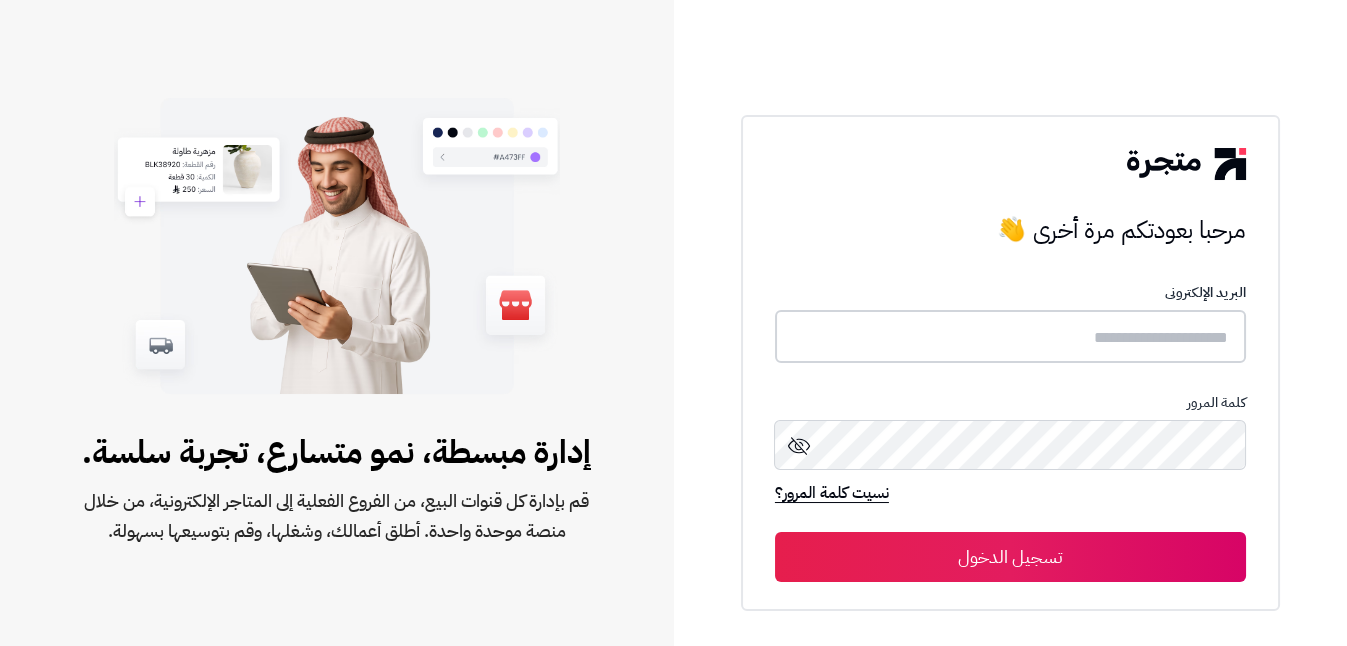 type on "**********" 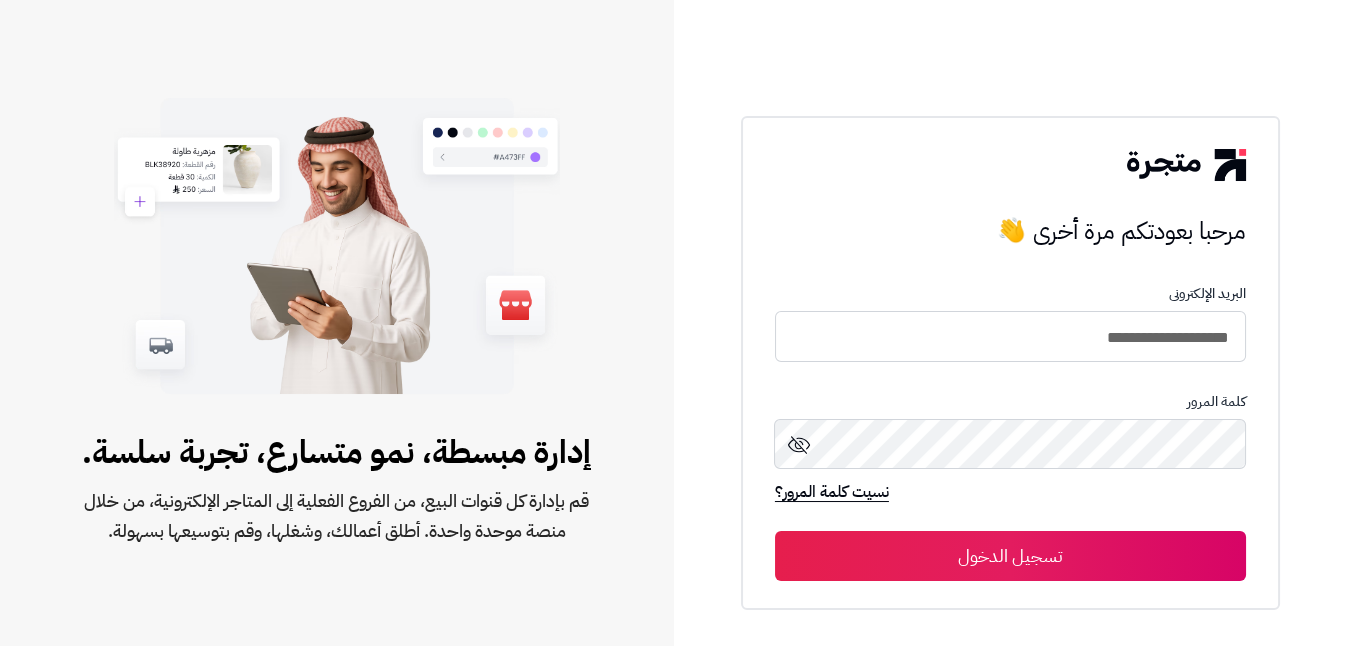 click on "تسجيل الدخول" at bounding box center [1010, 556] 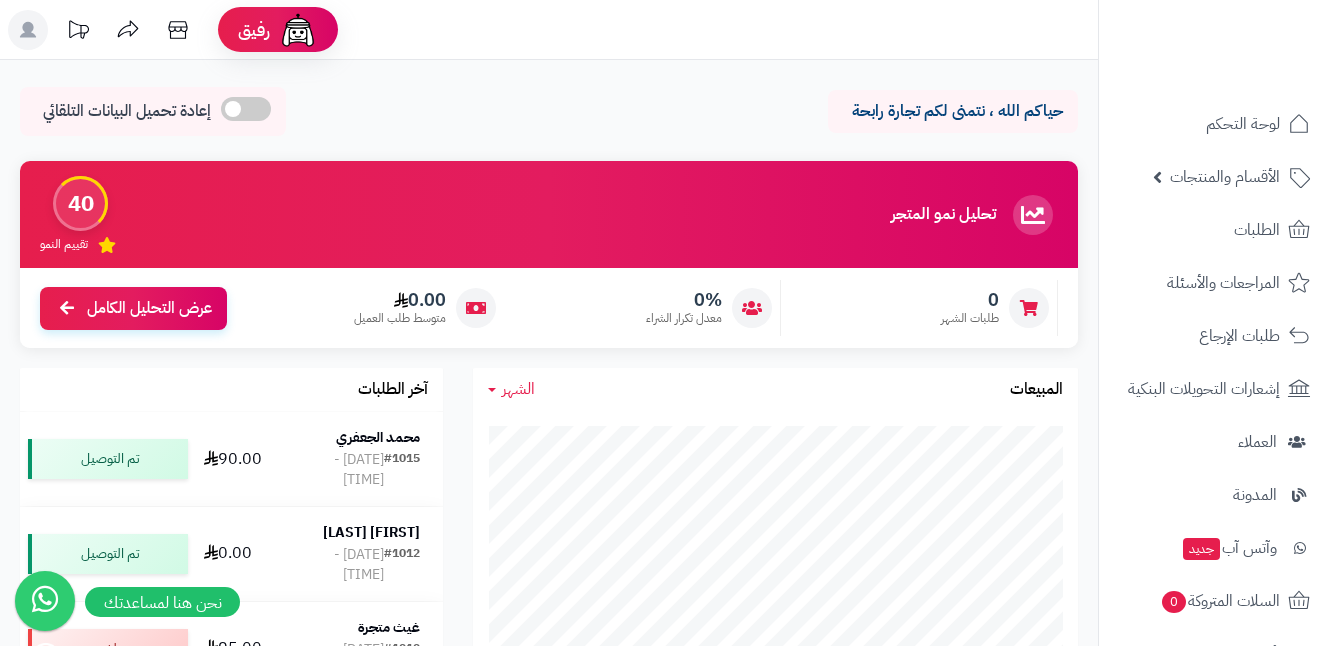 scroll, scrollTop: 0, scrollLeft: 0, axis: both 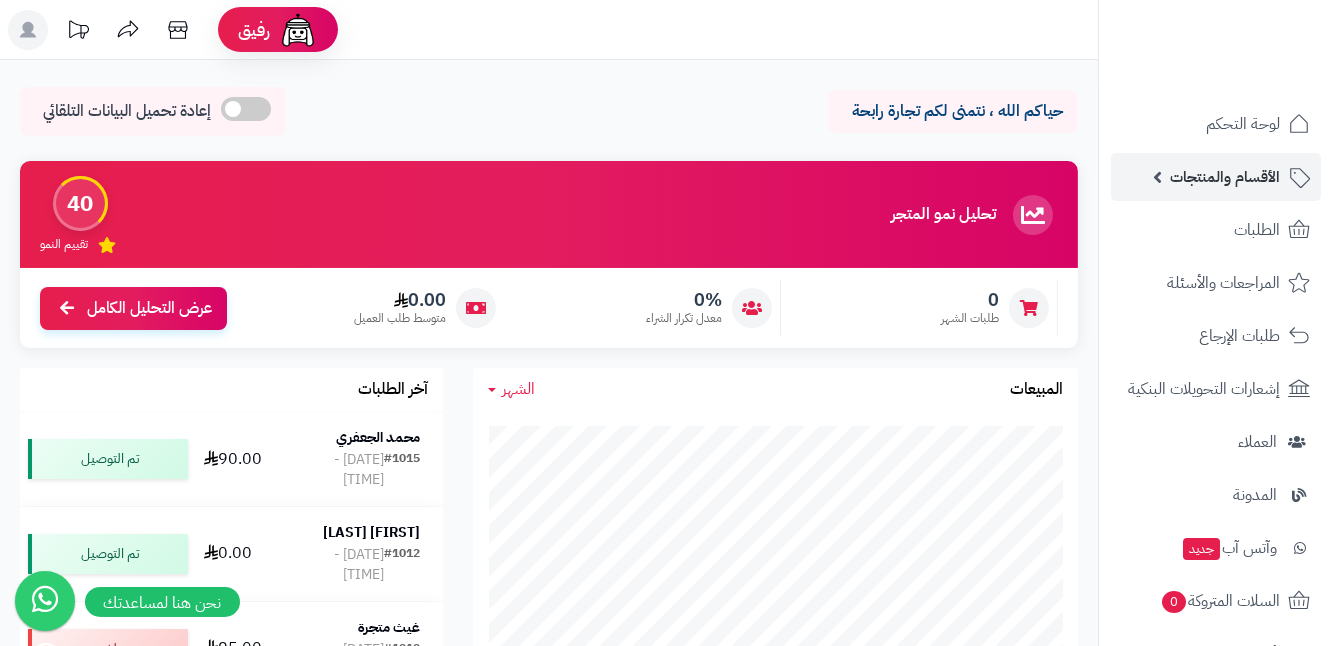 click on "الأقسام والمنتجات" at bounding box center (1225, 177) 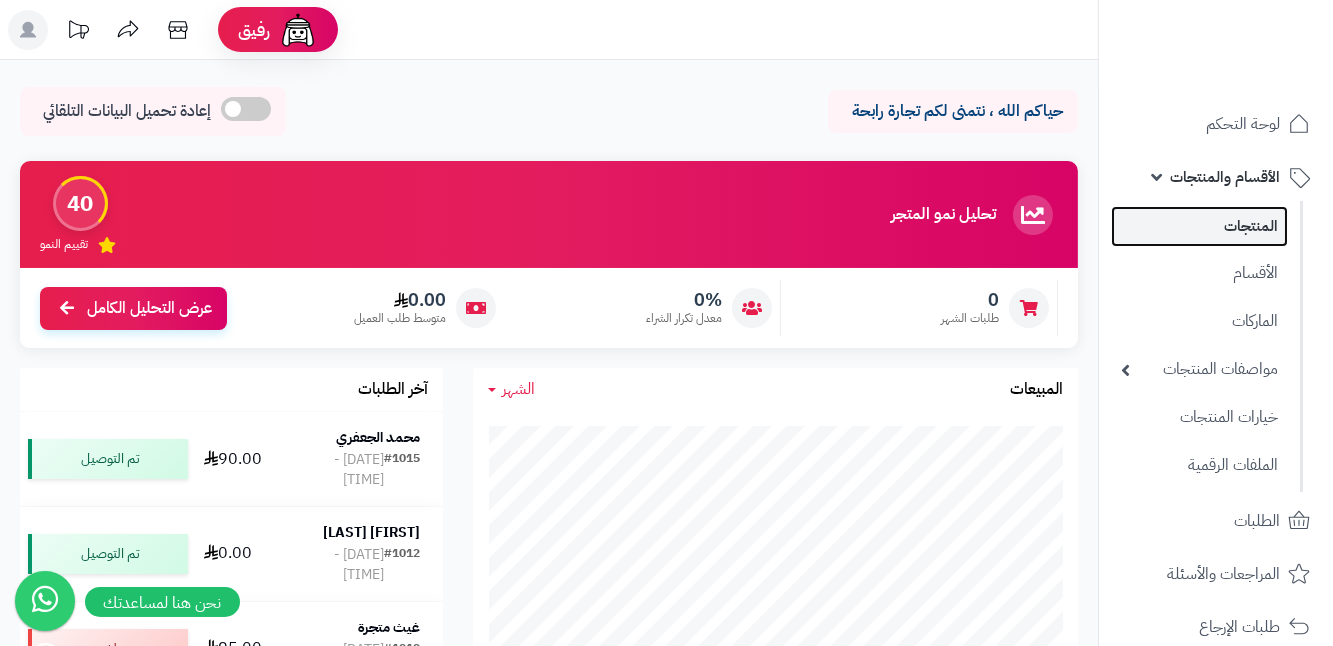 click on "المنتجات" at bounding box center [1199, 226] 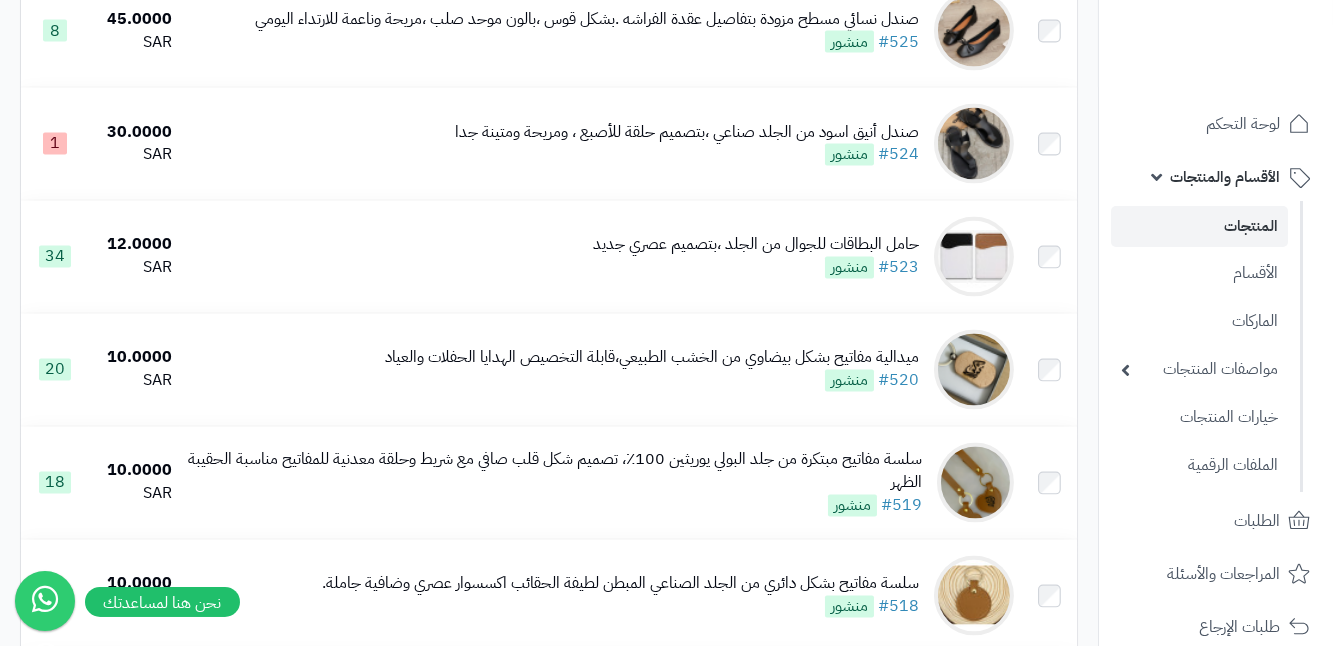 scroll, scrollTop: 7545, scrollLeft: 0, axis: vertical 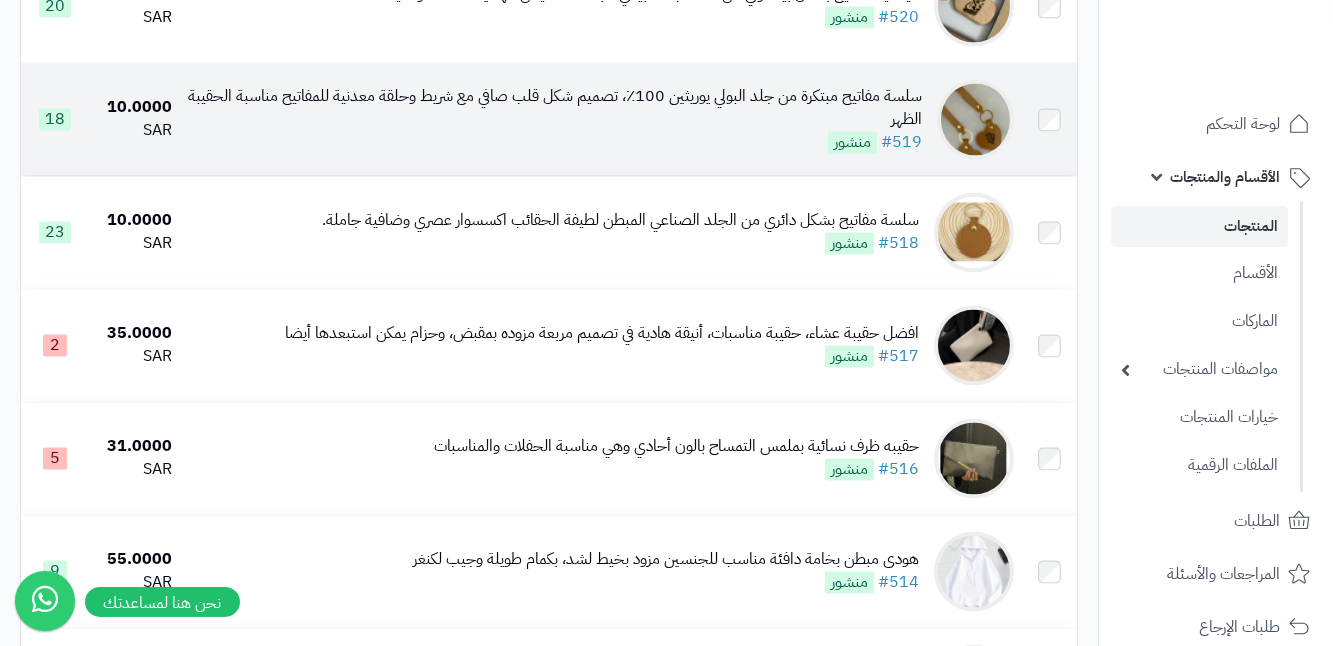 click at bounding box center (975, 119) 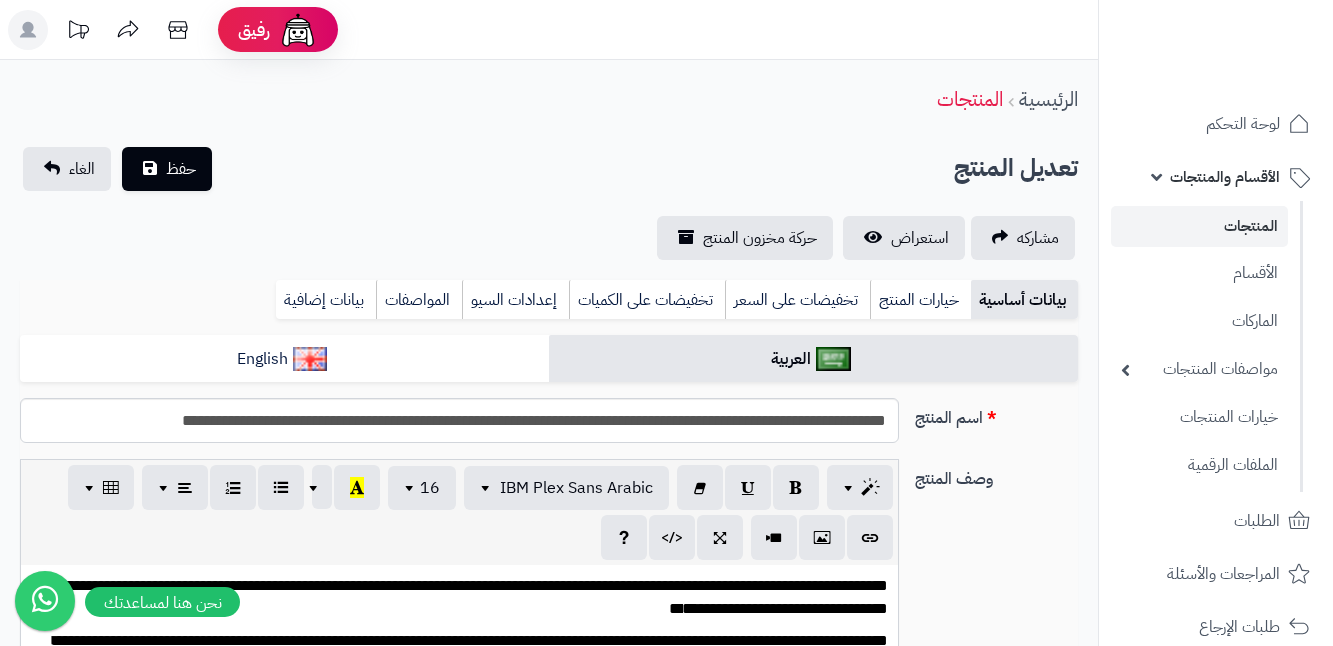 scroll, scrollTop: 0, scrollLeft: 0, axis: both 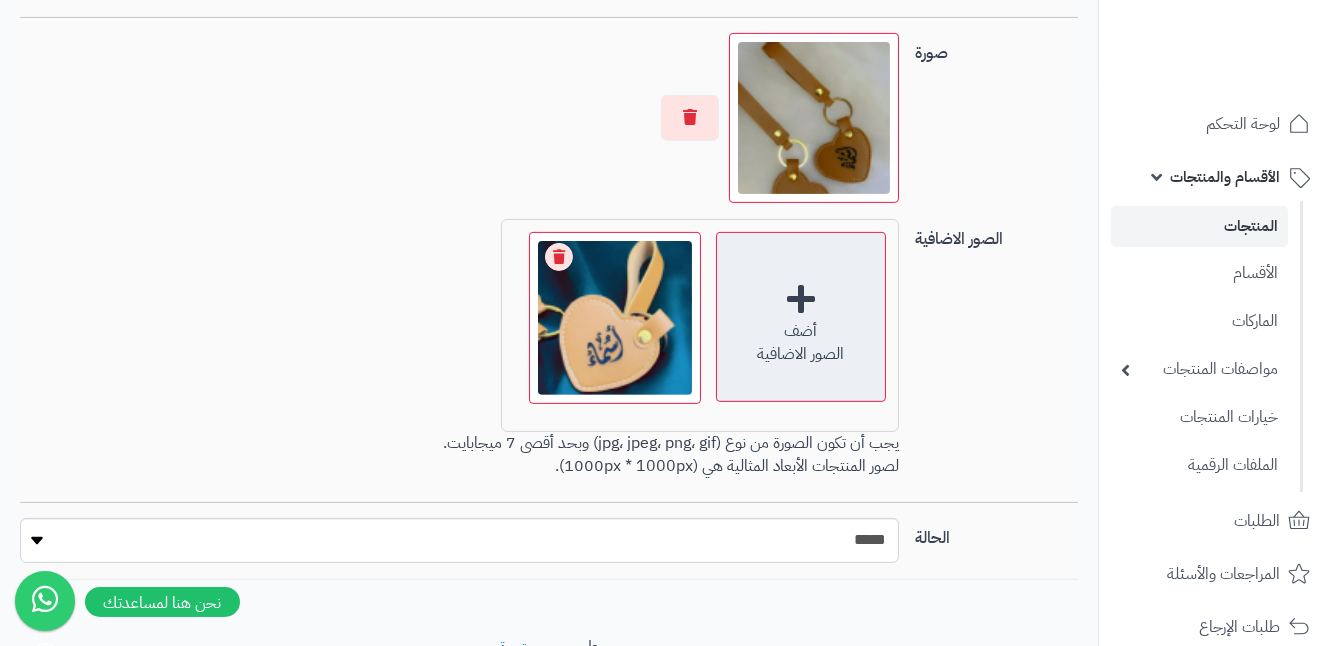 click on "الصور الاضافية" at bounding box center (801, 354) 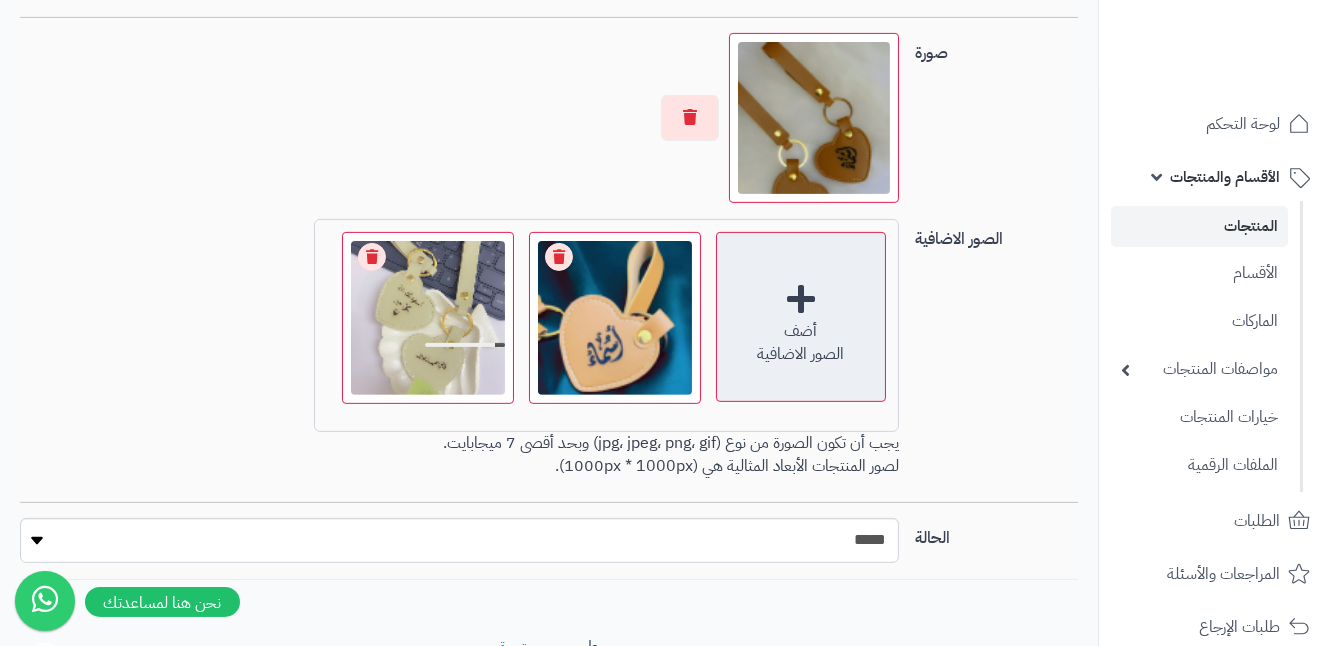 click on "أضف" at bounding box center (801, 331) 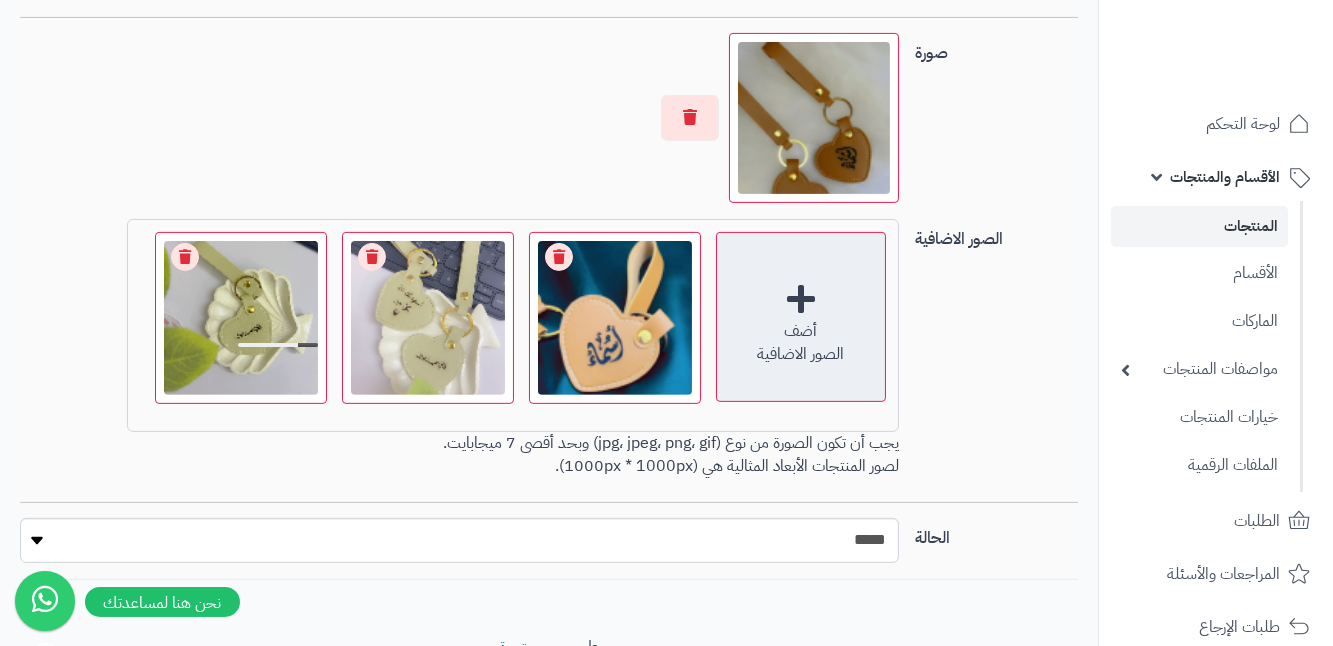 click on "أضف" at bounding box center (801, 331) 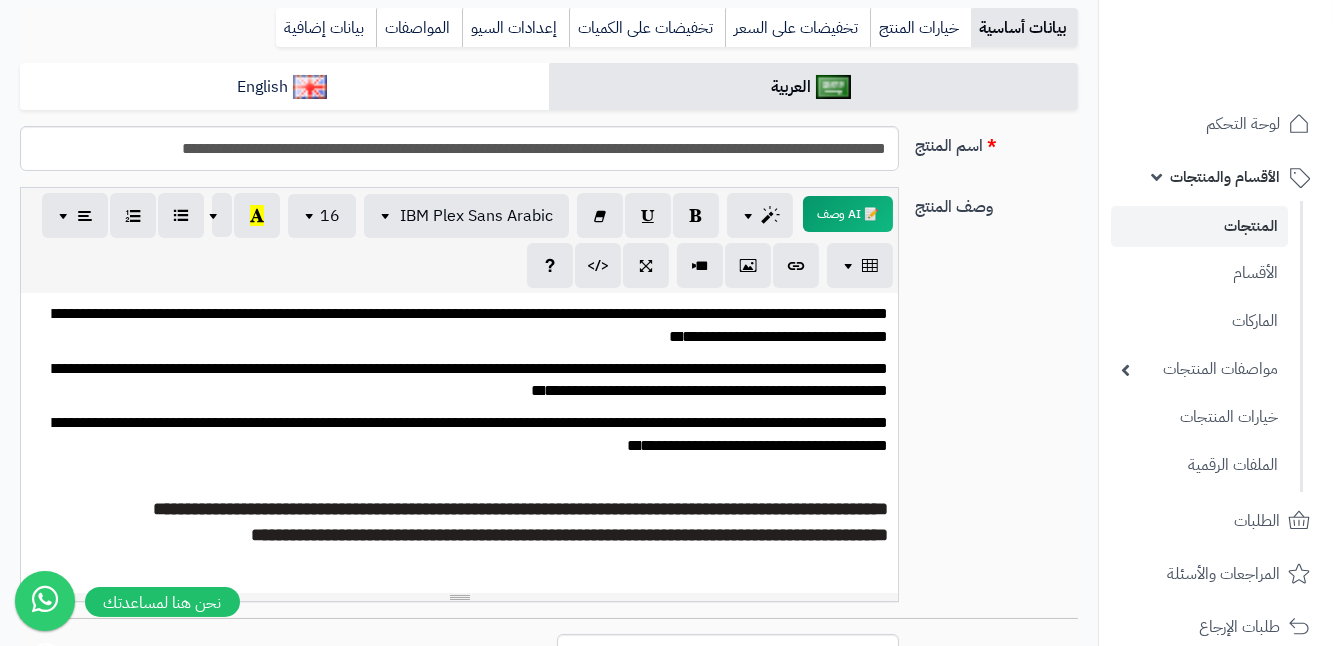 scroll, scrollTop: 90, scrollLeft: 0, axis: vertical 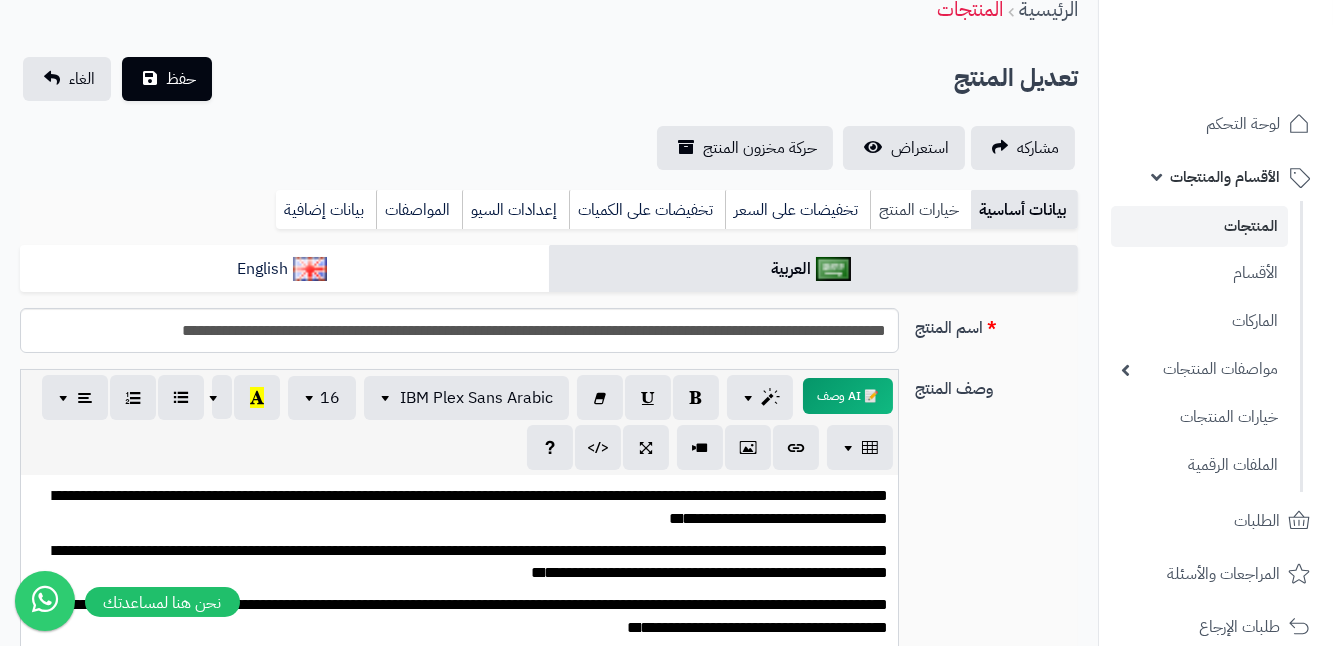 click on "خيارات المنتج" at bounding box center (920, 210) 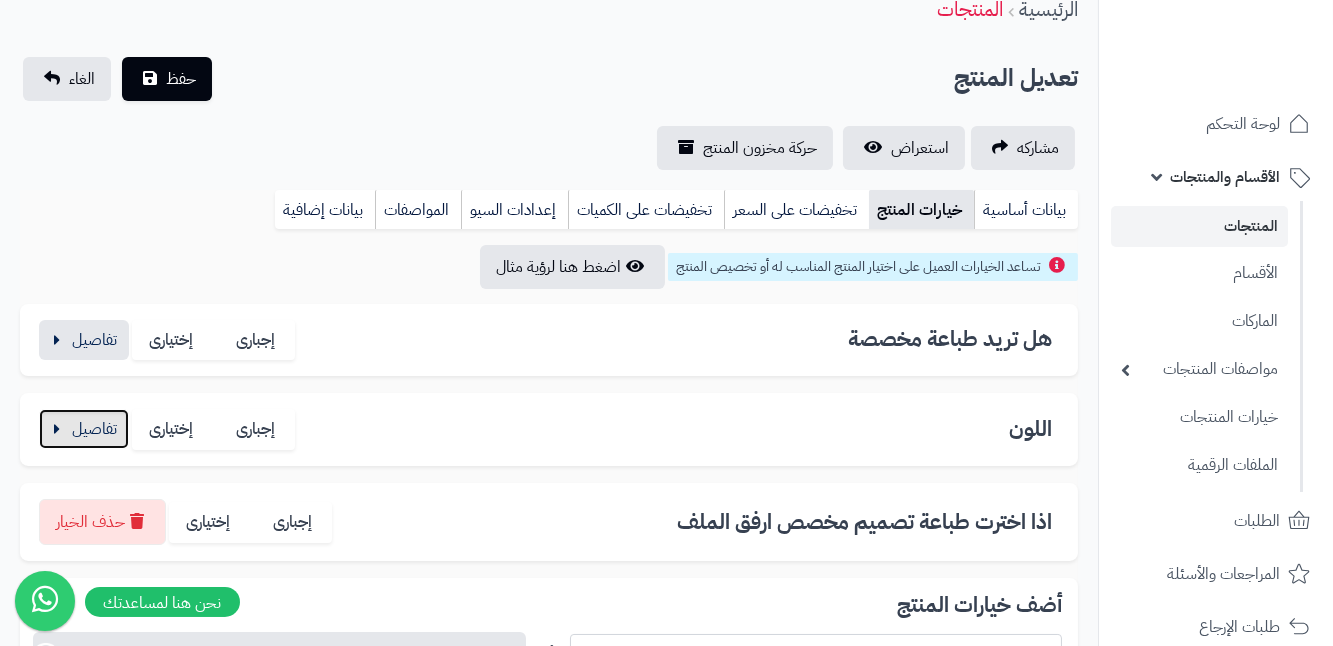 click at bounding box center (84, 429) 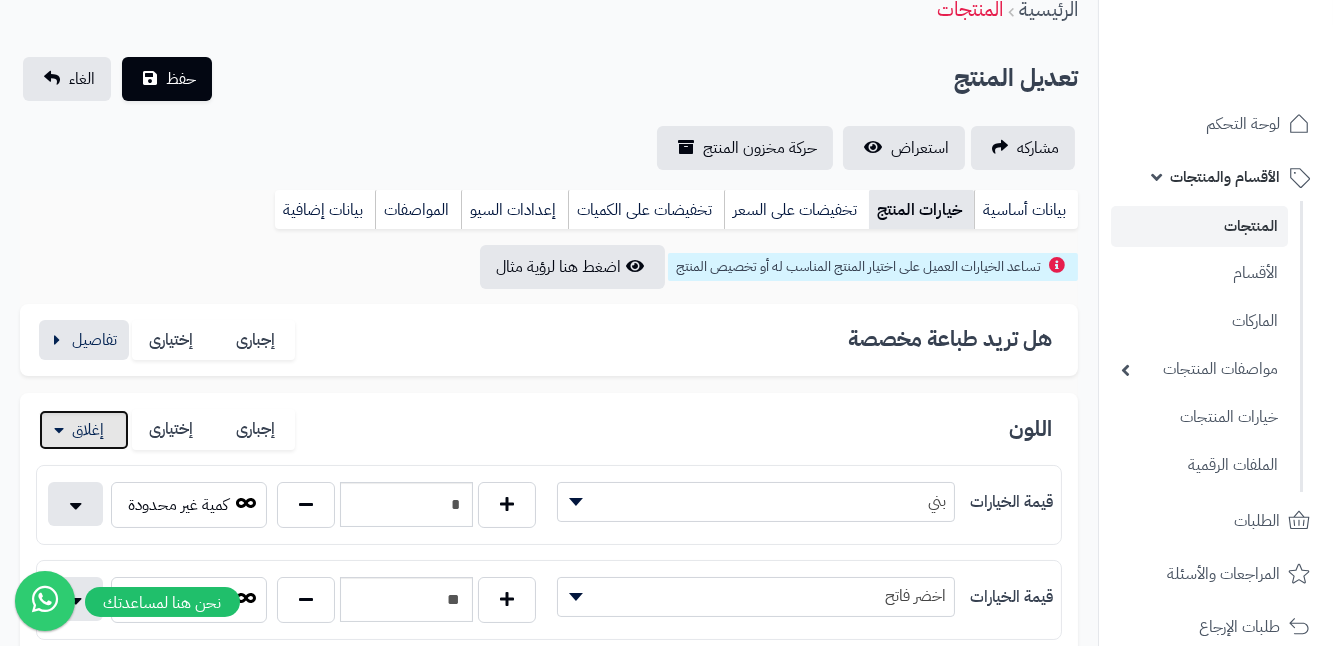scroll, scrollTop: 181, scrollLeft: 0, axis: vertical 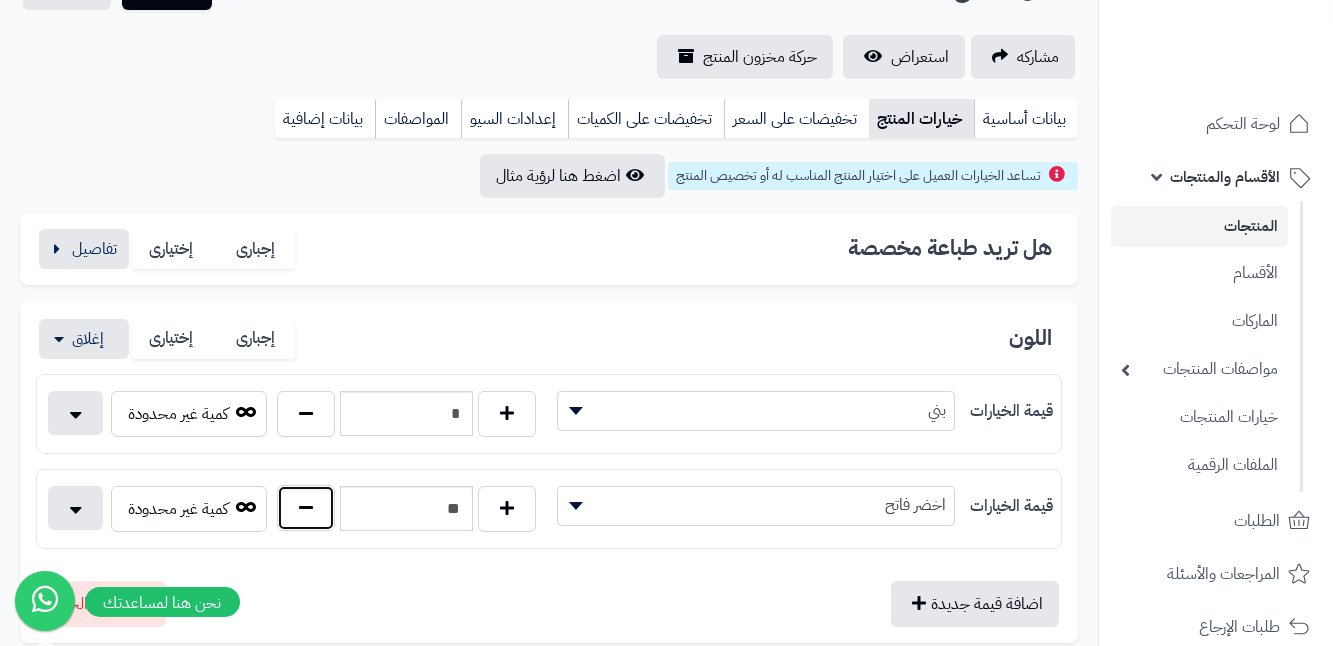 click at bounding box center (306, 508) 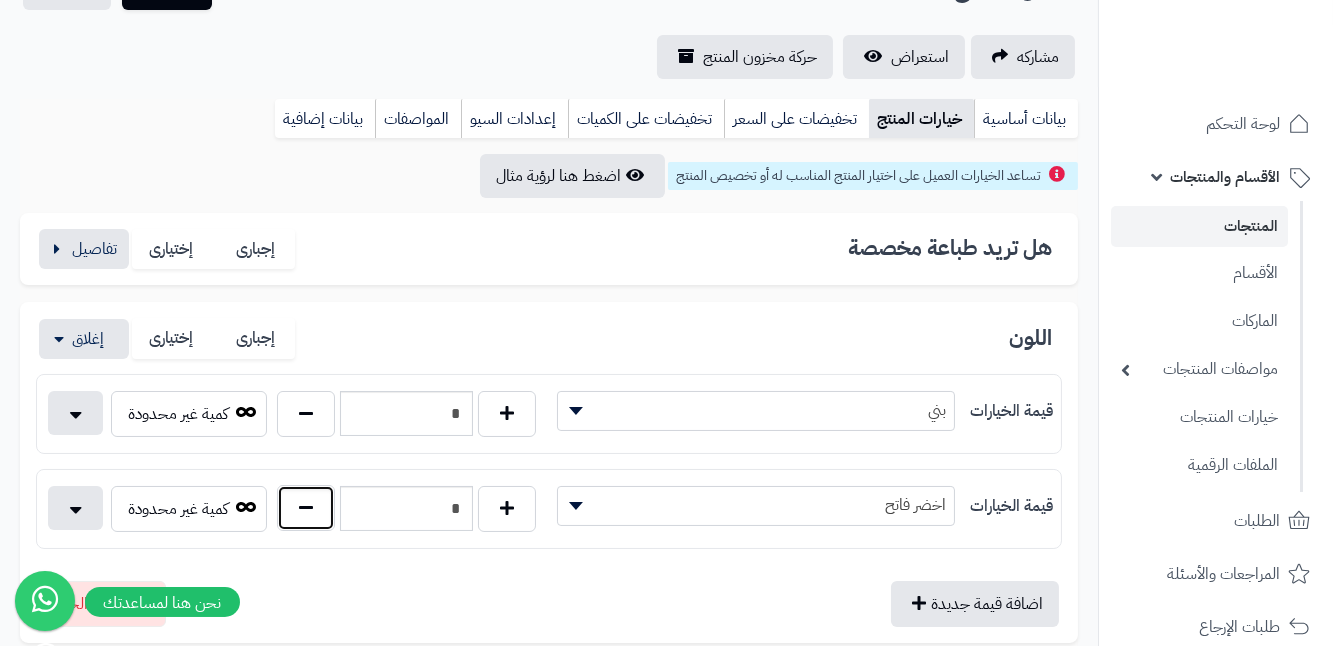 click at bounding box center (306, 508) 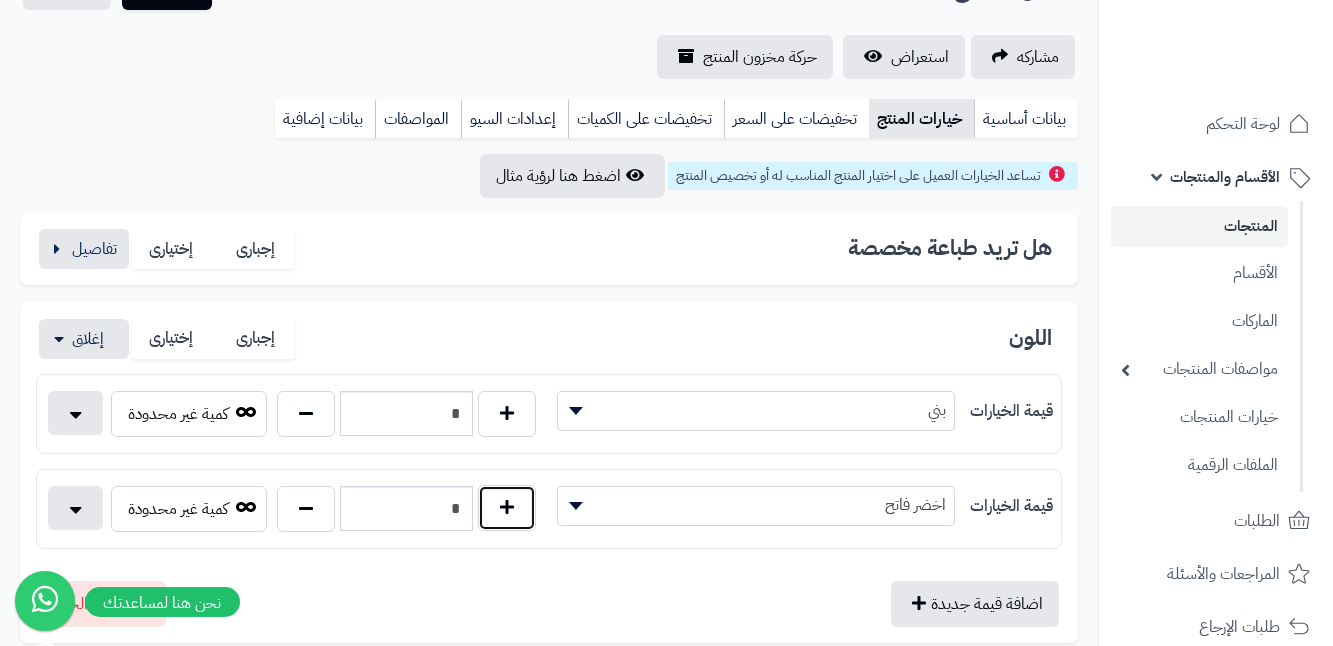 click at bounding box center [507, 508] 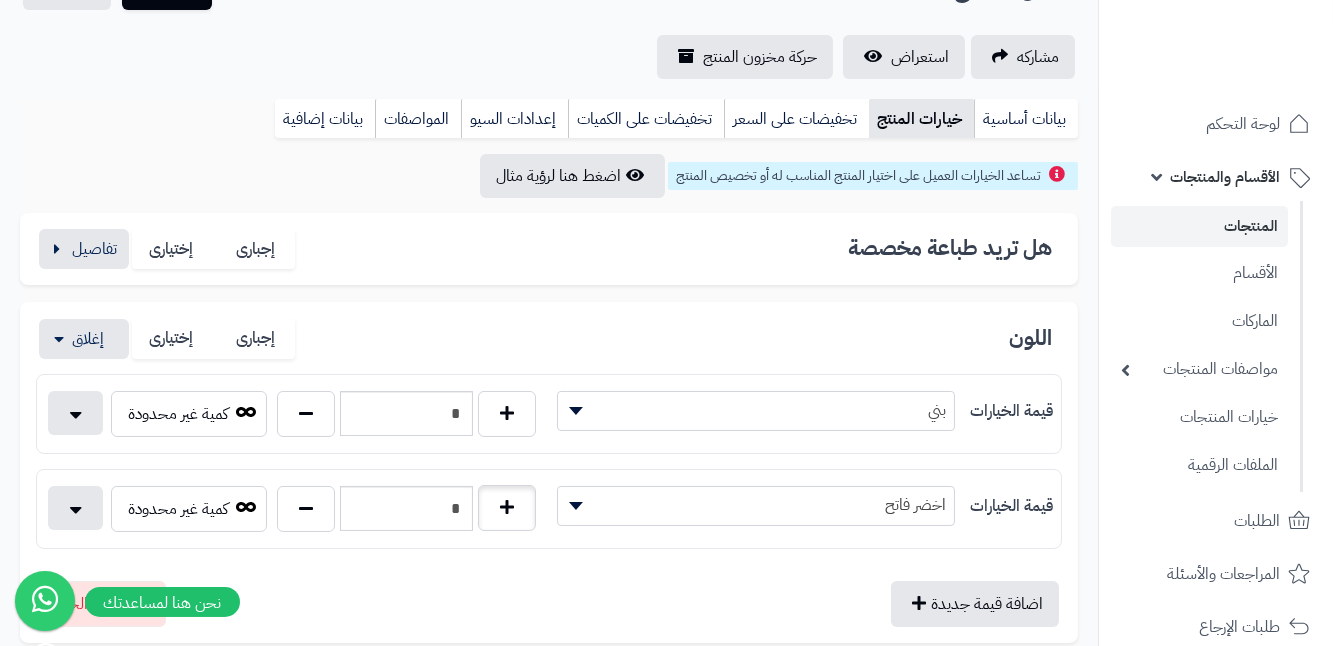 type on "*" 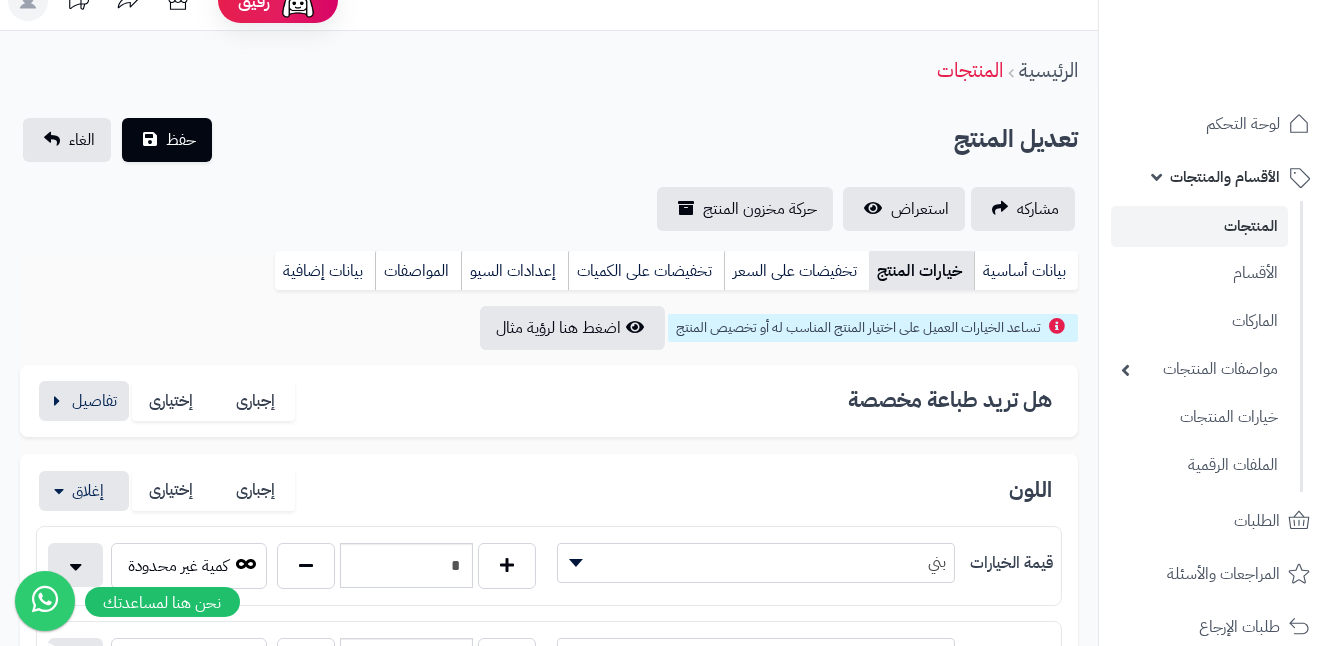 scroll, scrollTop: 0, scrollLeft: 0, axis: both 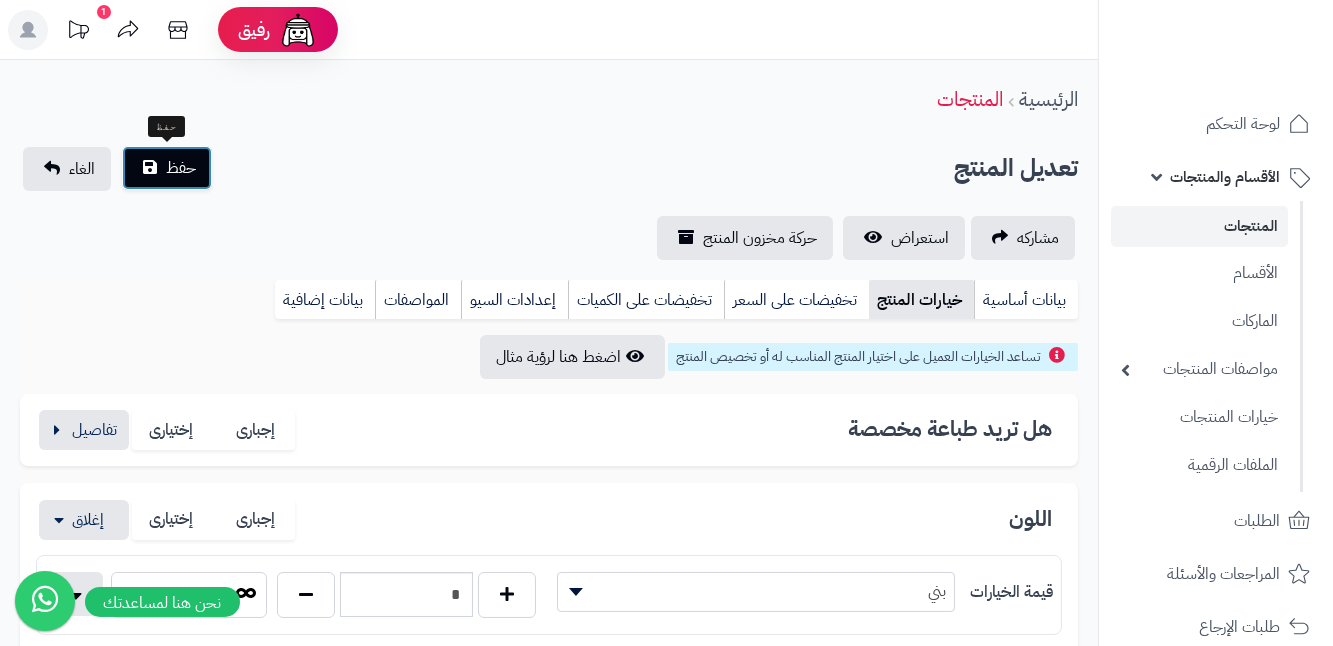 click on "حفظ" at bounding box center [181, 168] 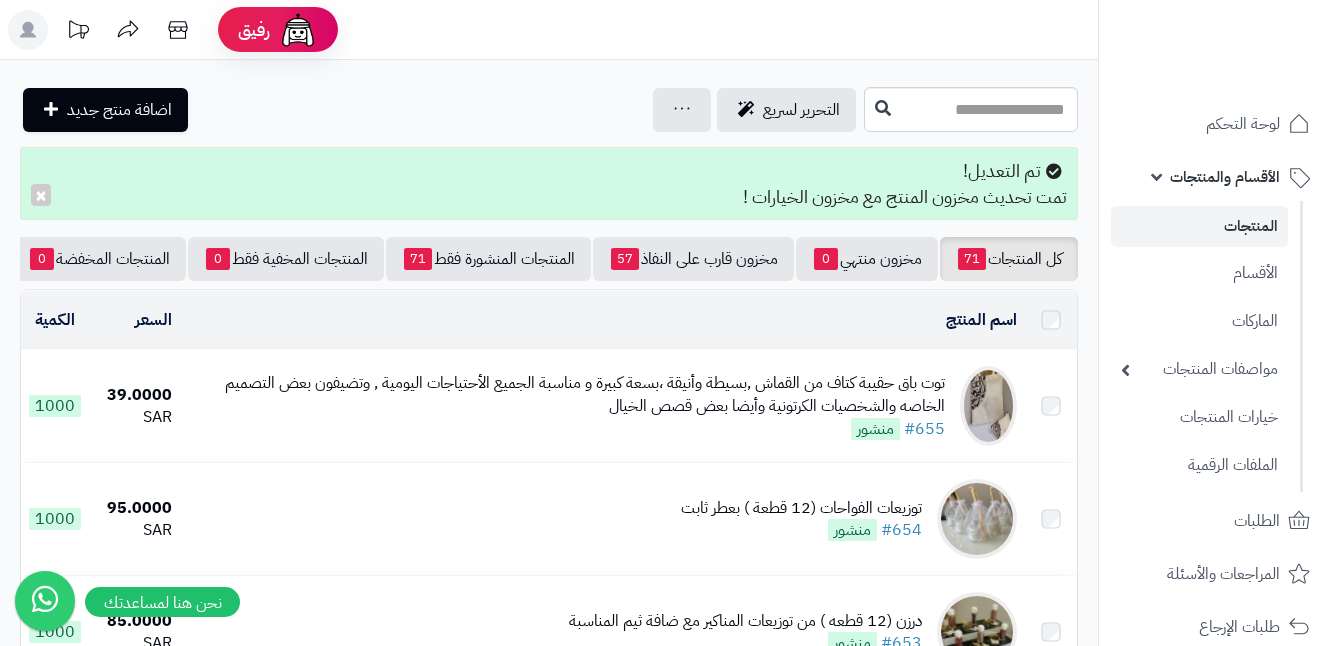 scroll, scrollTop: 0, scrollLeft: 0, axis: both 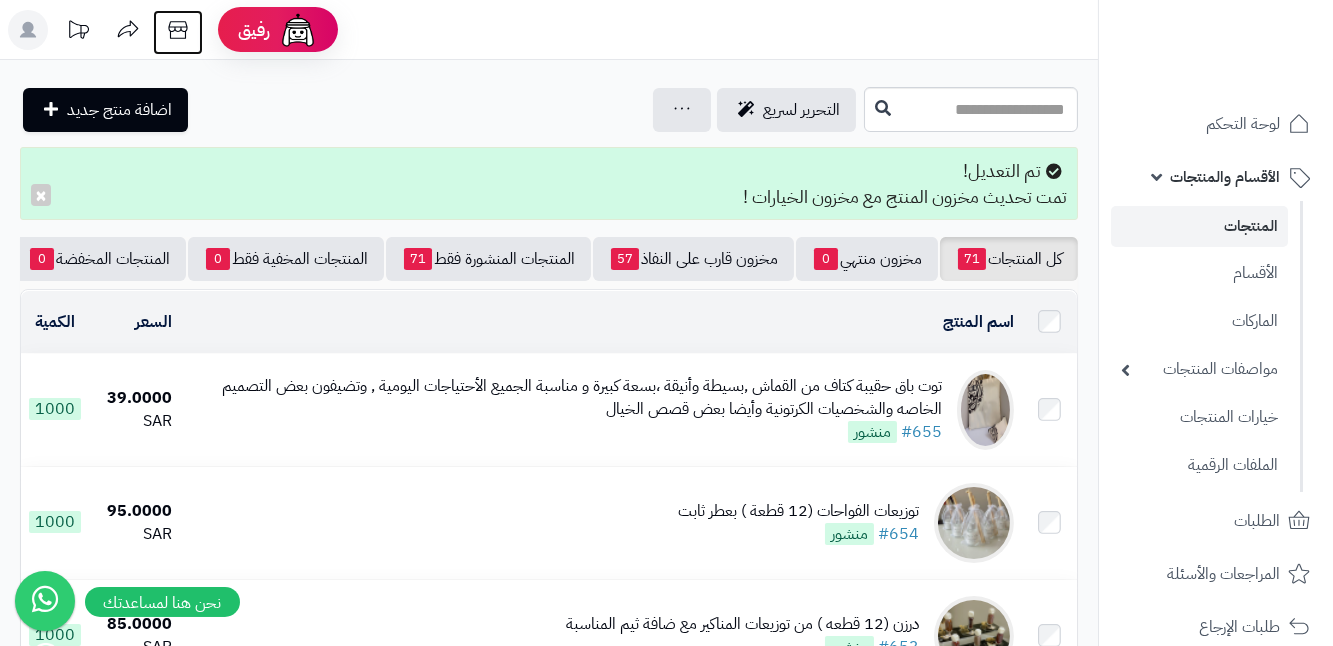 click 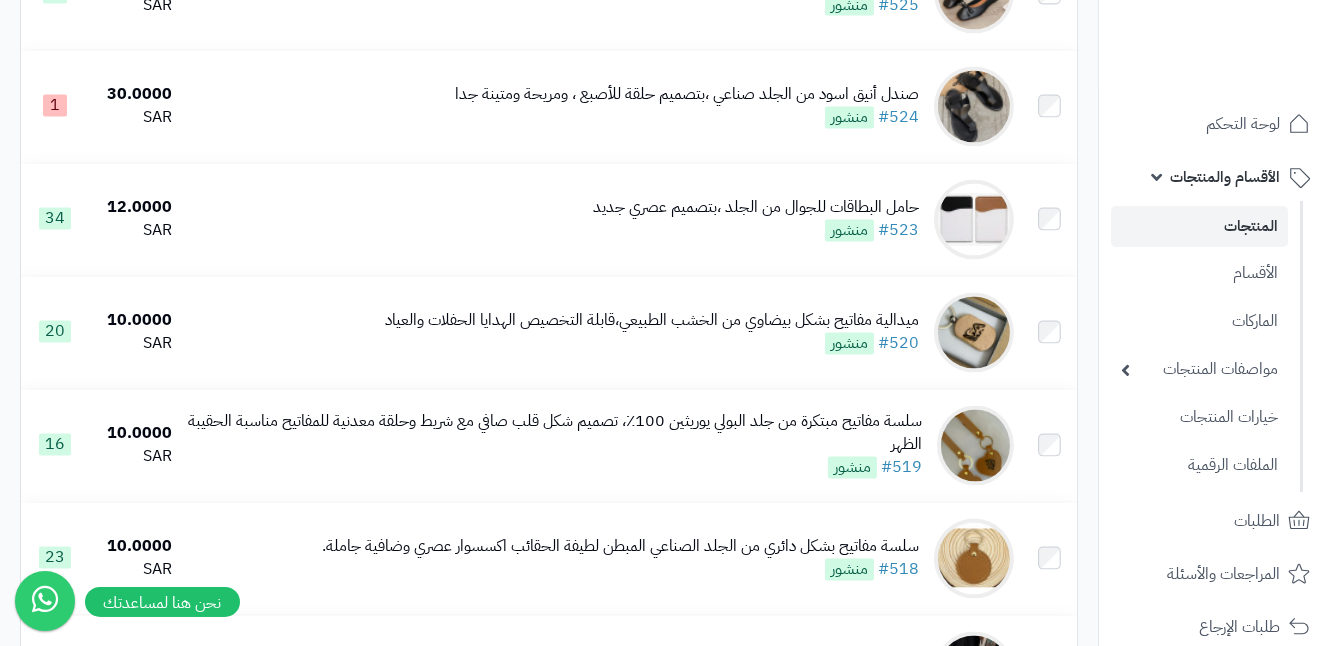 scroll, scrollTop: 7335, scrollLeft: 0, axis: vertical 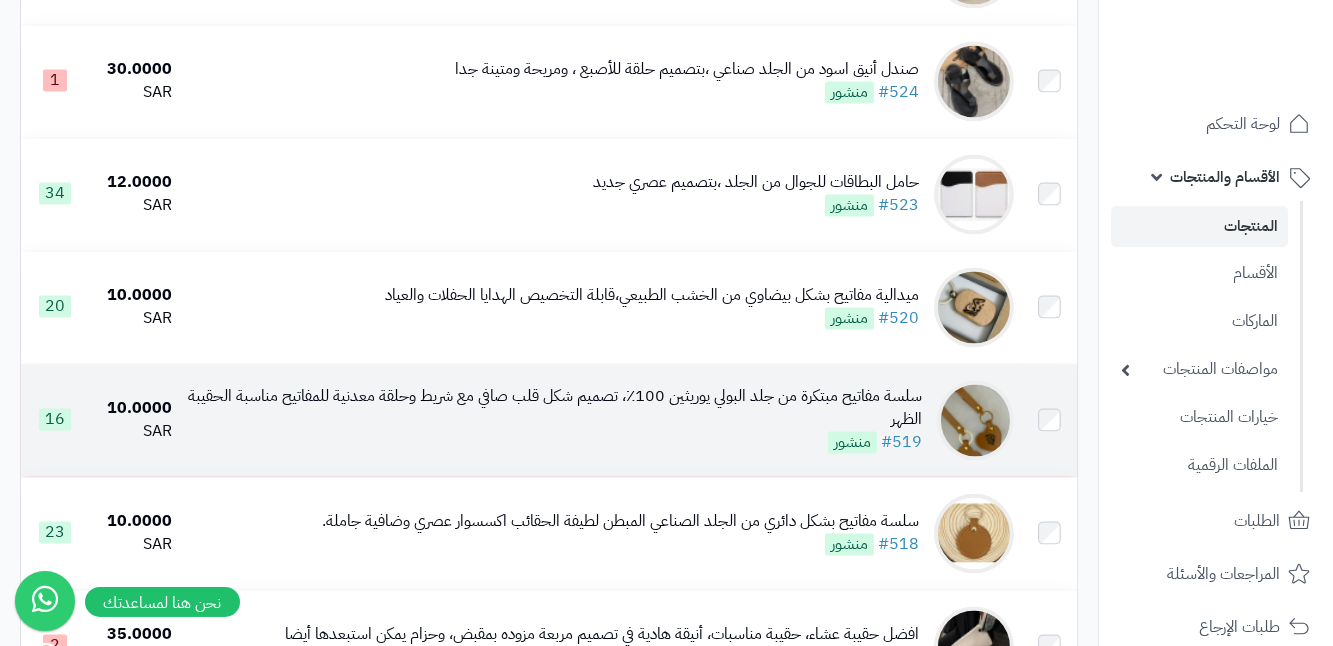 click on "منشور" at bounding box center (852, 442) 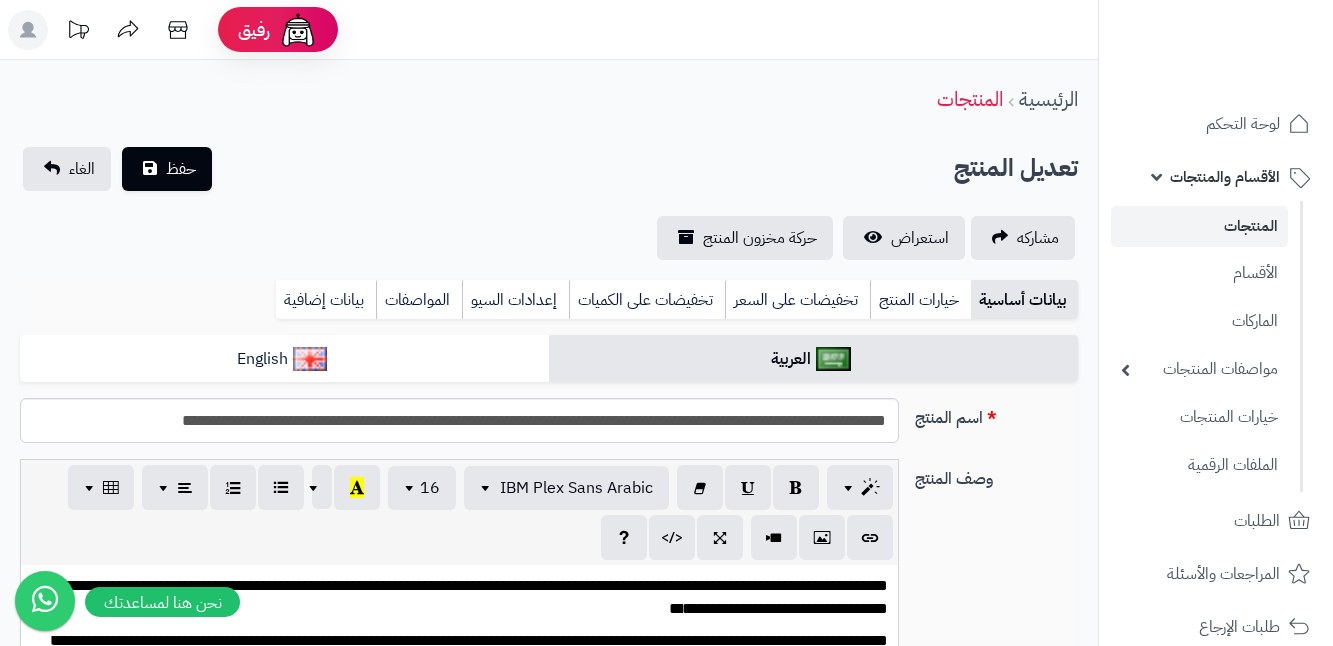 scroll, scrollTop: 0, scrollLeft: 0, axis: both 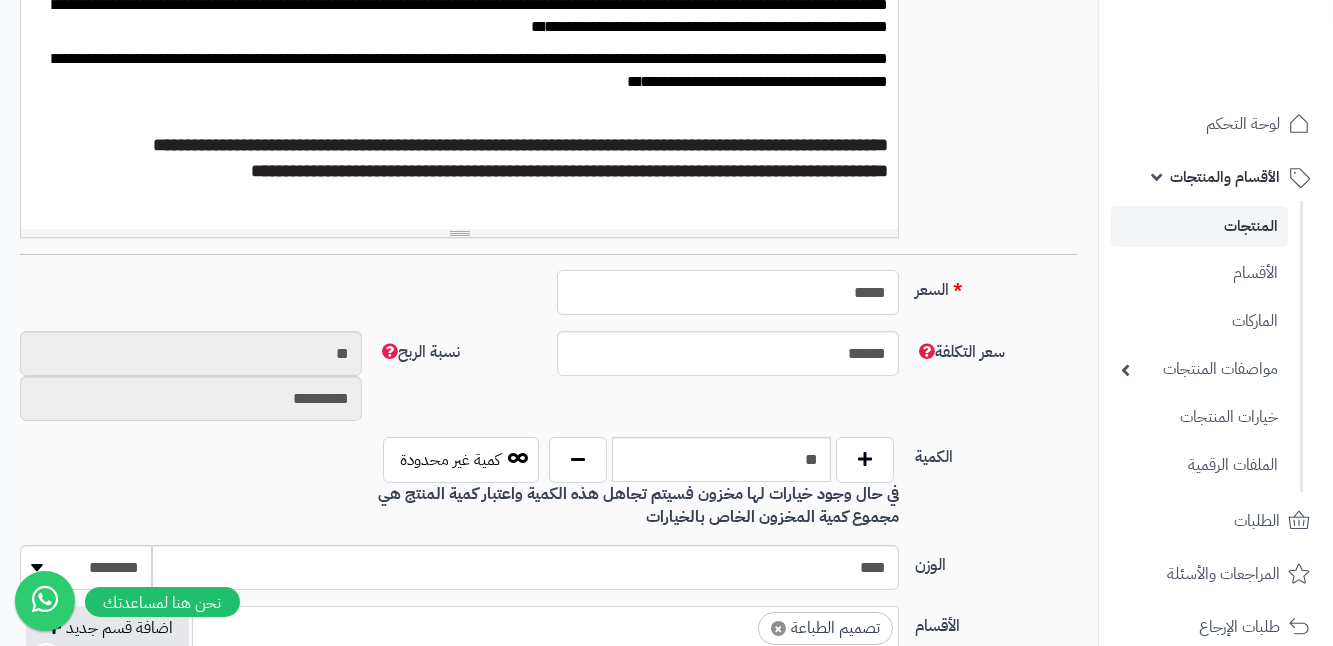 click on "*****" at bounding box center (728, 292) 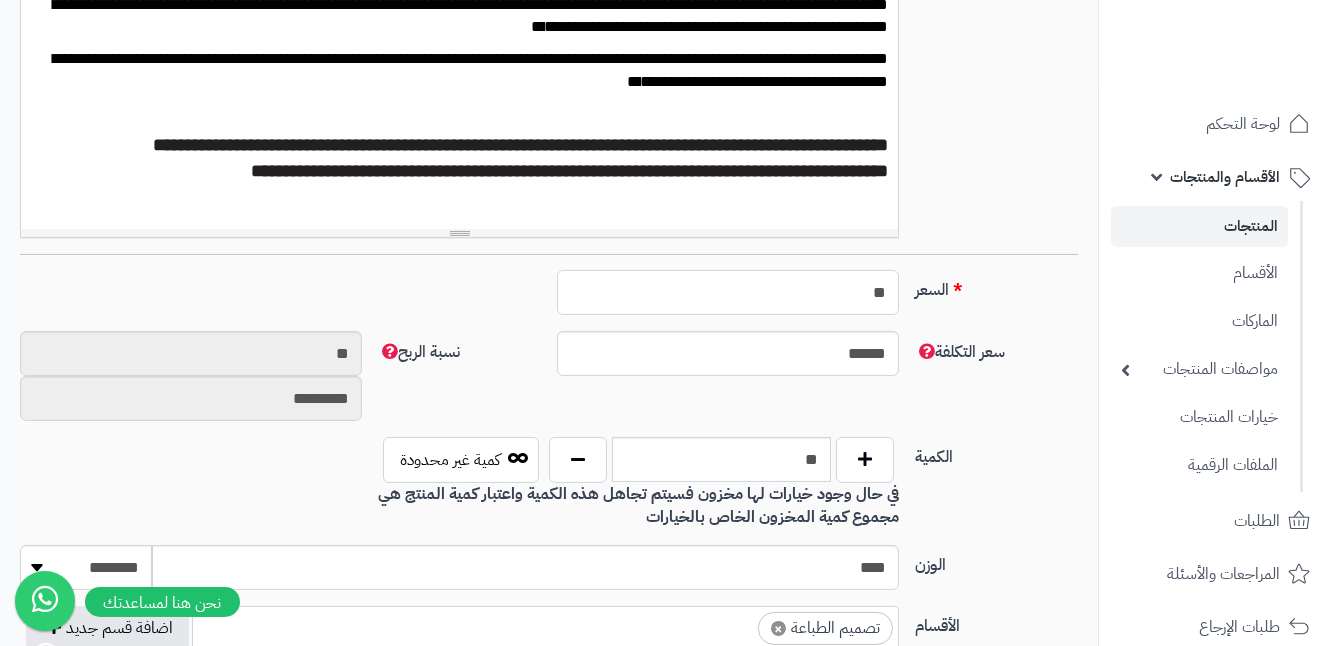 type on "*" 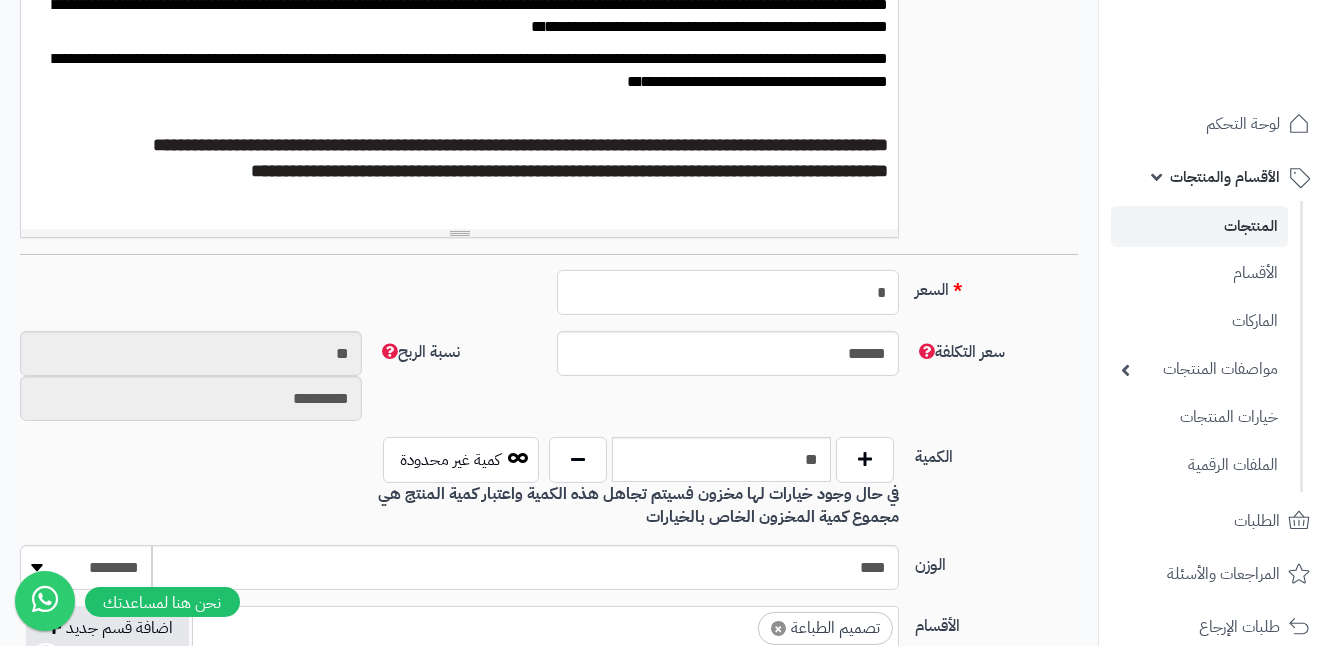 type on "********" 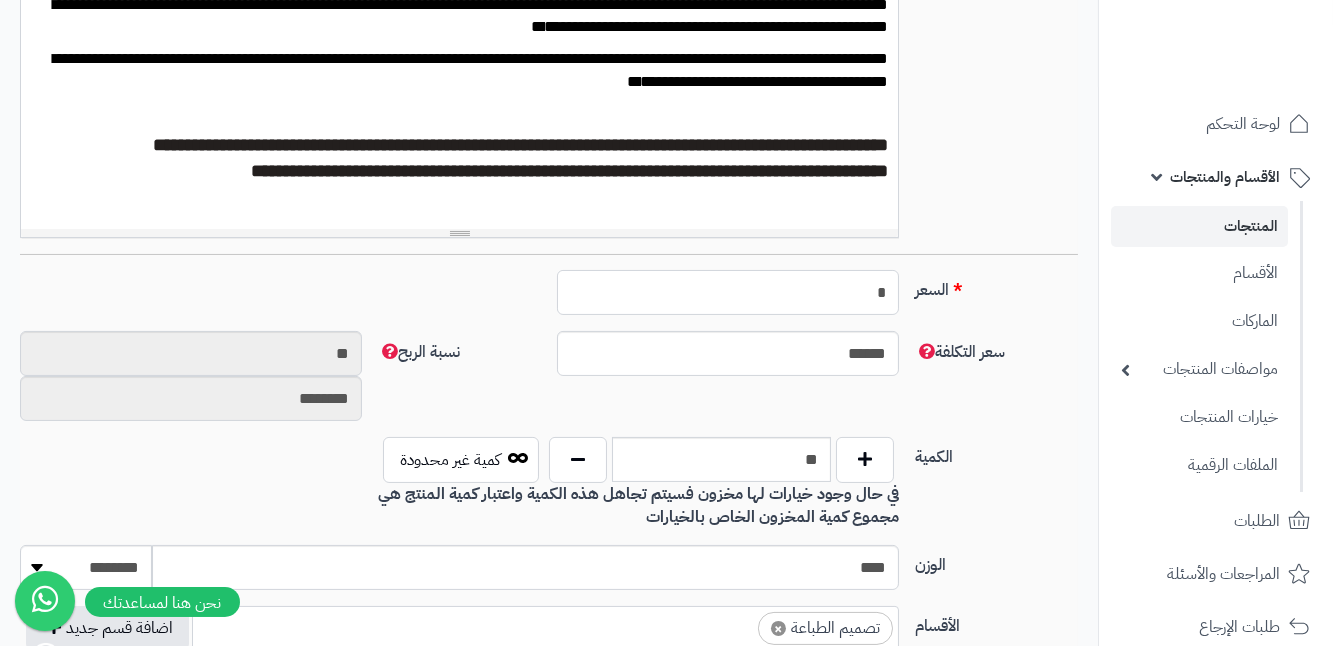 type on "**" 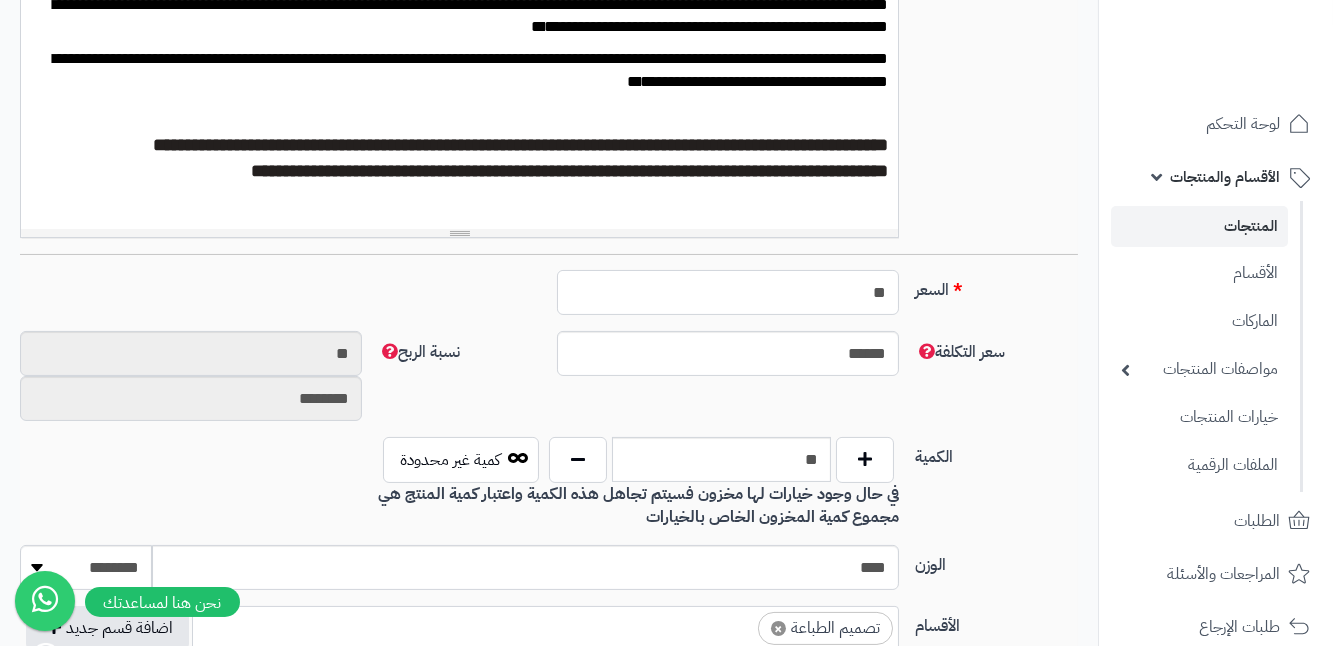 type on "*********" 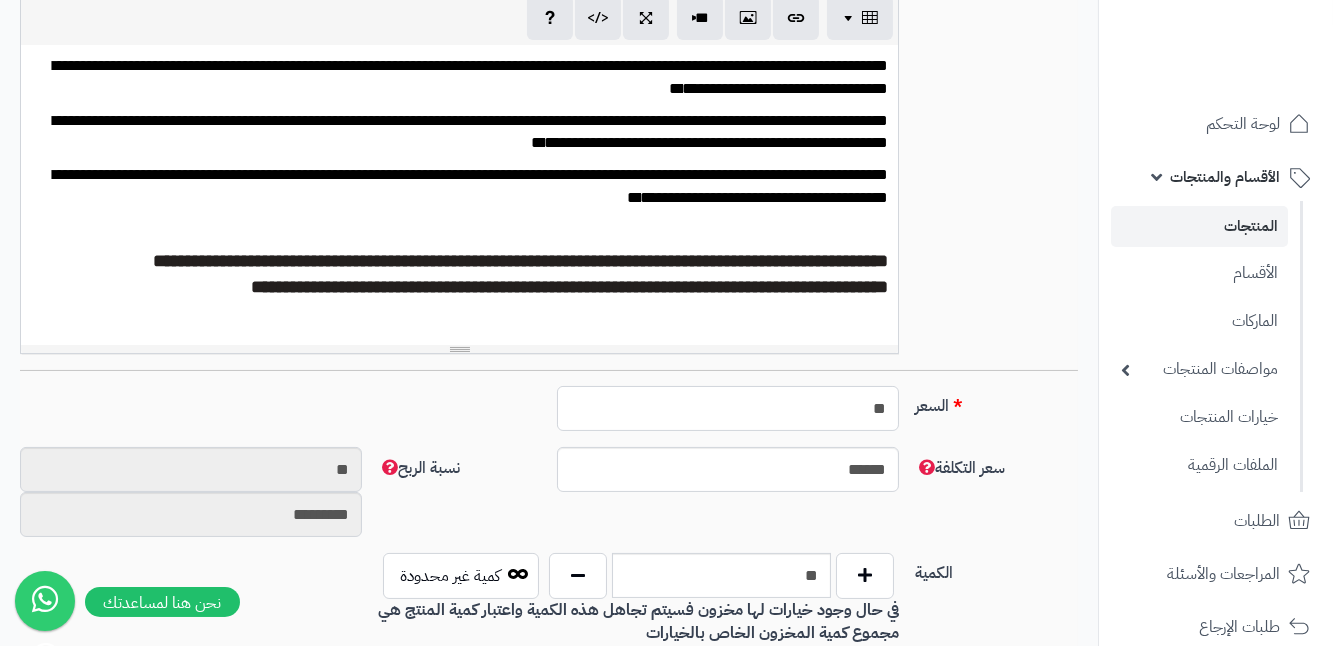 scroll, scrollTop: 0, scrollLeft: 0, axis: both 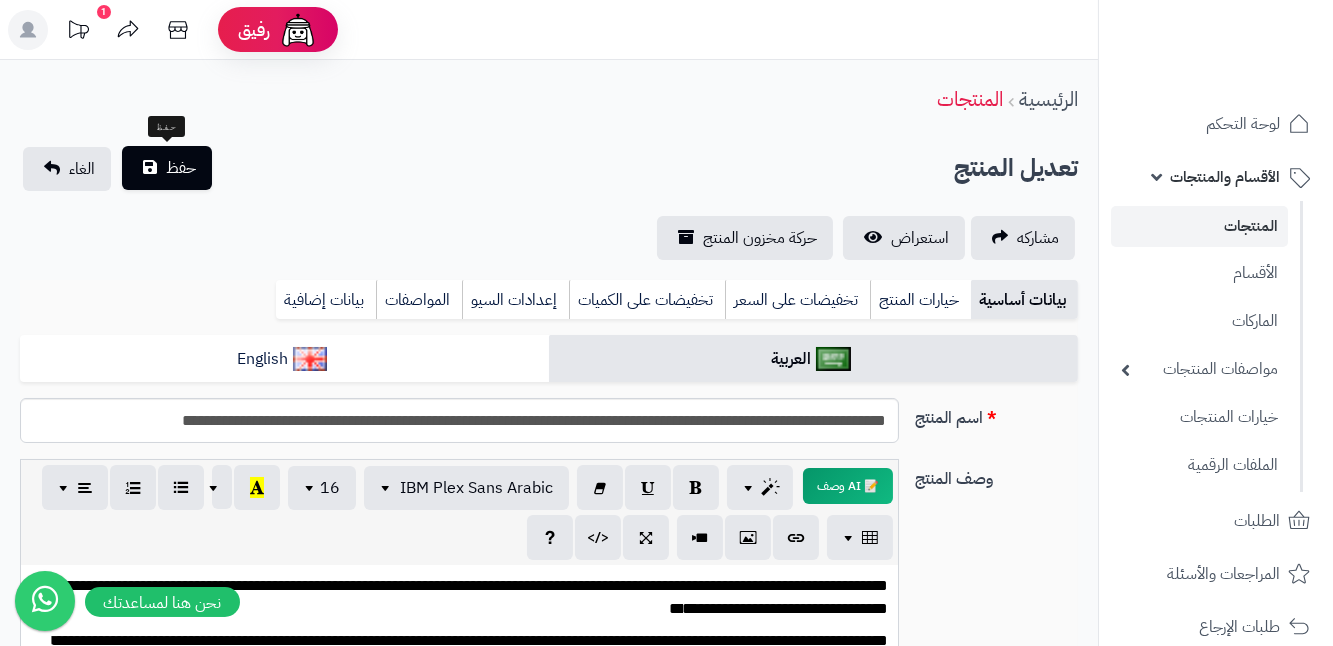 type on "**" 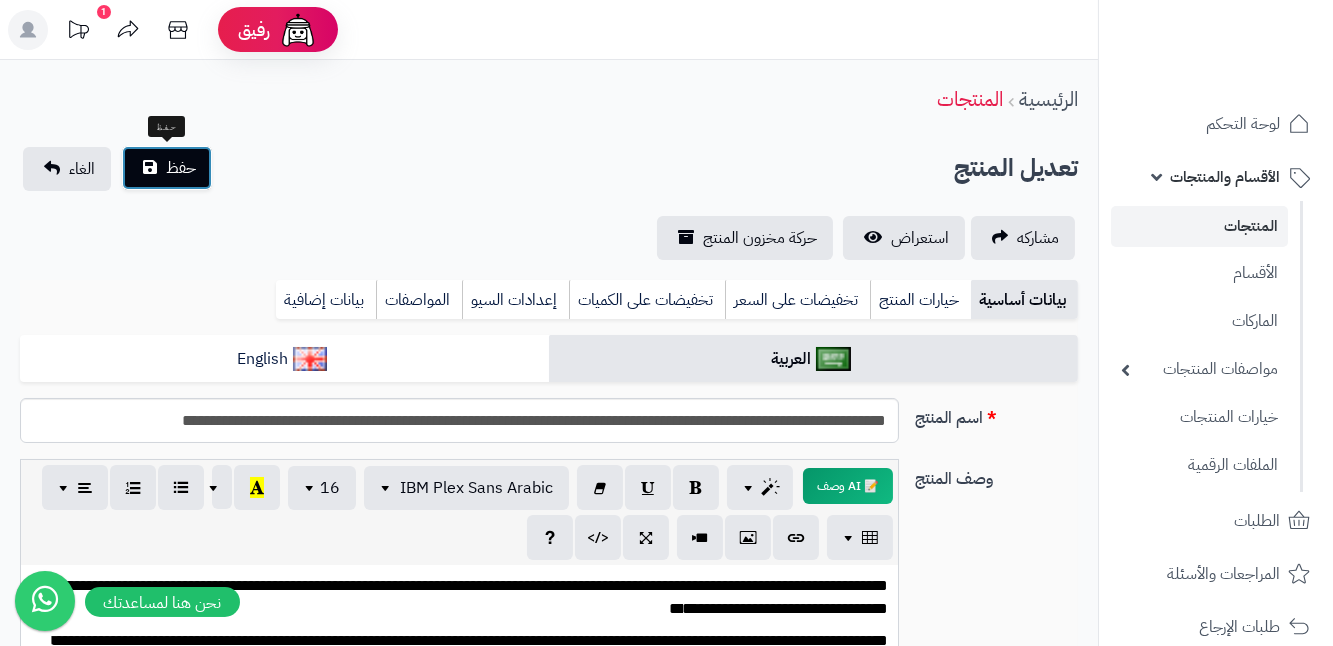 click on "حفظ" at bounding box center [181, 168] 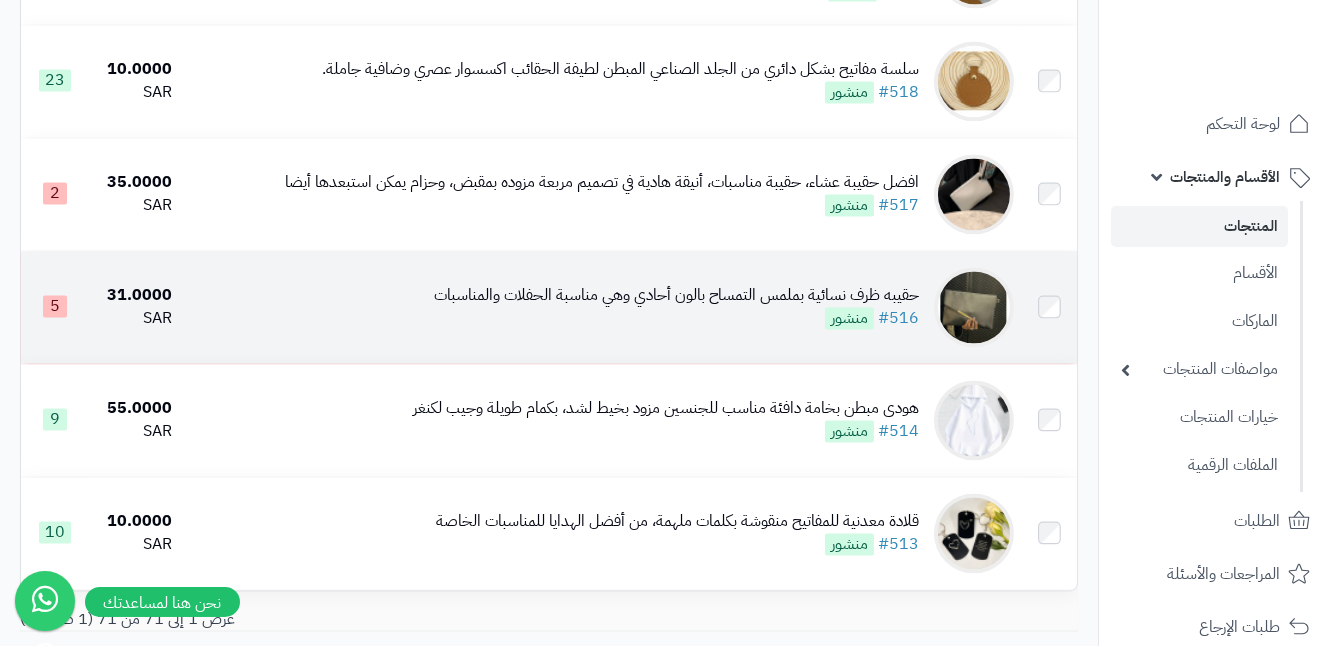 scroll, scrollTop: 7818, scrollLeft: 0, axis: vertical 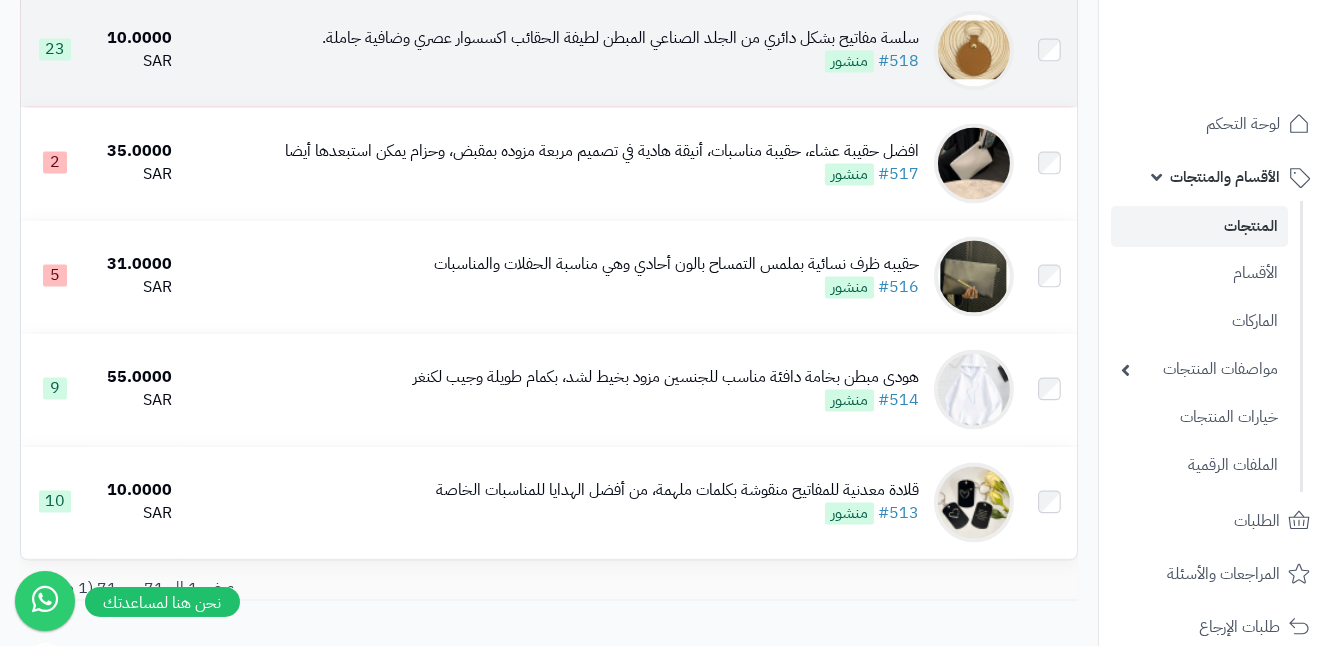 click at bounding box center (974, 50) 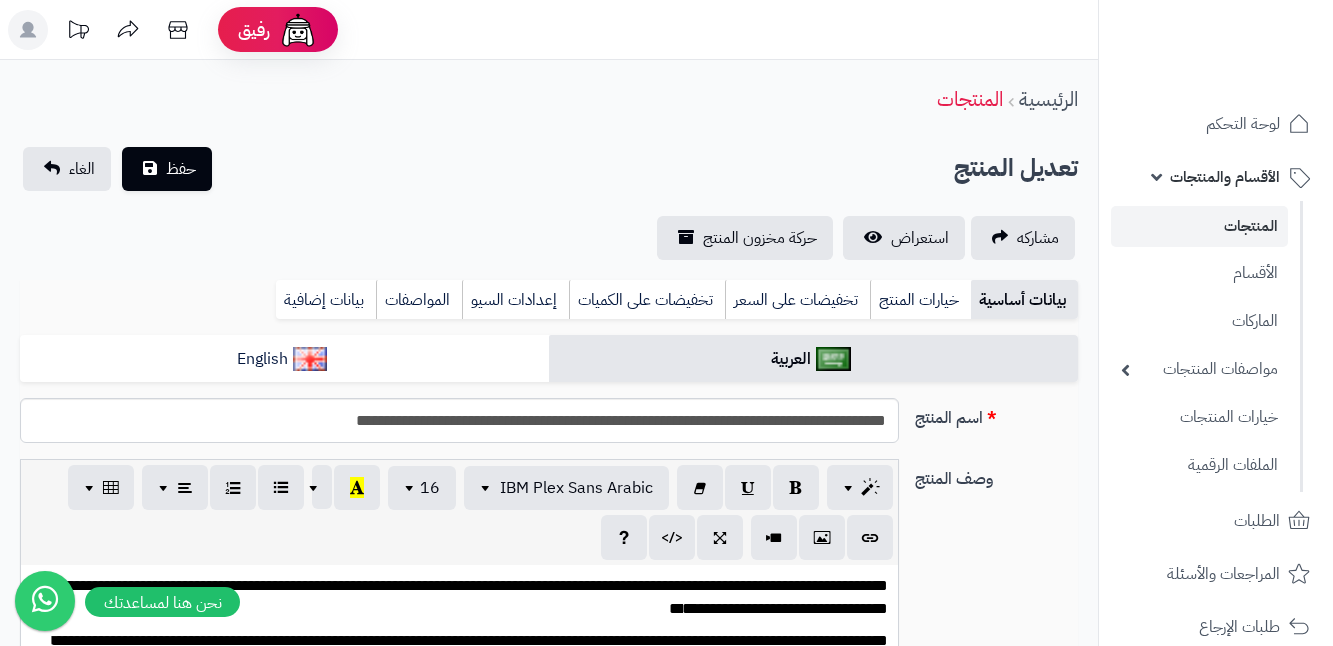 scroll, scrollTop: 0, scrollLeft: 0, axis: both 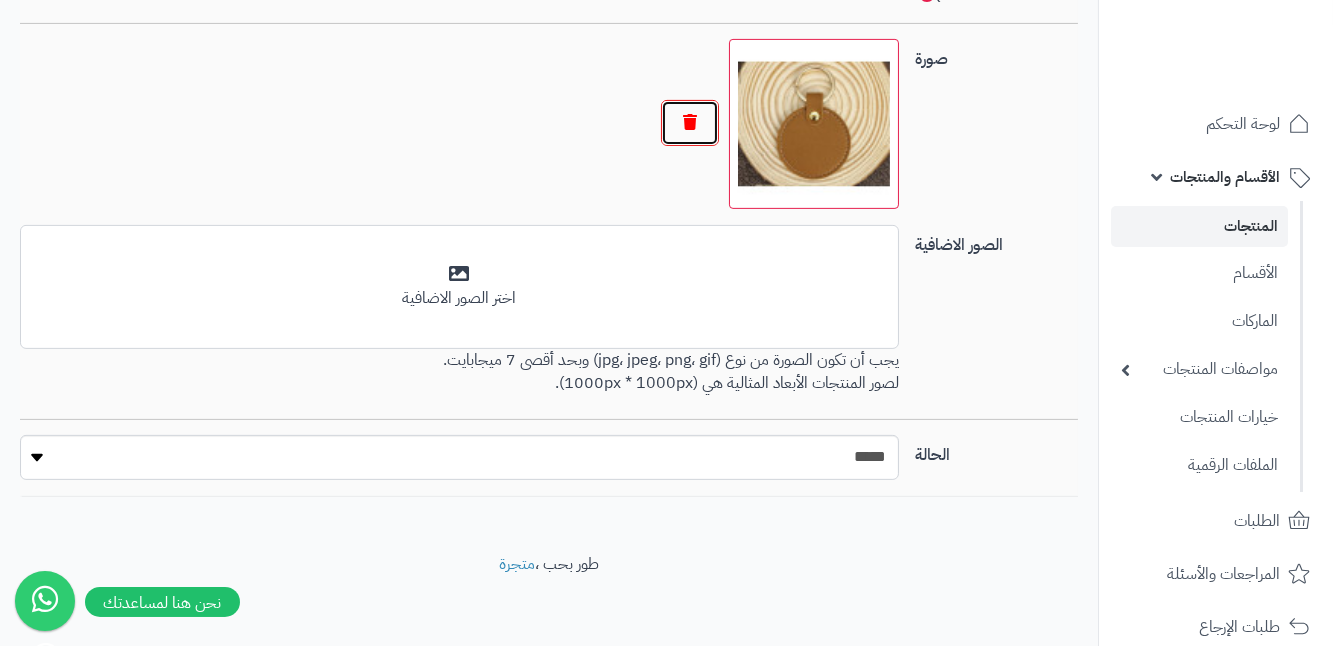 click at bounding box center (690, 123) 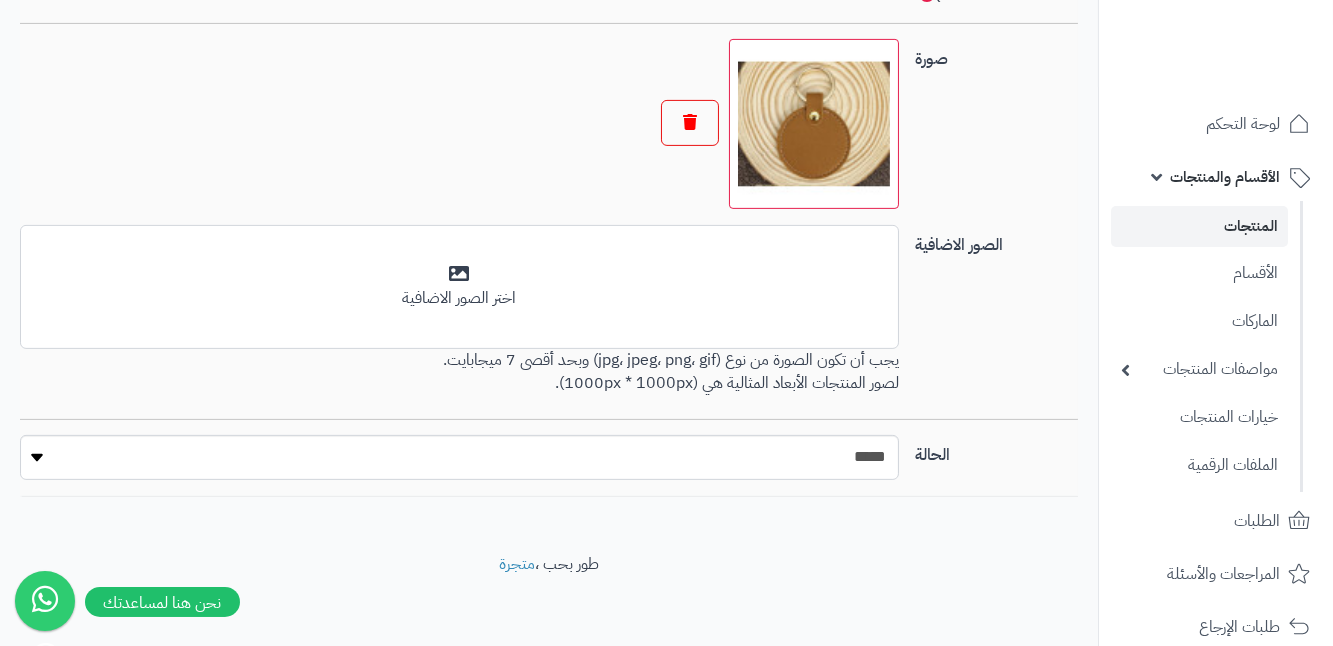 scroll, scrollTop: 1378, scrollLeft: 0, axis: vertical 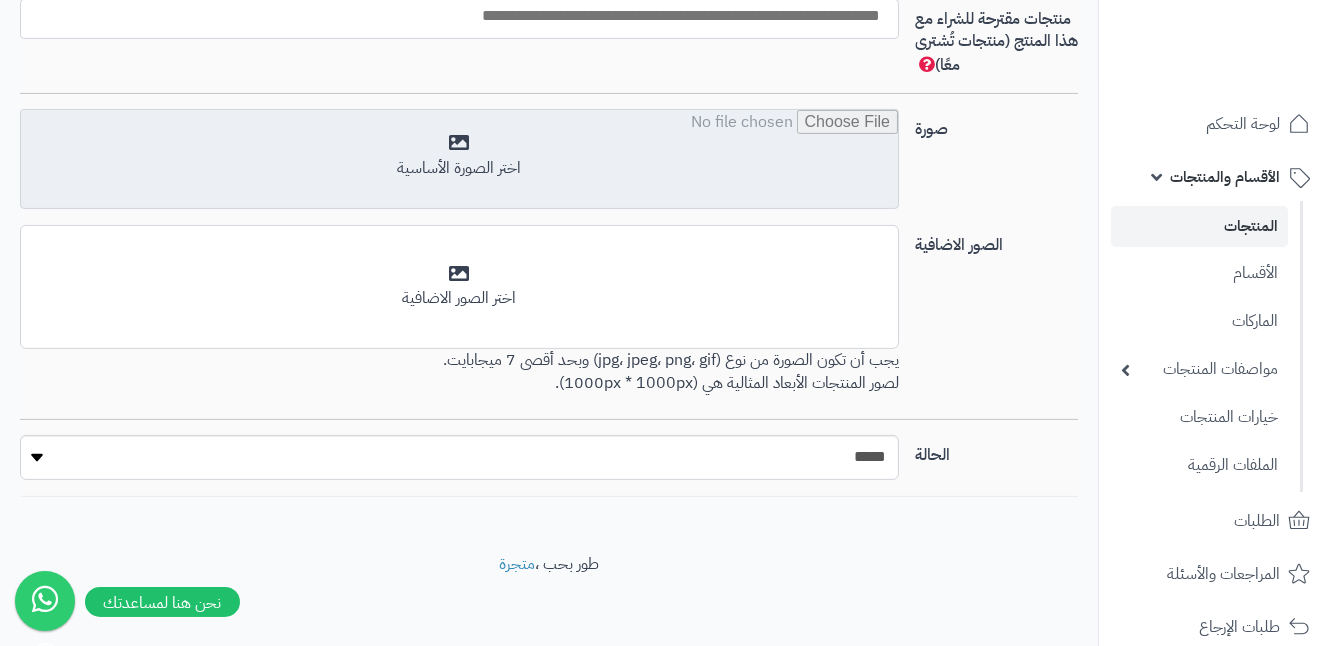 click at bounding box center [459, 160] 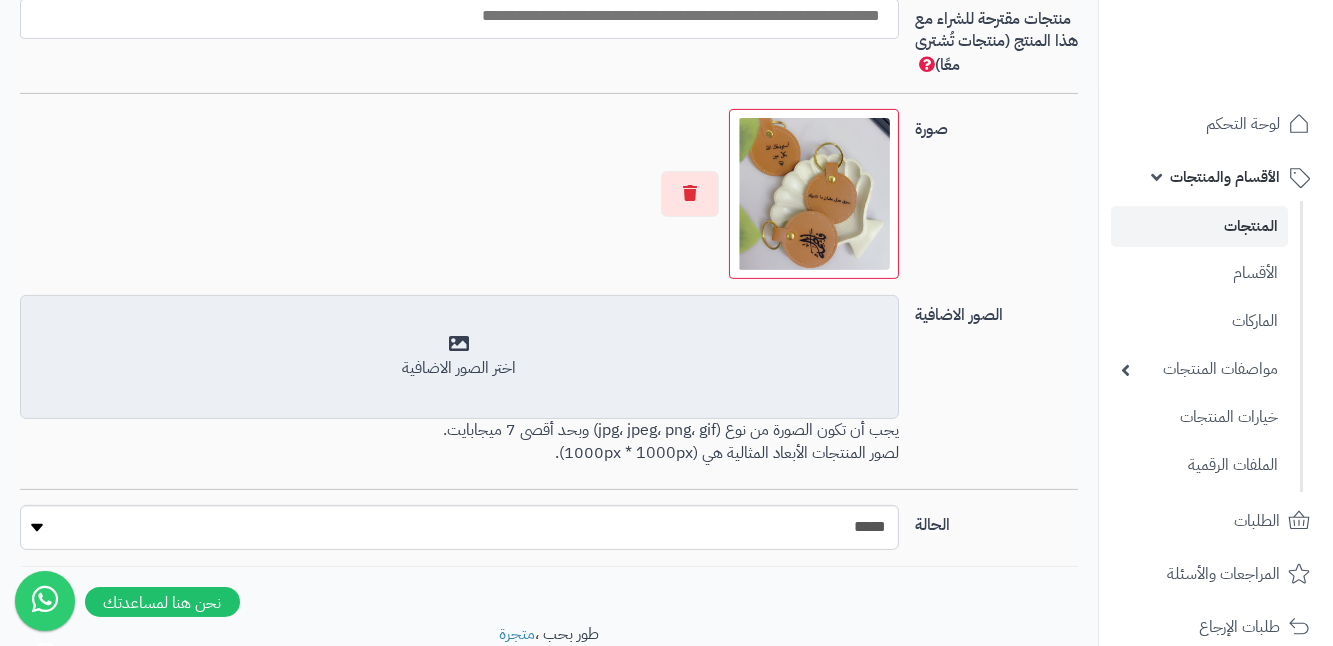 click on "اختر الصور الاضافية" at bounding box center [459, 368] 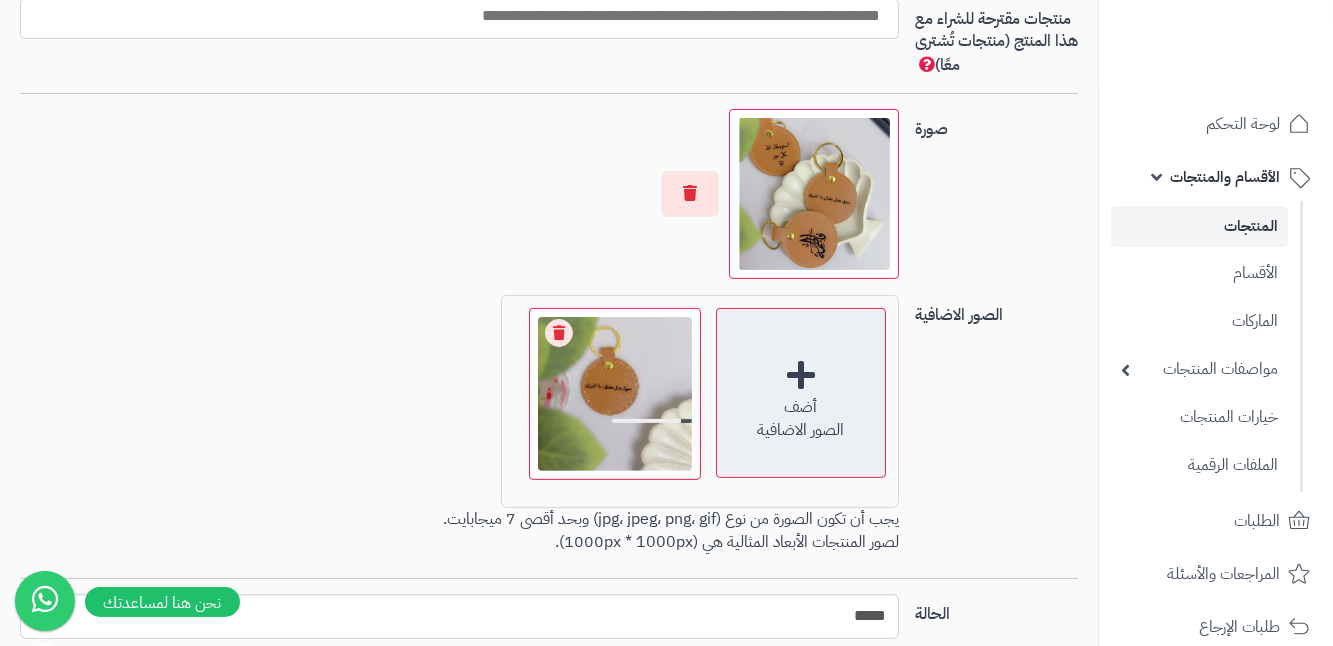 click on "أضف الصور الاضافية" at bounding box center [801, 393] 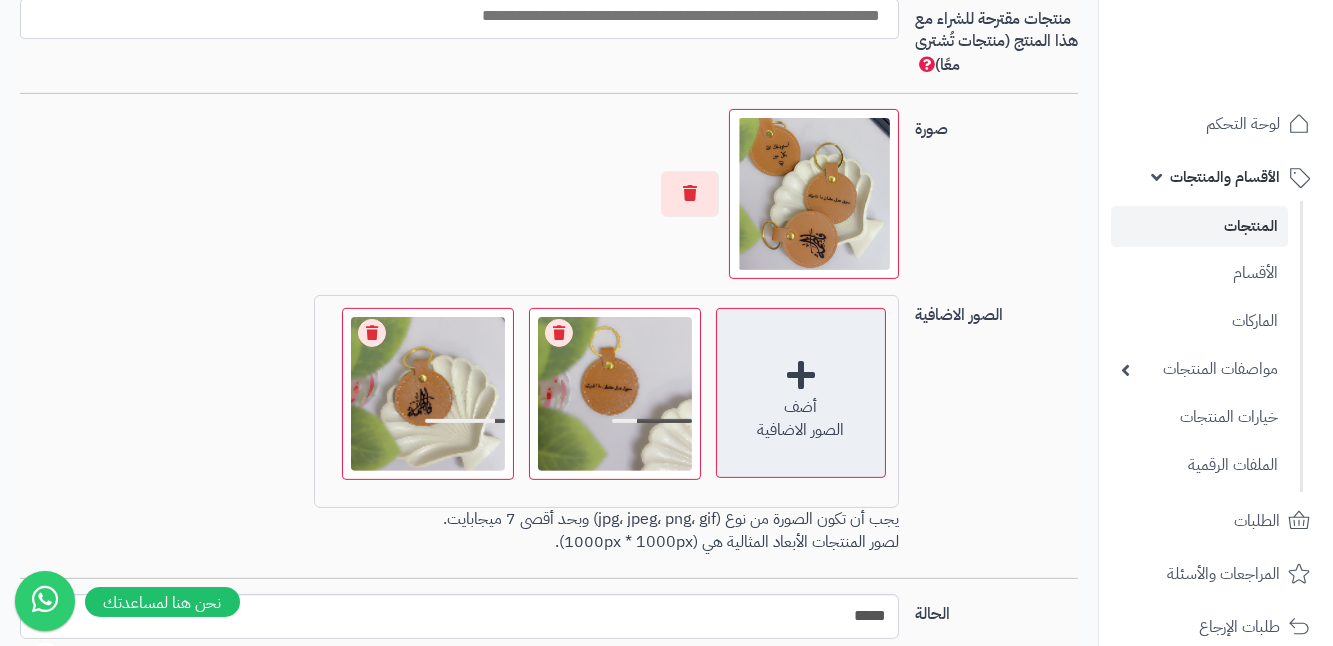 click on "الصور الاضافية" at bounding box center (801, 430) 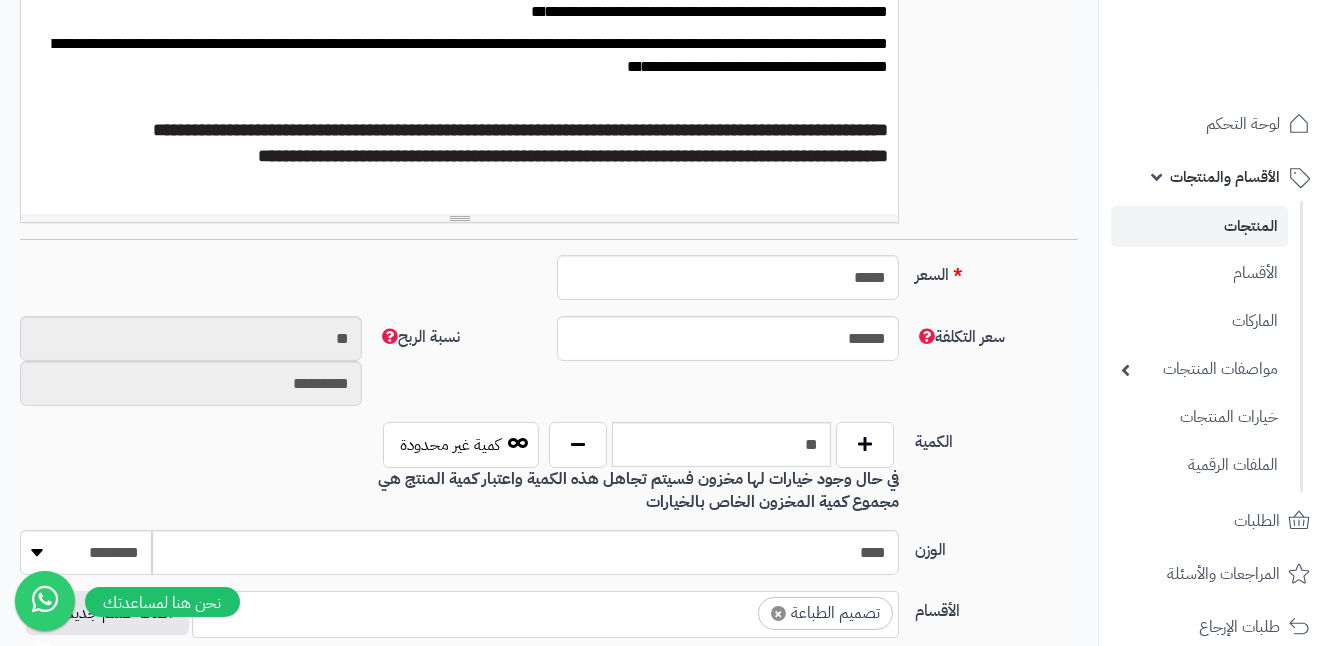 scroll, scrollTop: 378, scrollLeft: 0, axis: vertical 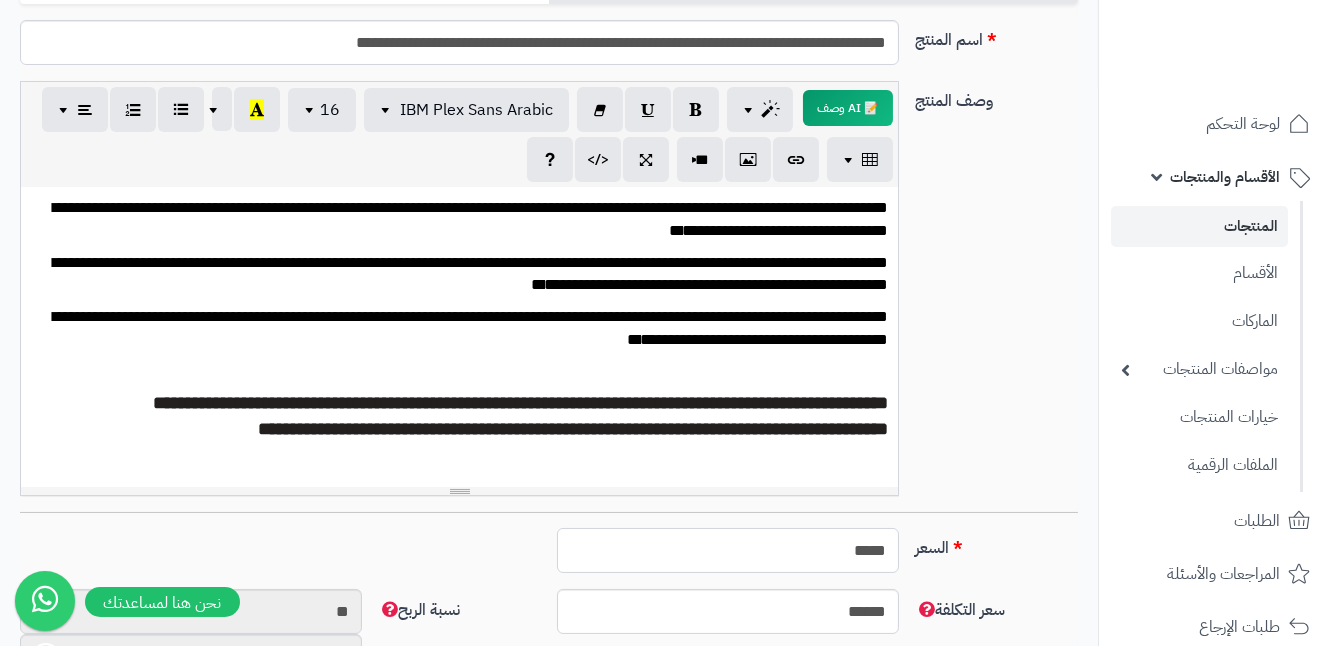 click on "*****" at bounding box center (728, 550) 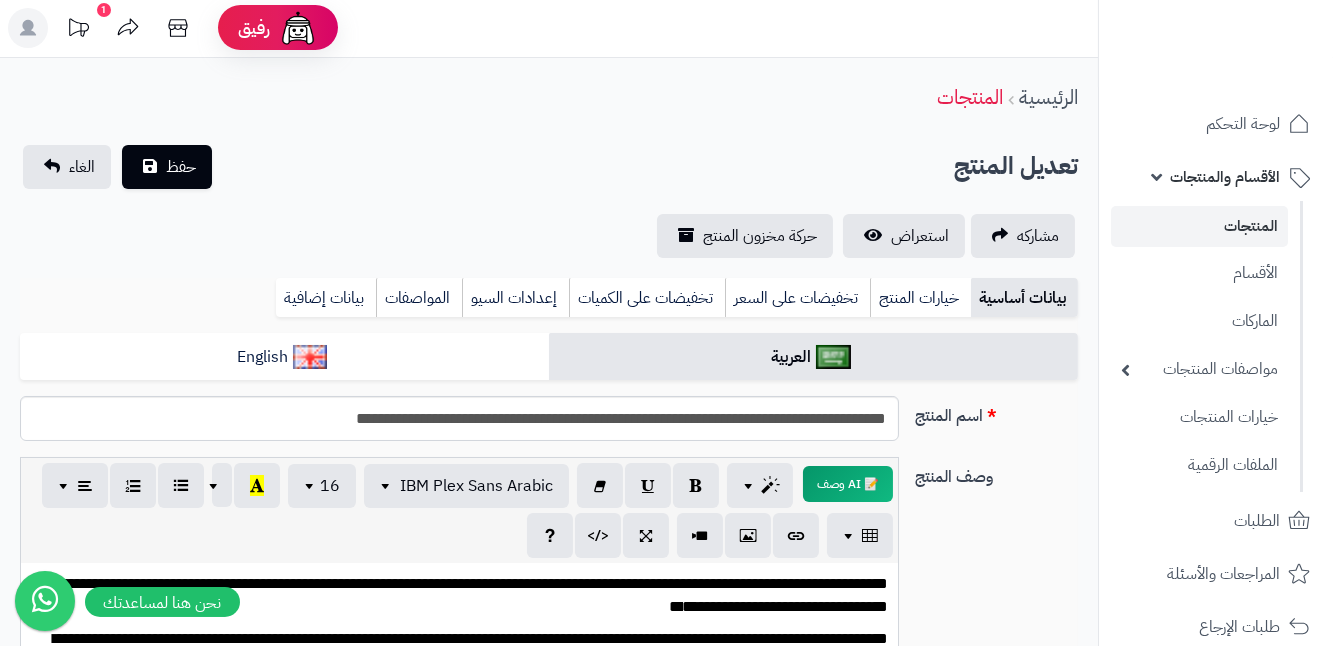 scroll, scrollTop: 0, scrollLeft: 0, axis: both 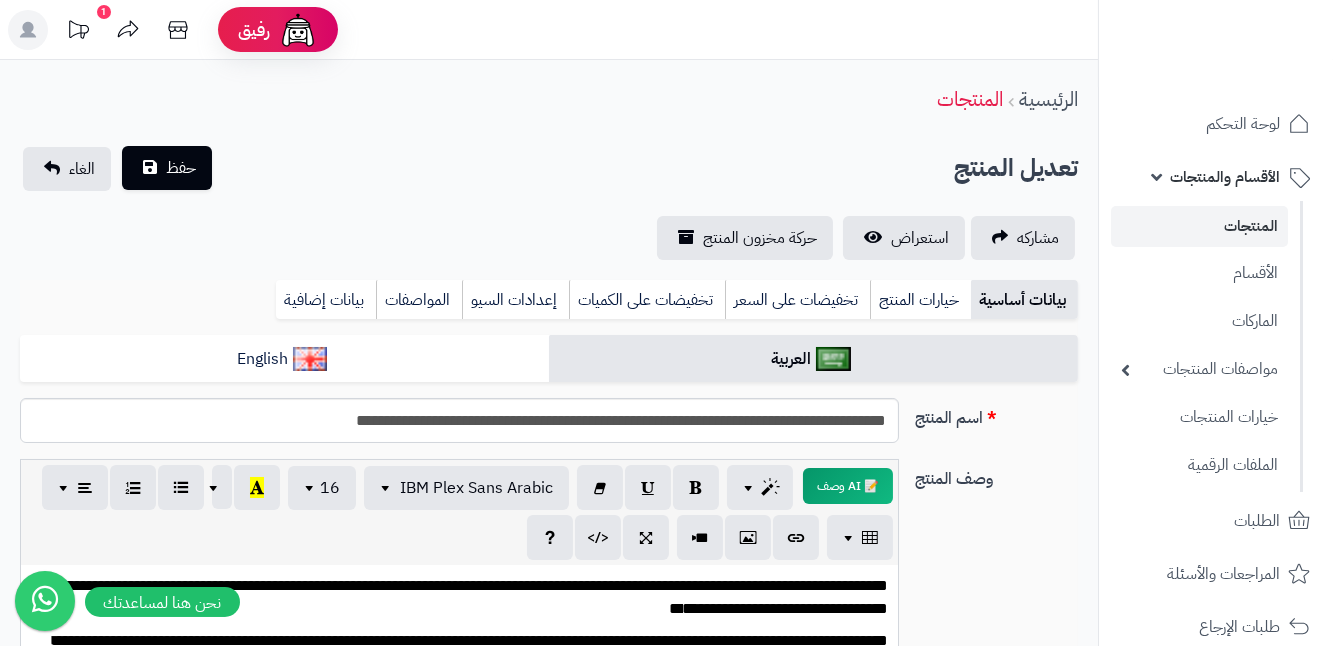 type on "****" 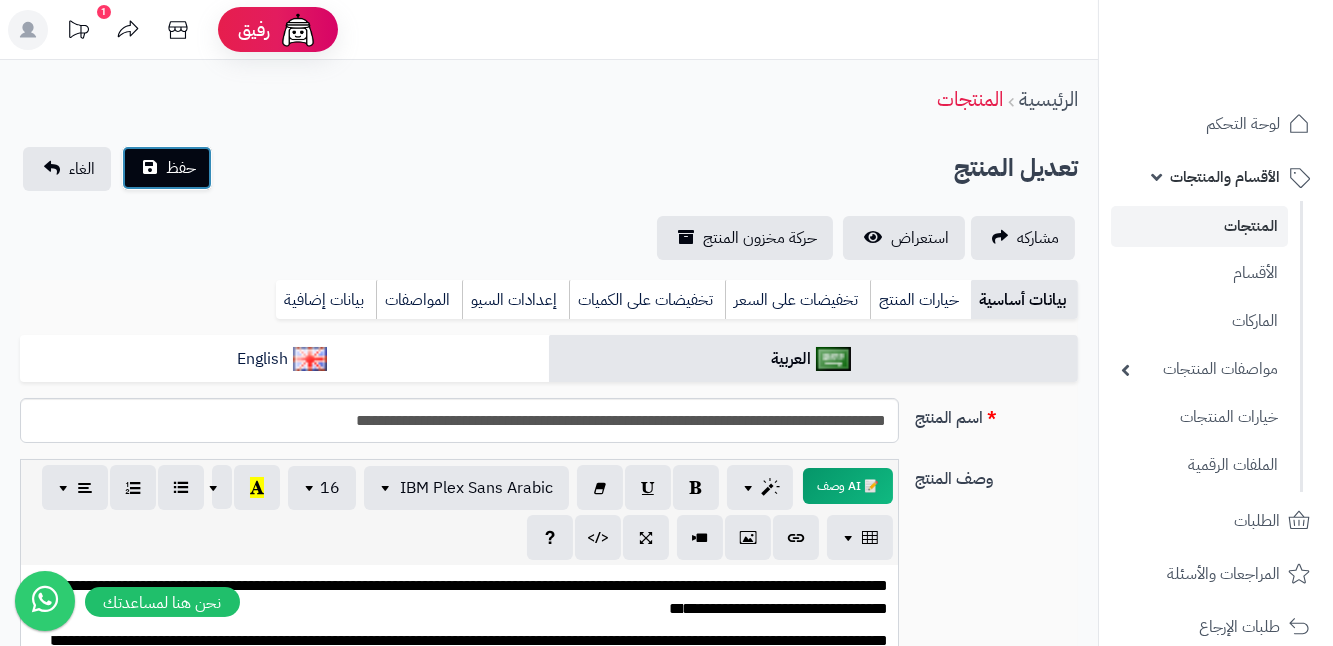 click on "حفظ" at bounding box center (167, 168) 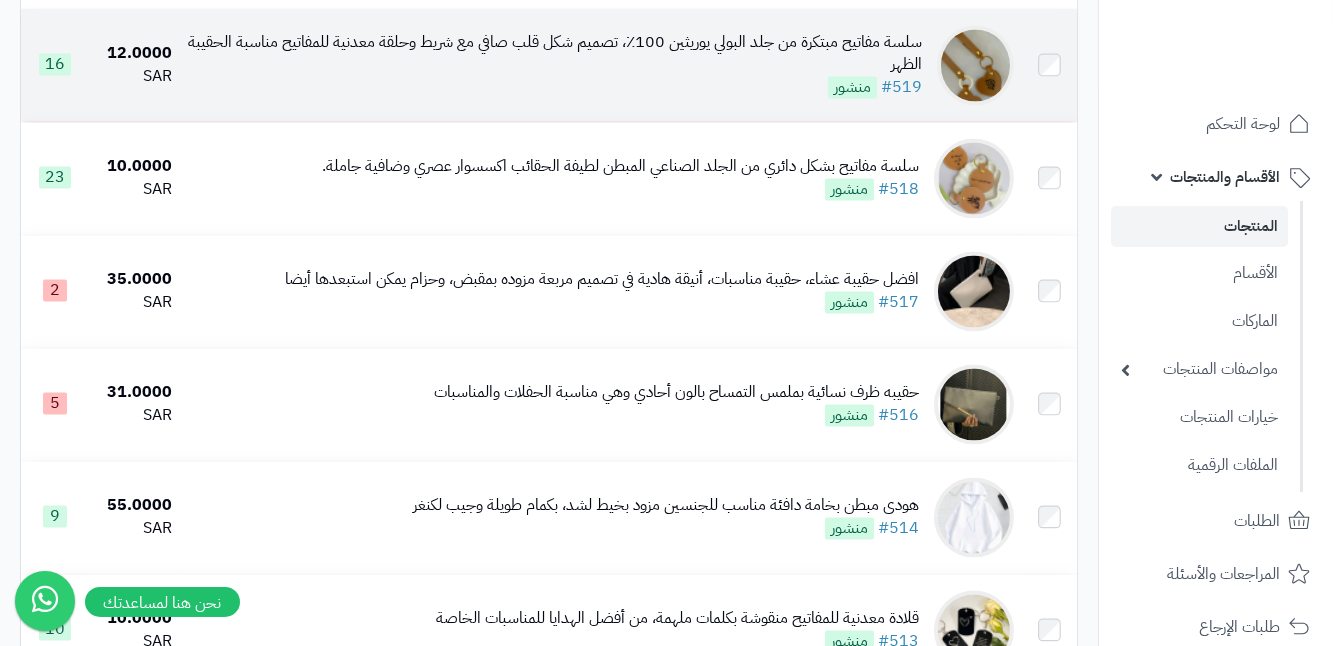 scroll, scrollTop: 7636, scrollLeft: 0, axis: vertical 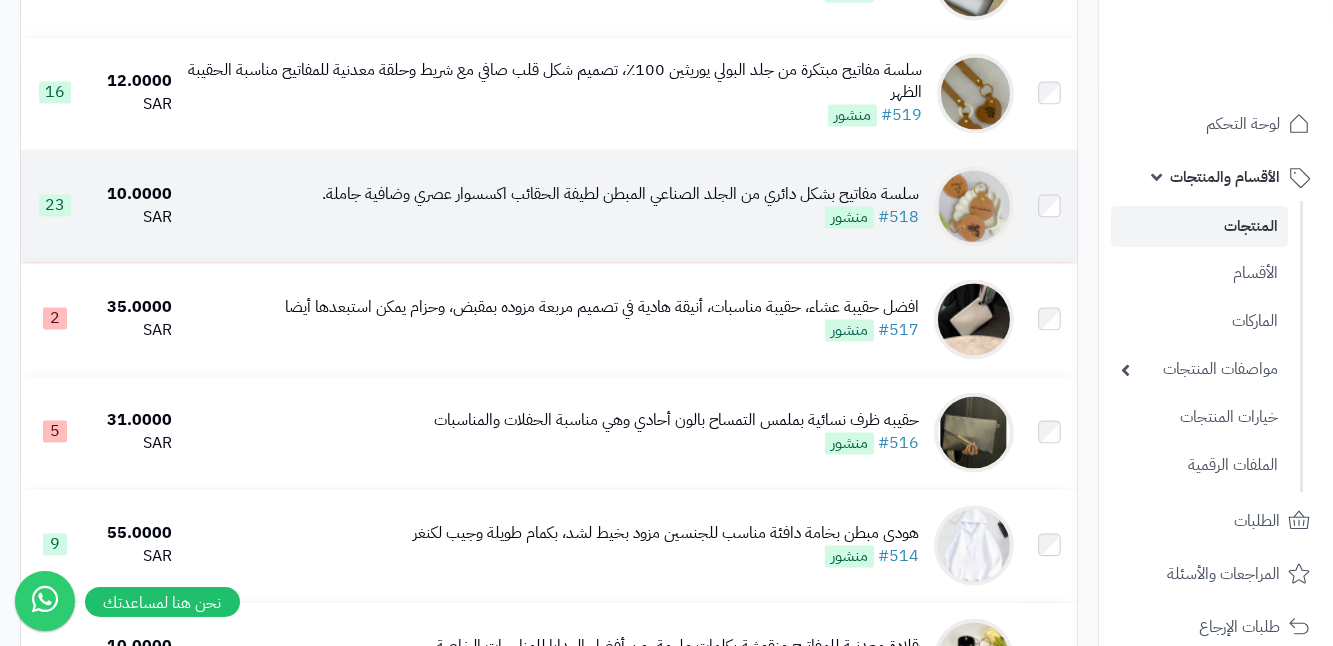 click on "سلسة مفاتيح بشكل دائري من الجلد الصناعي المبطن لطيفة الحقائب اكسسوار عصري وضافية جاملة.
#518
منشور" at bounding box center [601, 206] 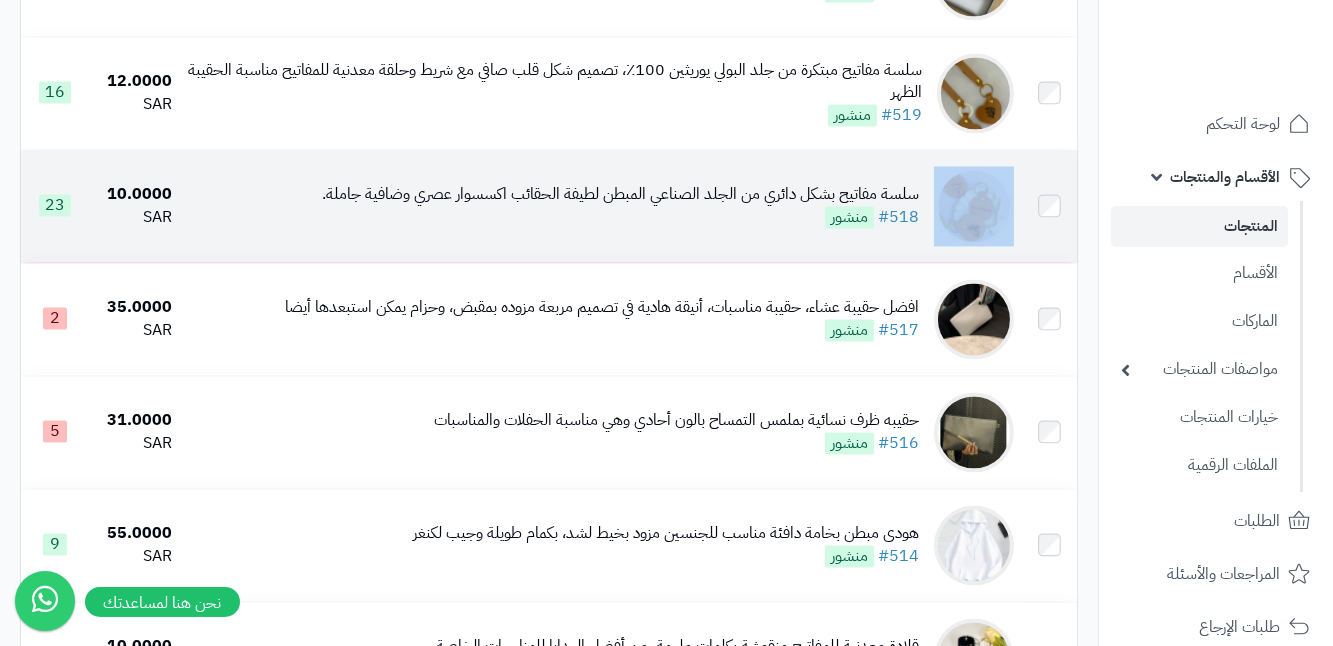 click on "سلسة مفاتيح بشكل دائري من الجلد الصناعي المبطن لطيفة الحقائب اكسسوار عصري وضافية جاملة.
#518
منشور" at bounding box center (601, 206) 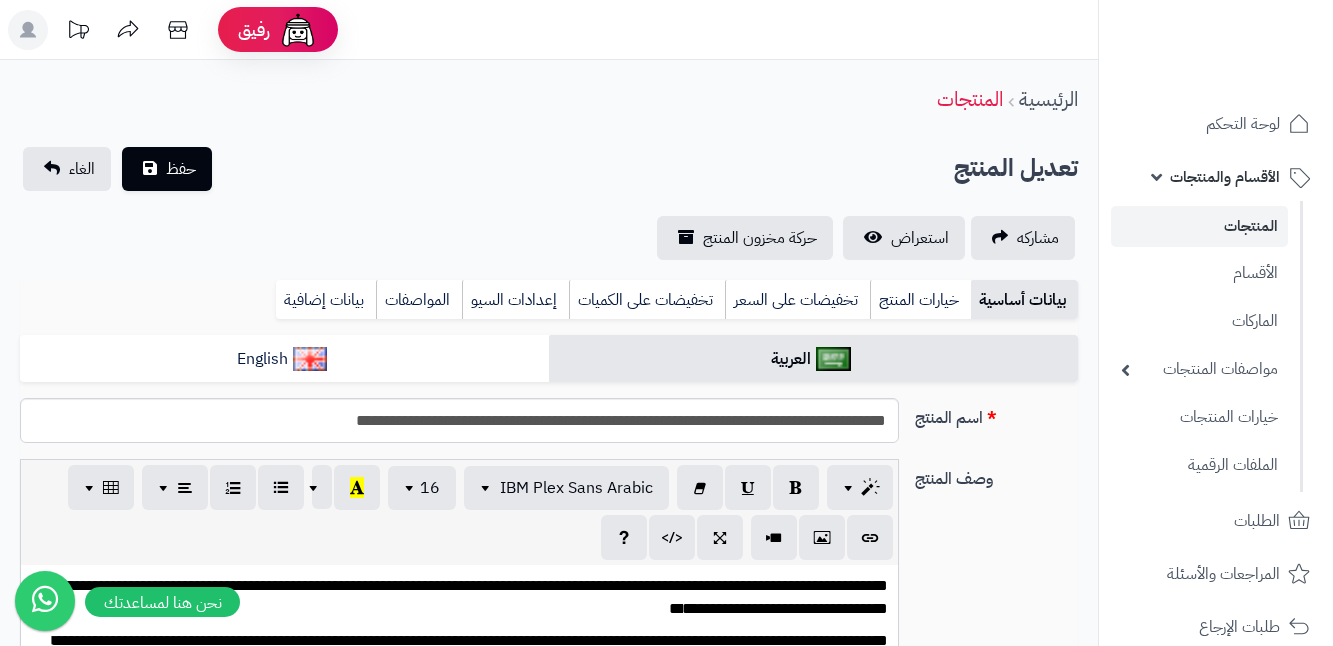 scroll, scrollTop: 272, scrollLeft: 0, axis: vertical 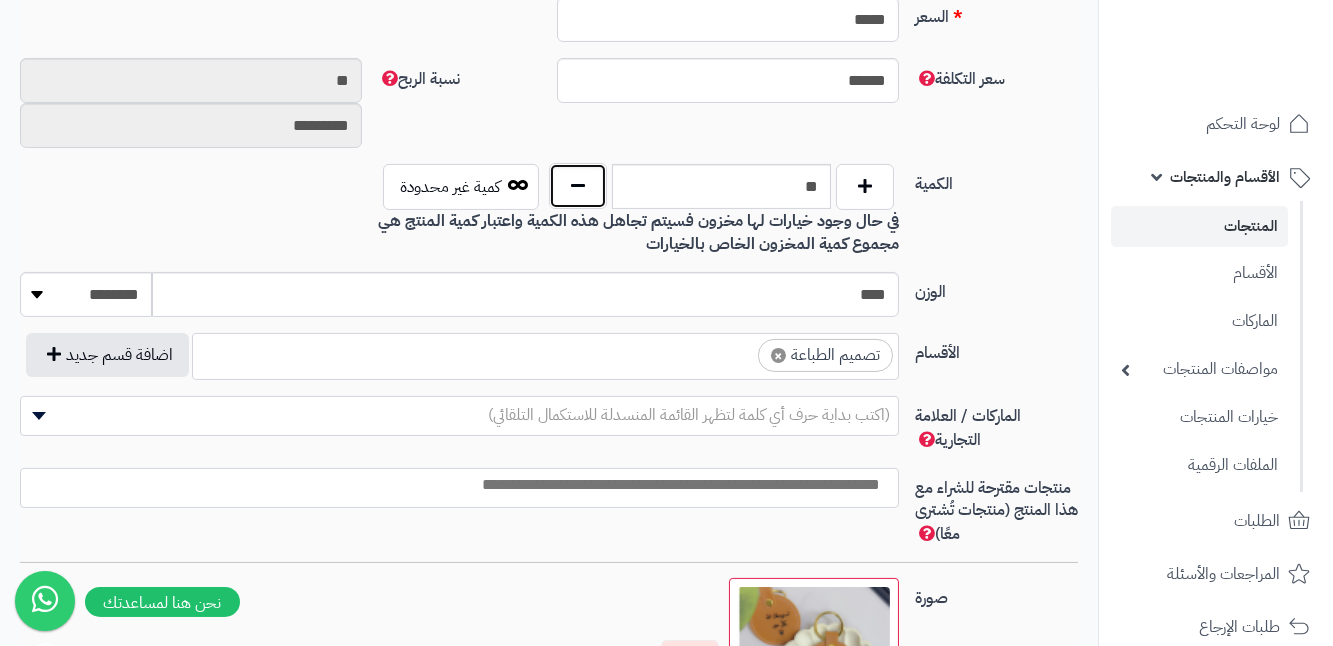 click at bounding box center [578, 186] 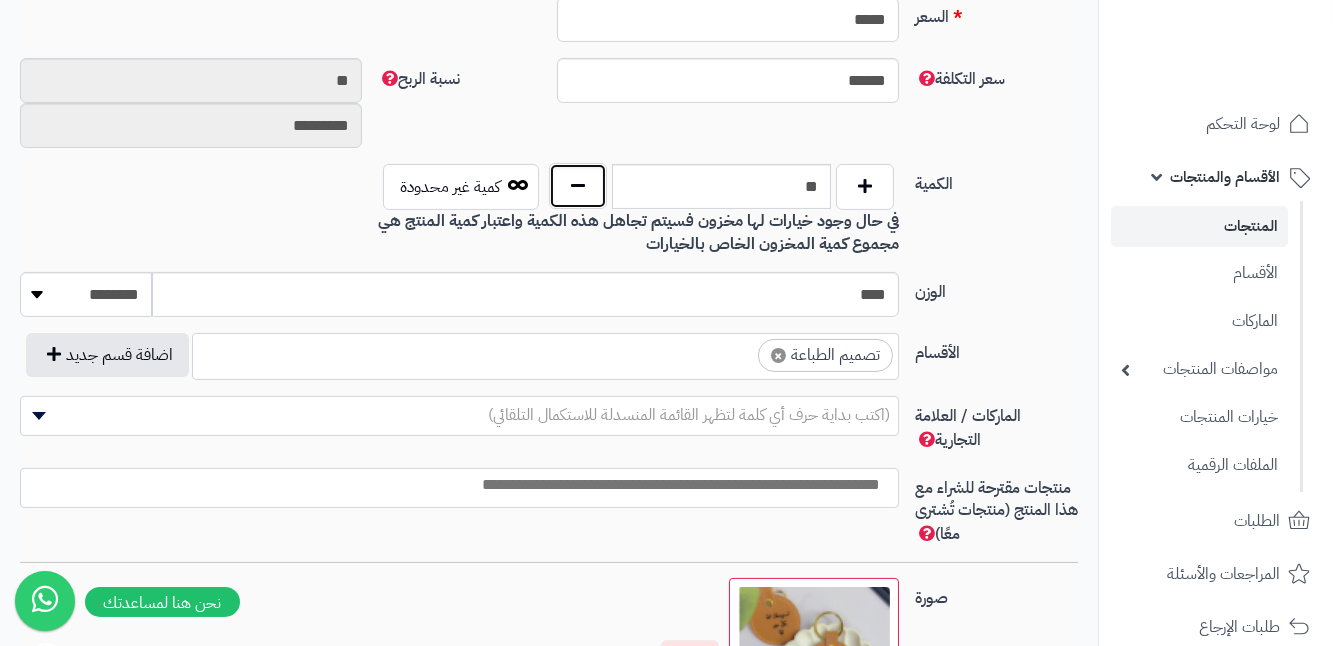 click at bounding box center [578, 186] 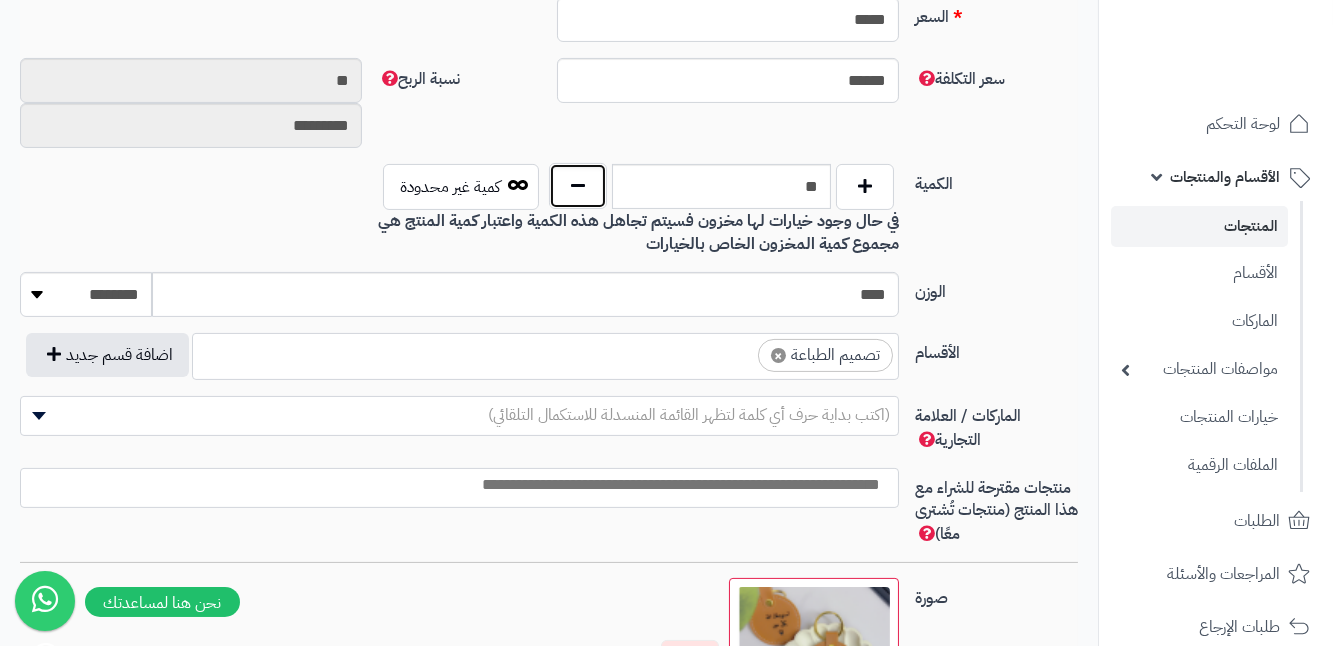 click at bounding box center (578, 186) 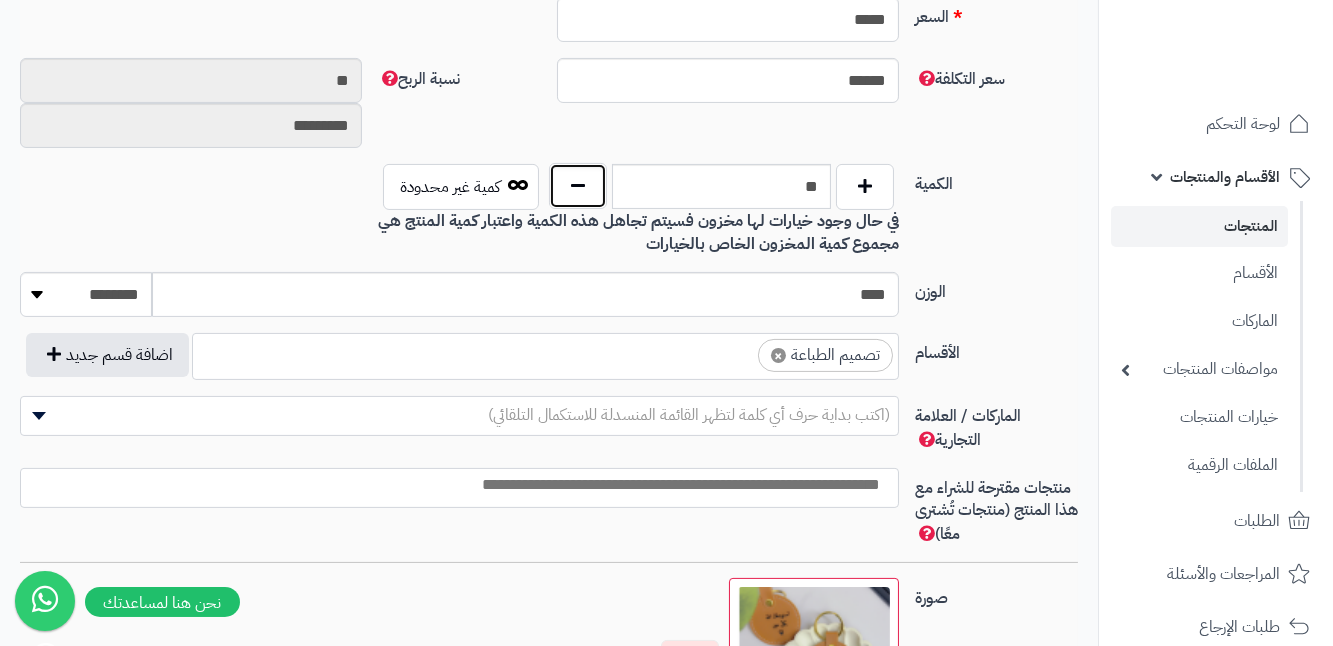 click at bounding box center [578, 186] 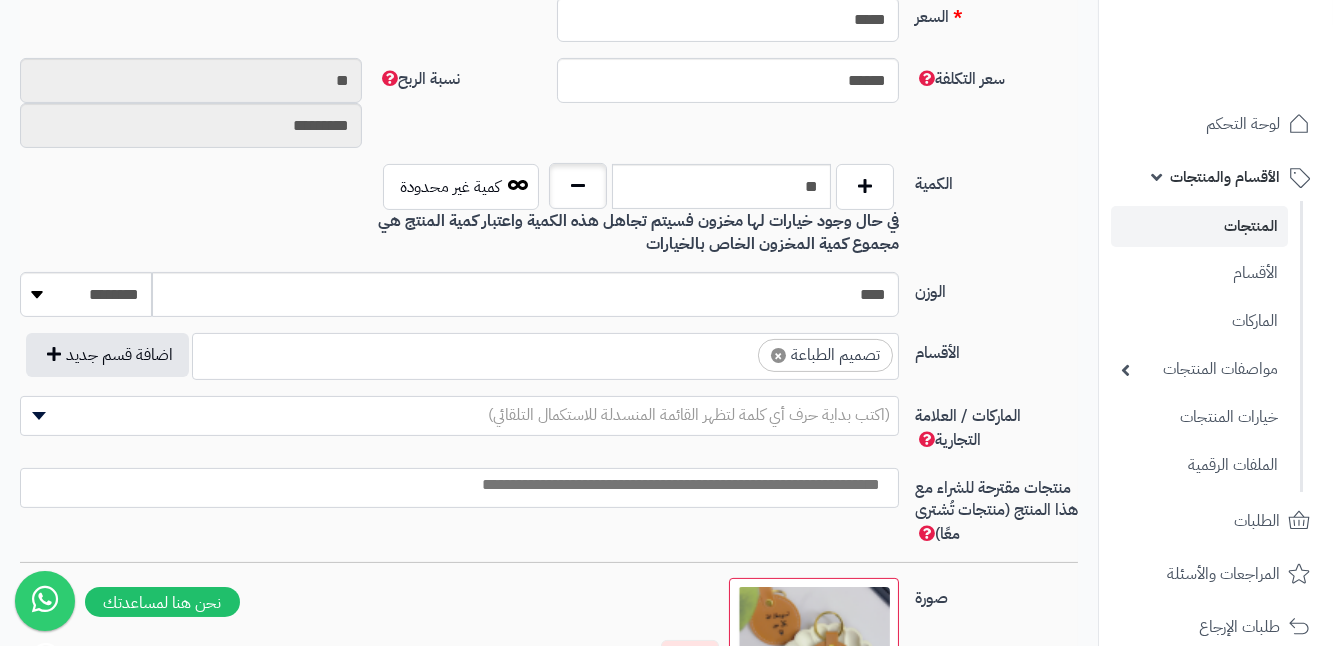 type on "**" 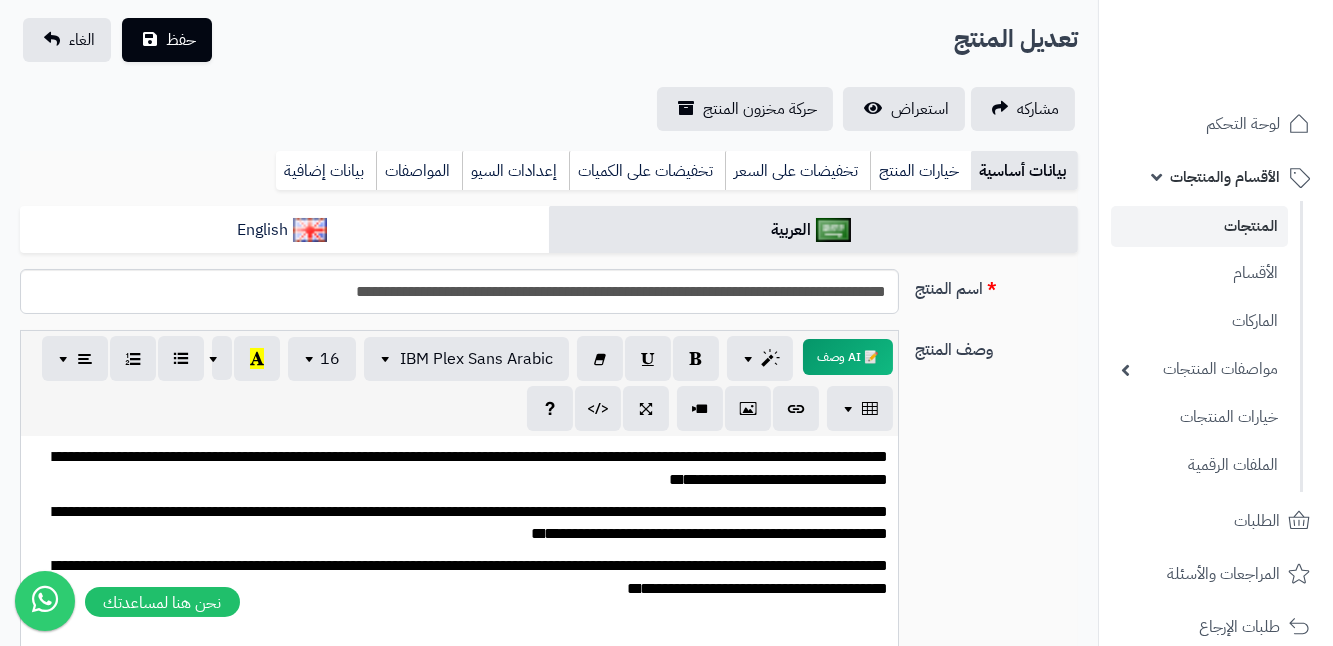 scroll, scrollTop: 0, scrollLeft: 0, axis: both 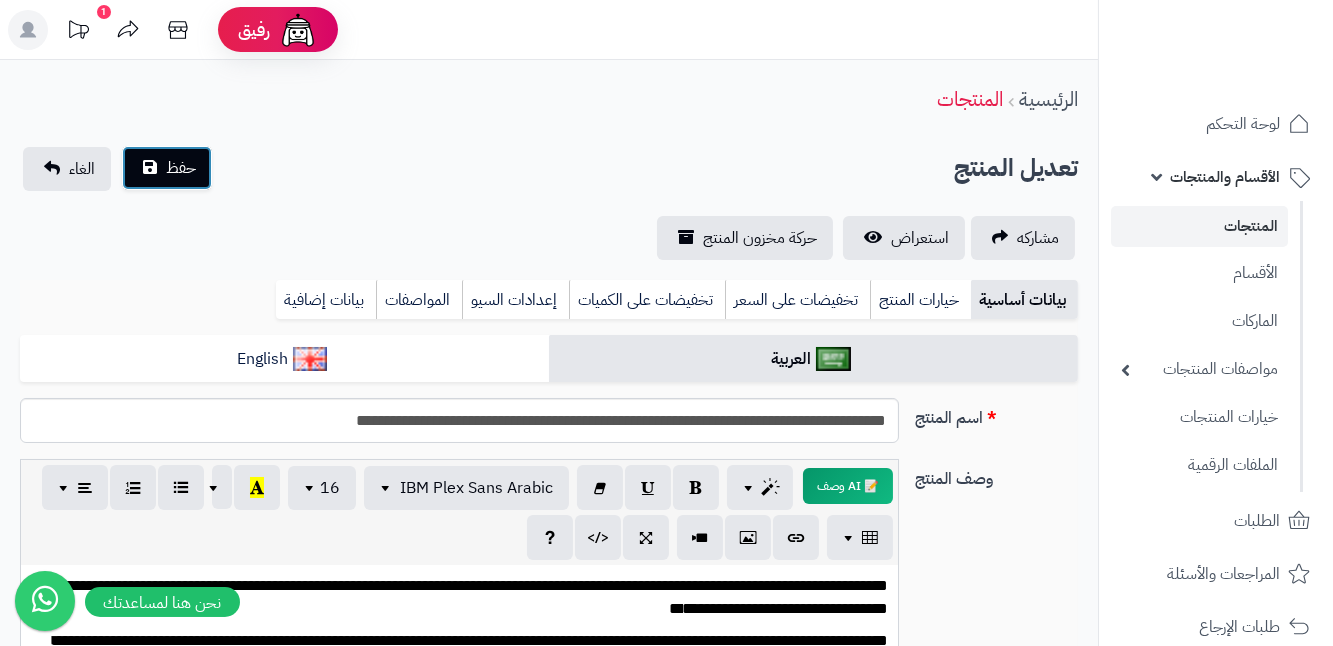 click on "حفظ" at bounding box center [181, 168] 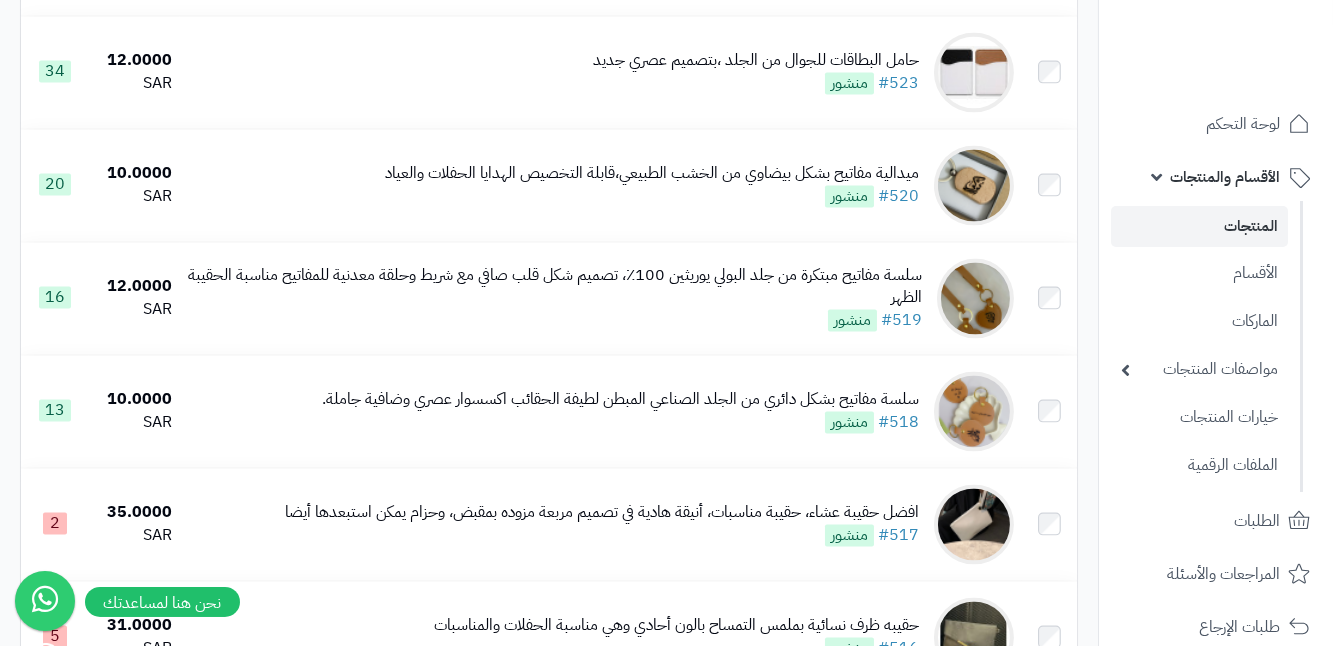 scroll, scrollTop: 7400, scrollLeft: 0, axis: vertical 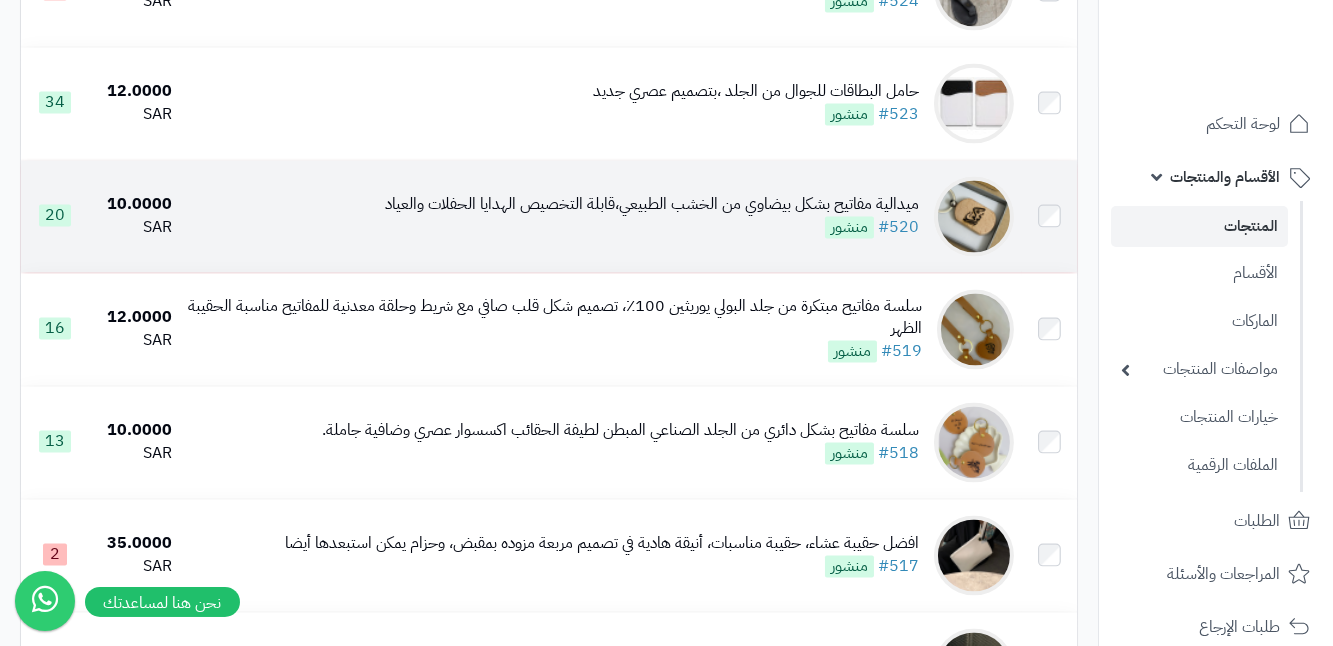 click at bounding box center (974, 216) 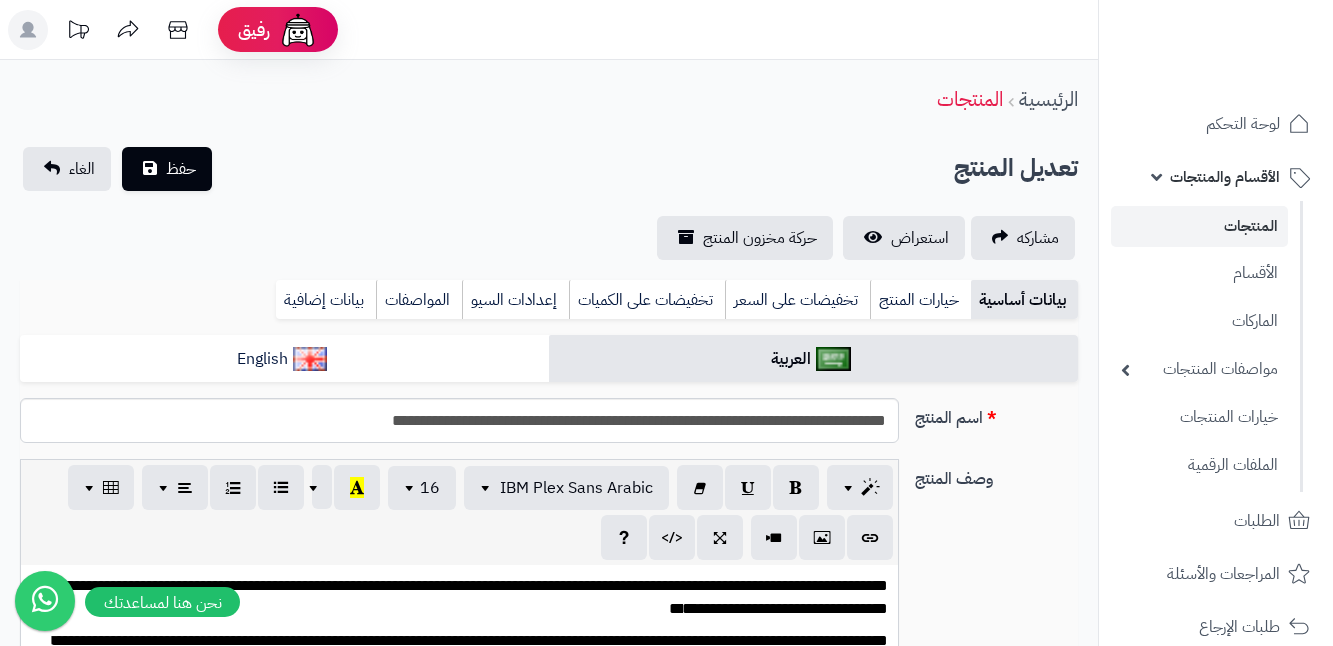 scroll, scrollTop: 0, scrollLeft: 0, axis: both 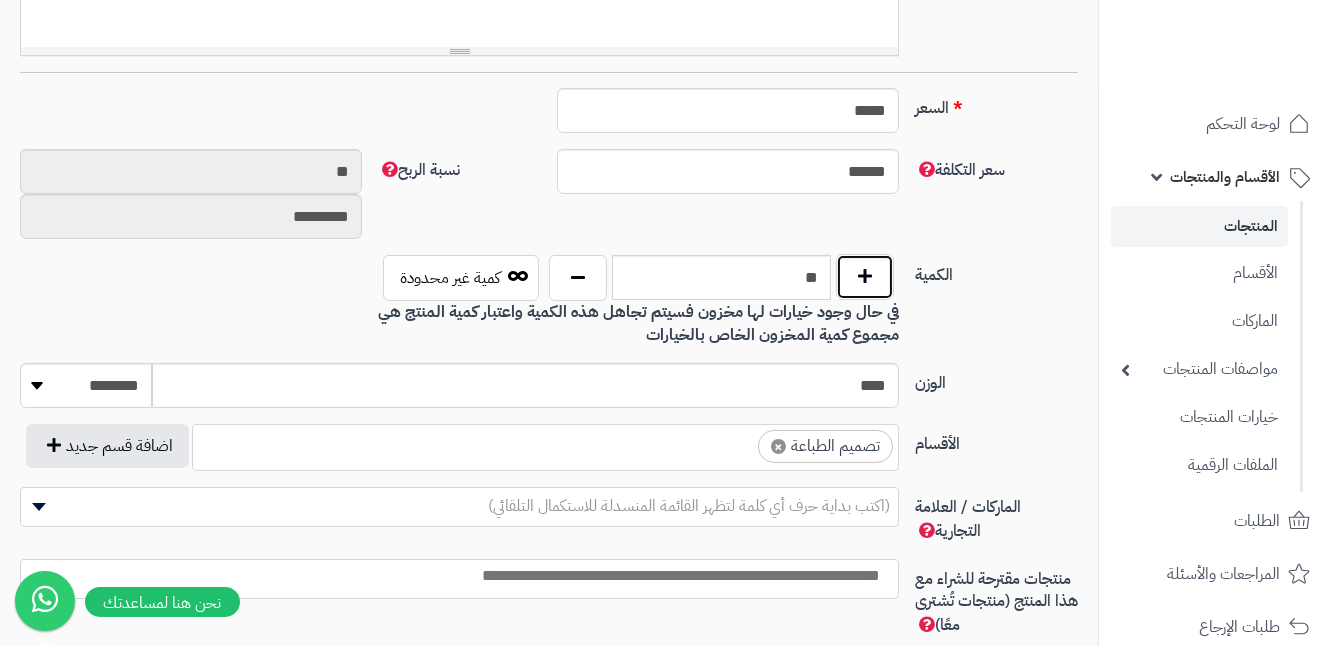 click at bounding box center (865, 277) 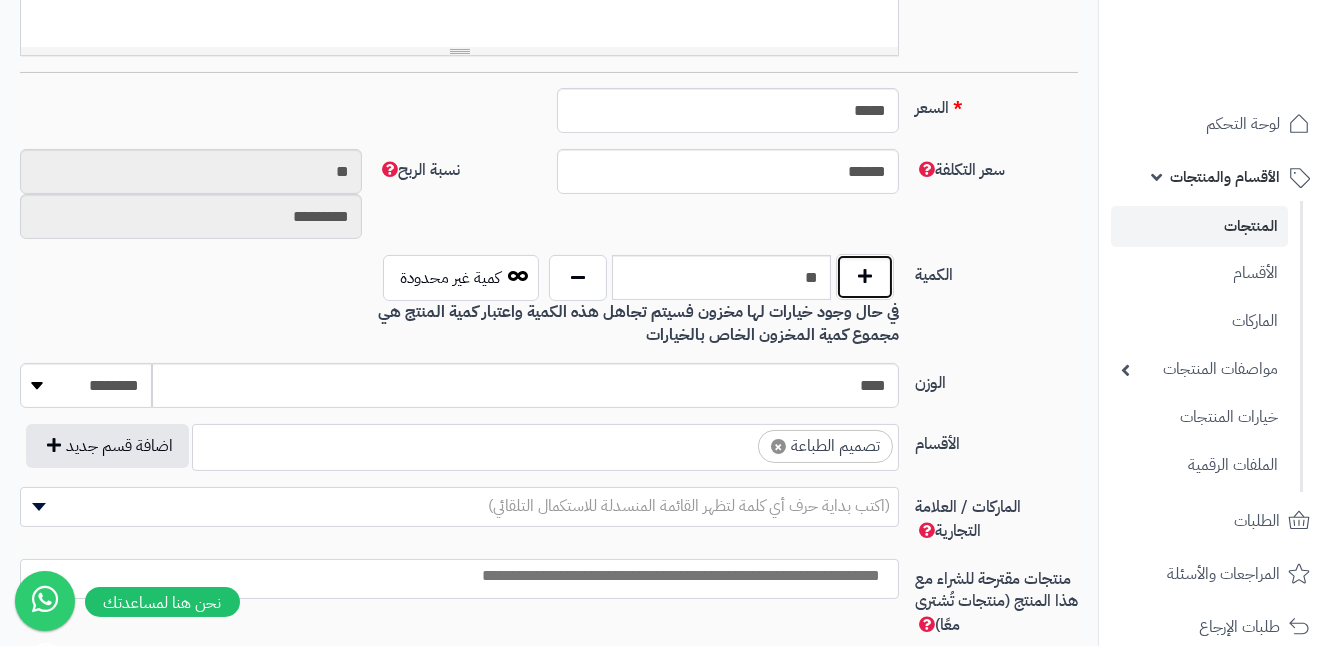 click at bounding box center [865, 277] 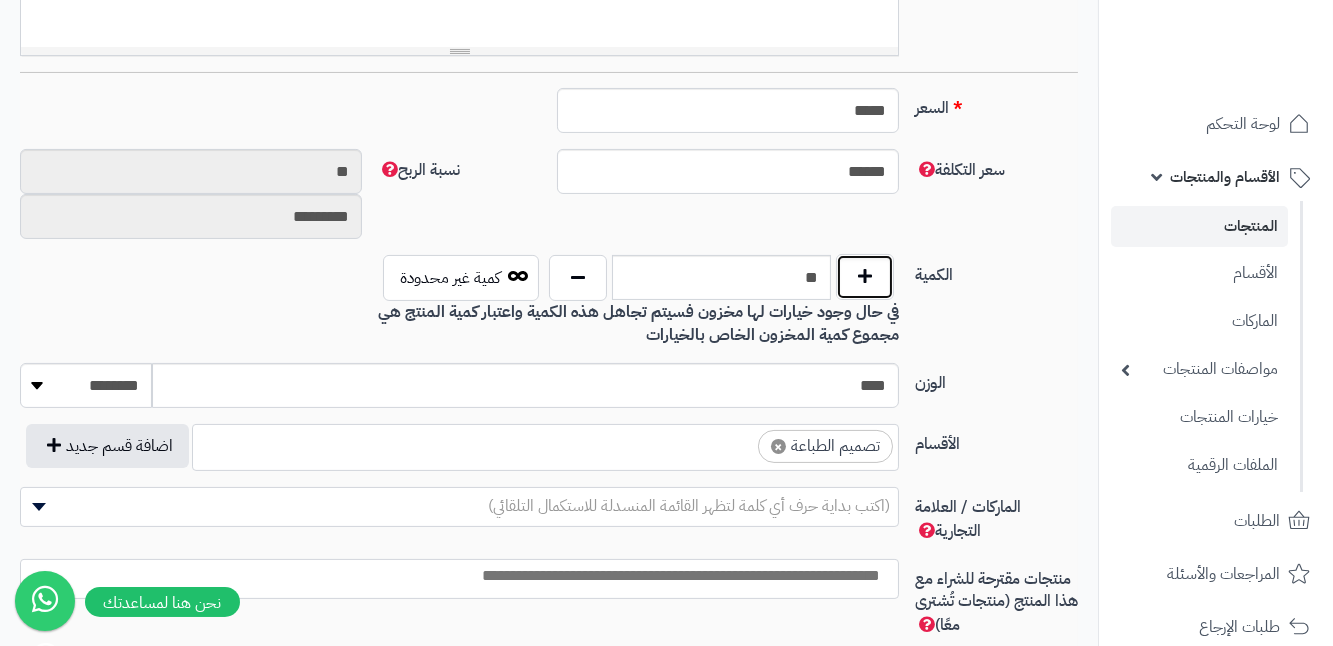 click at bounding box center (865, 277) 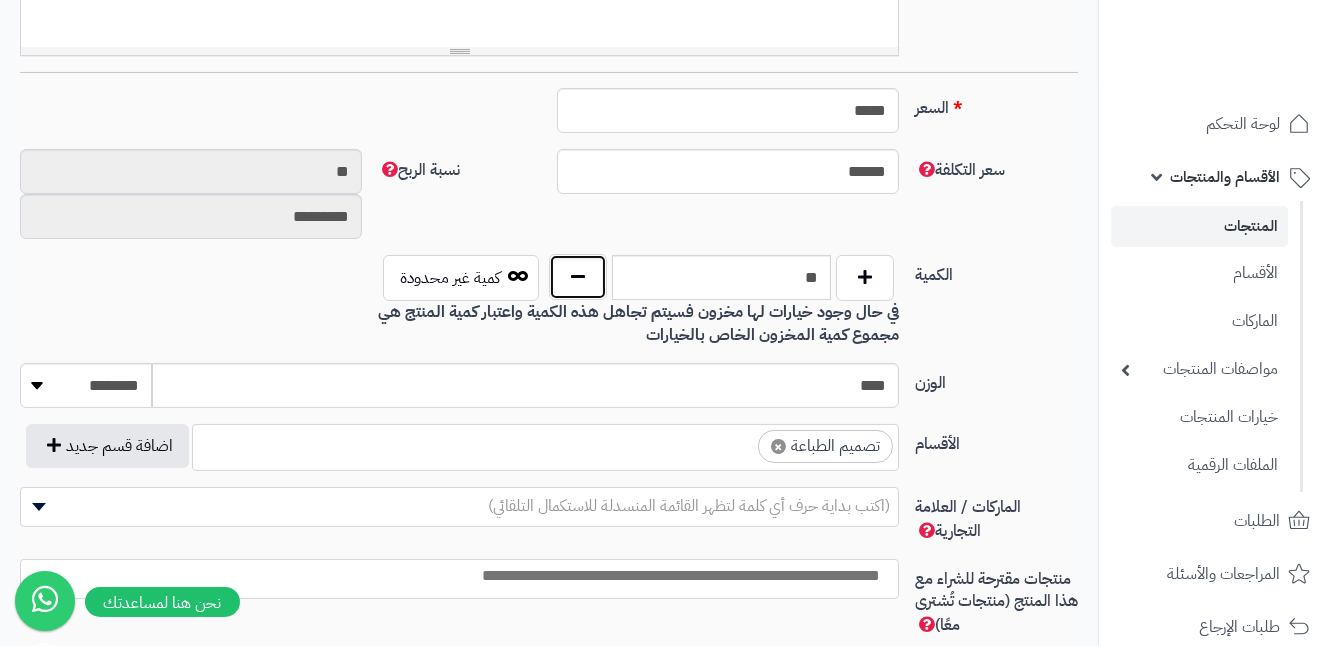 click at bounding box center (578, 277) 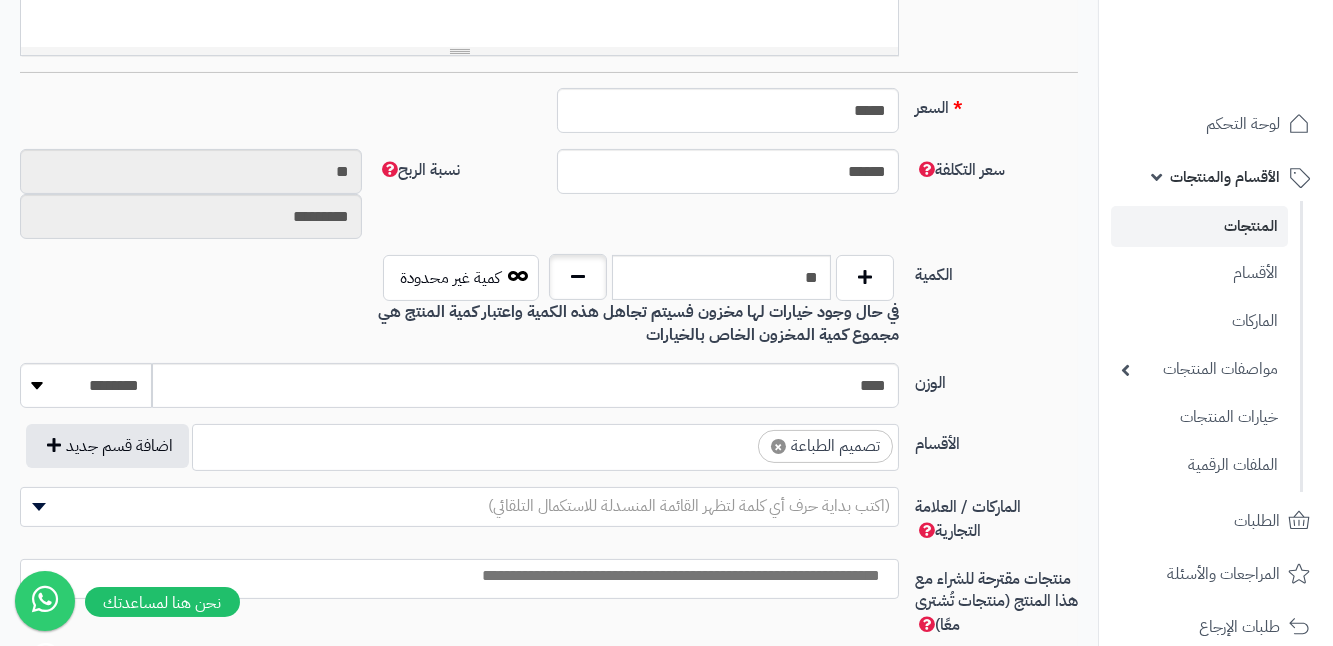 type on "**" 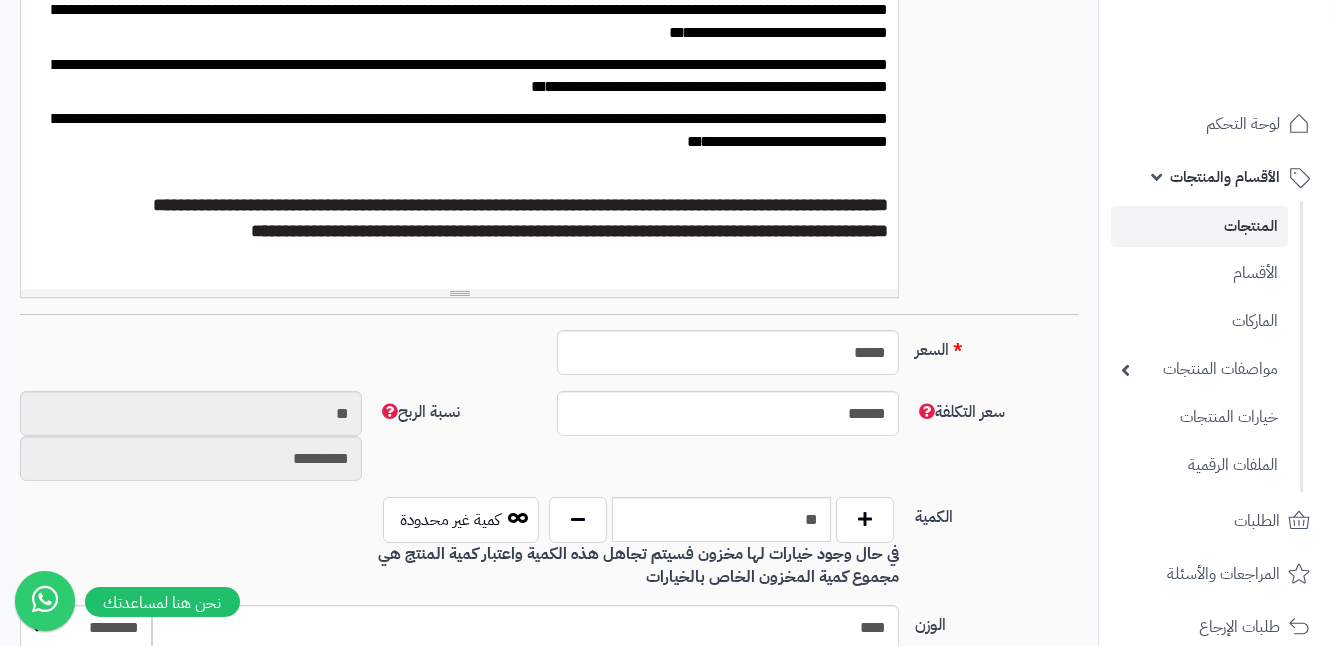scroll, scrollTop: 545, scrollLeft: 0, axis: vertical 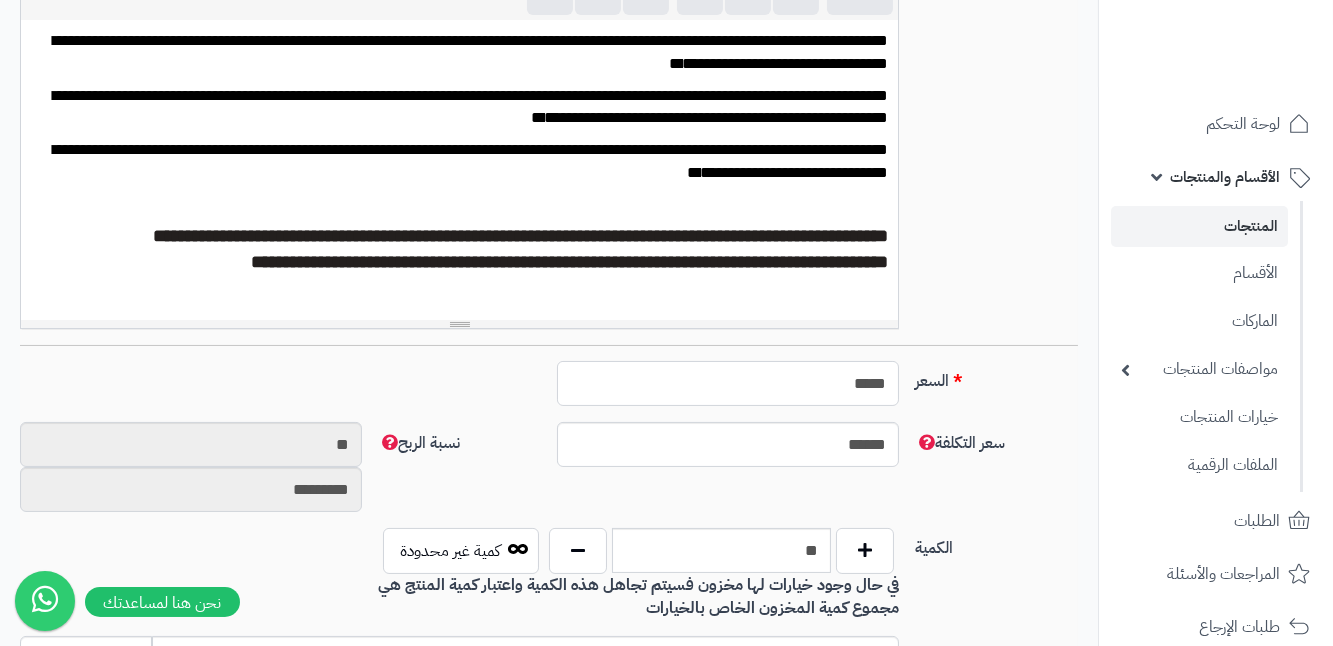 click on "*****" at bounding box center [728, 383] 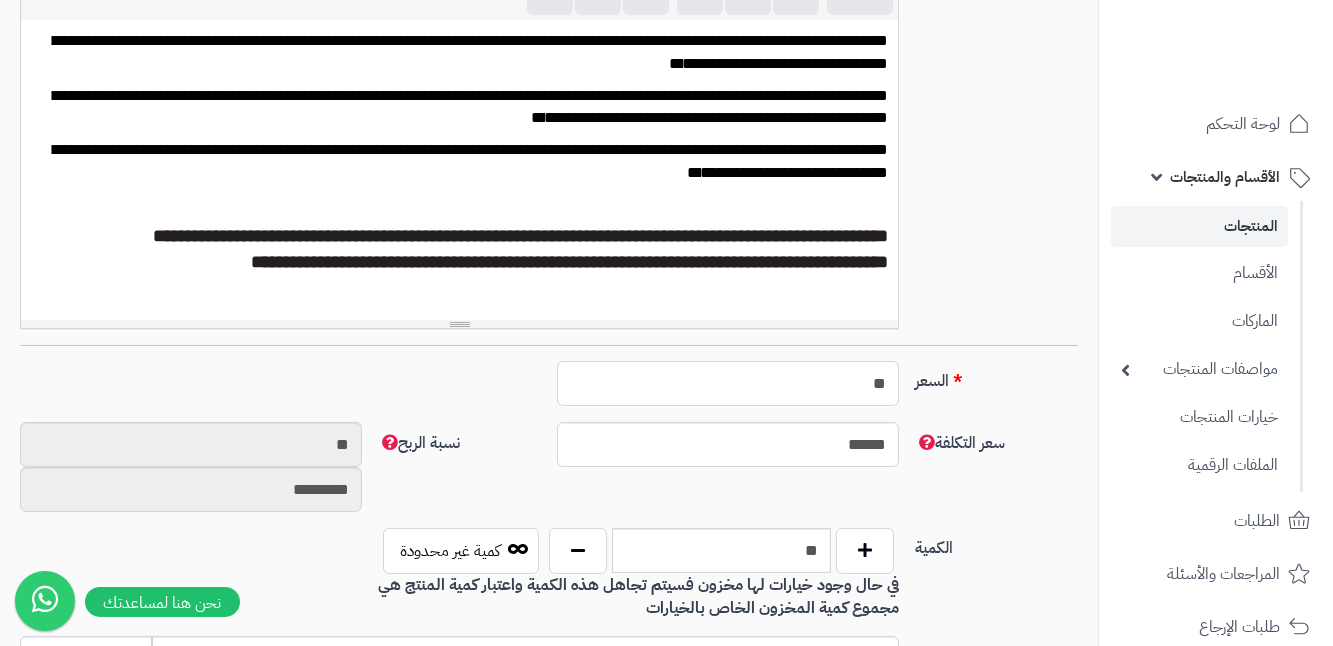 type on "*" 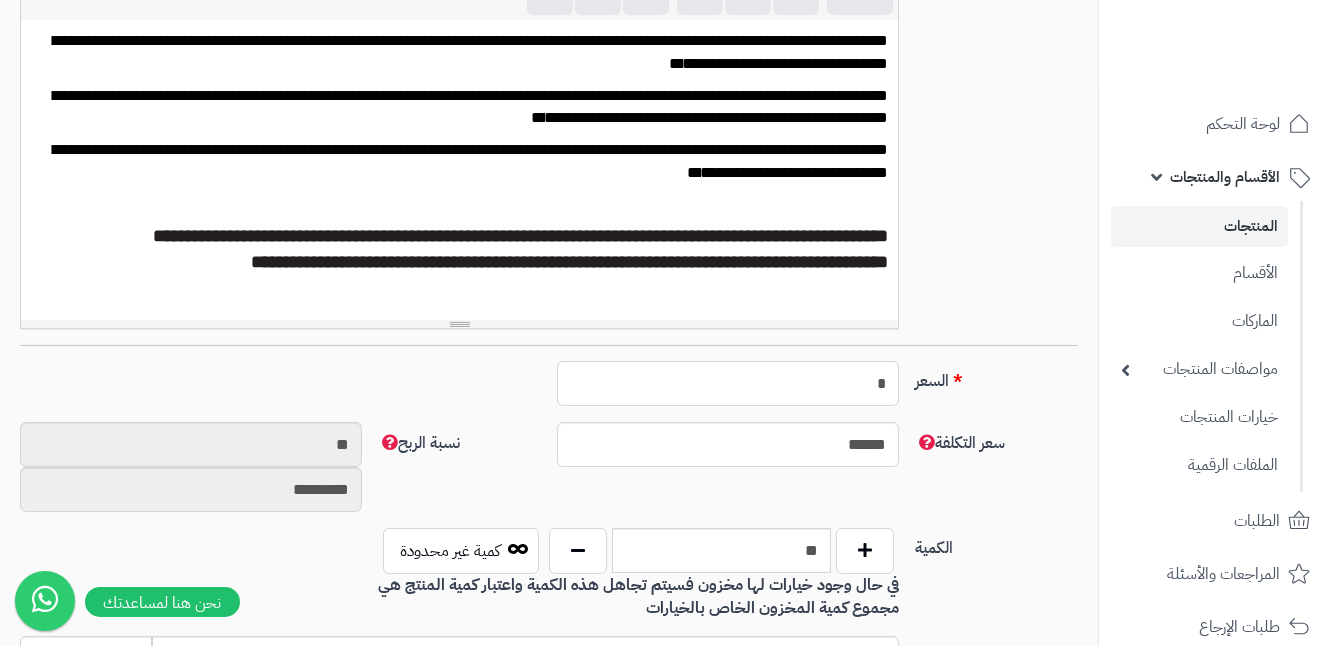 type on "********" 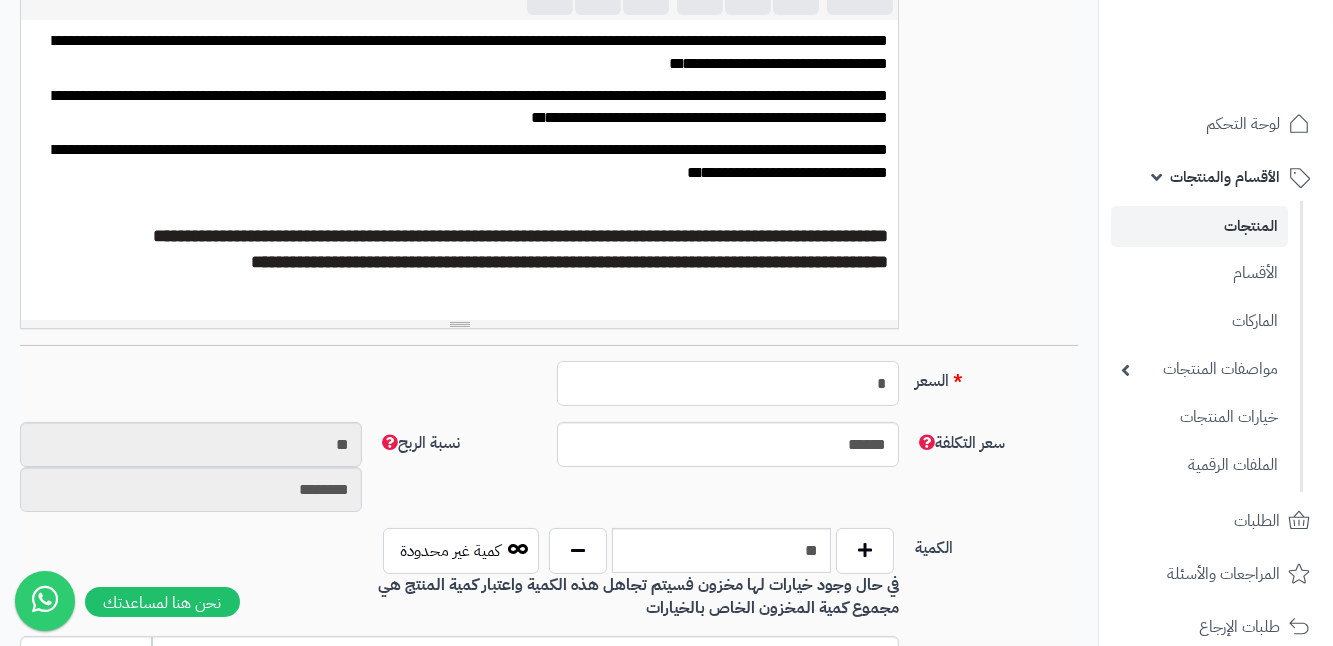 type on "**" 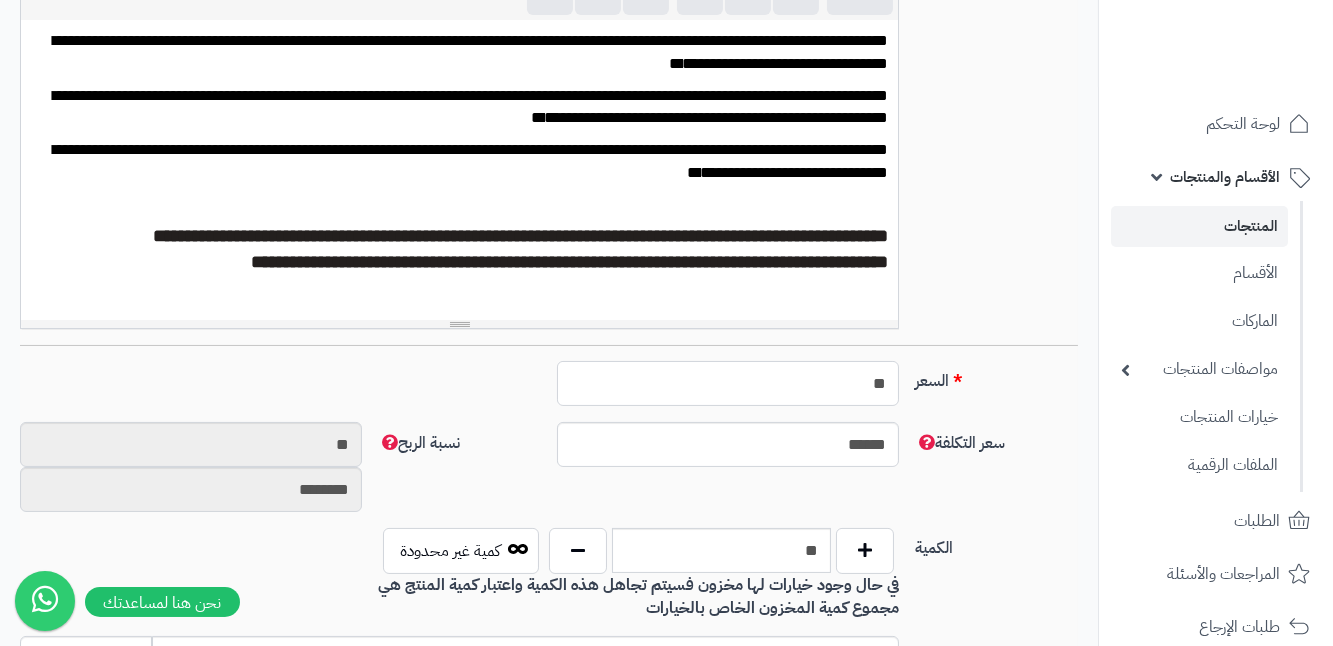 type on "*********" 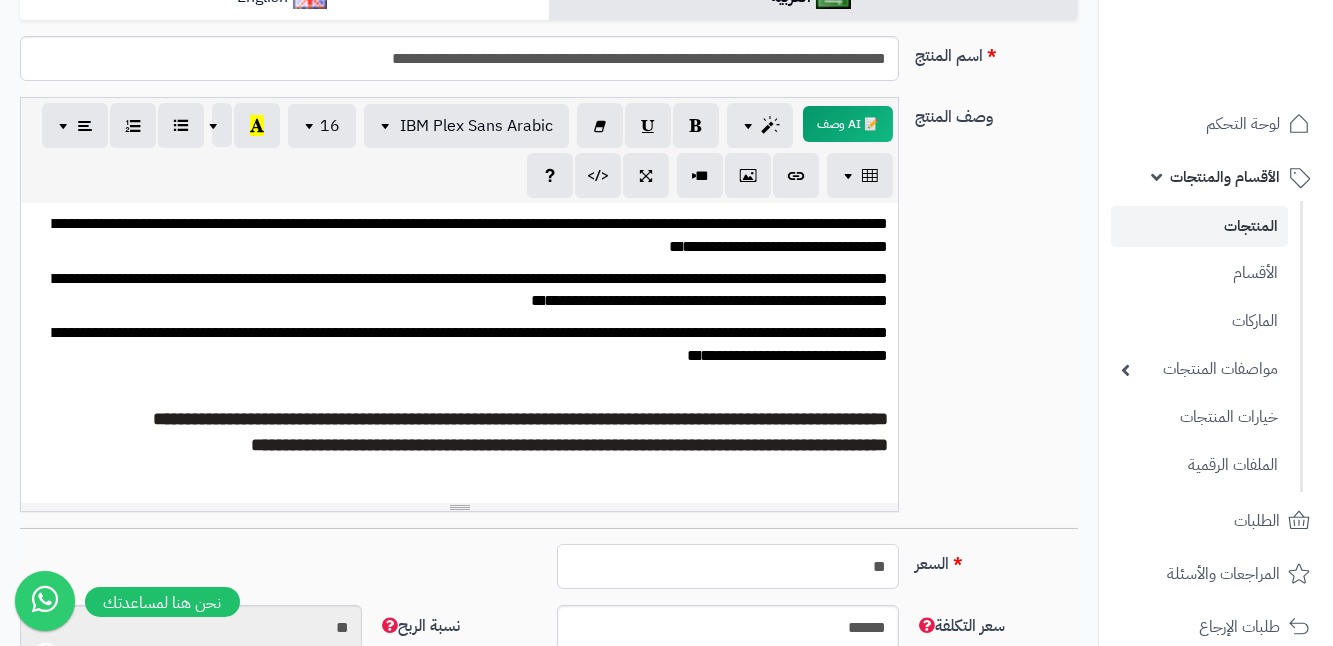 scroll, scrollTop: 454, scrollLeft: 0, axis: vertical 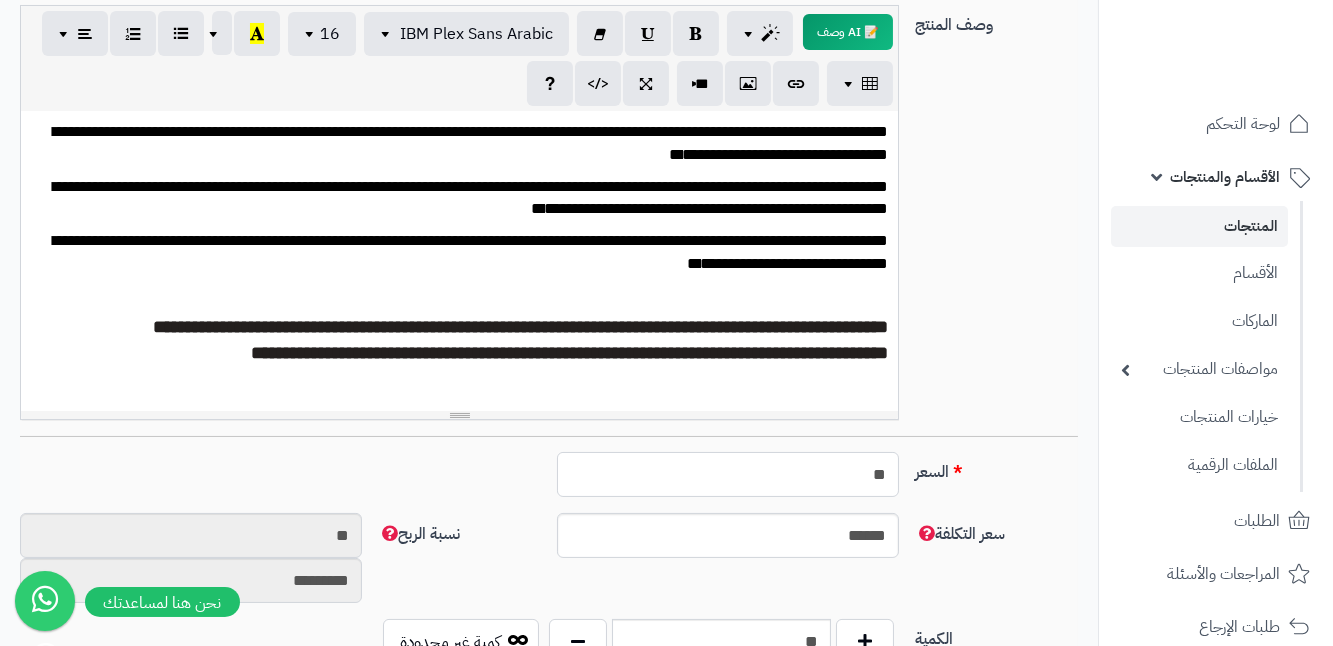 type on "*" 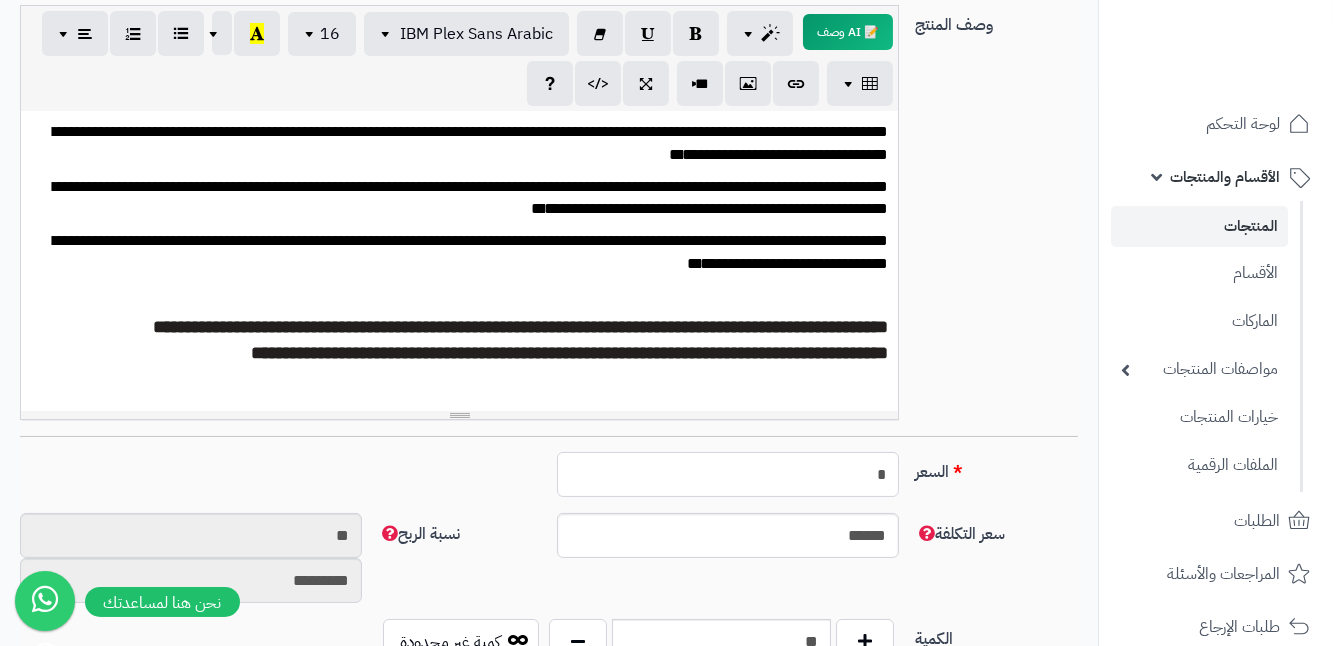 type on "********" 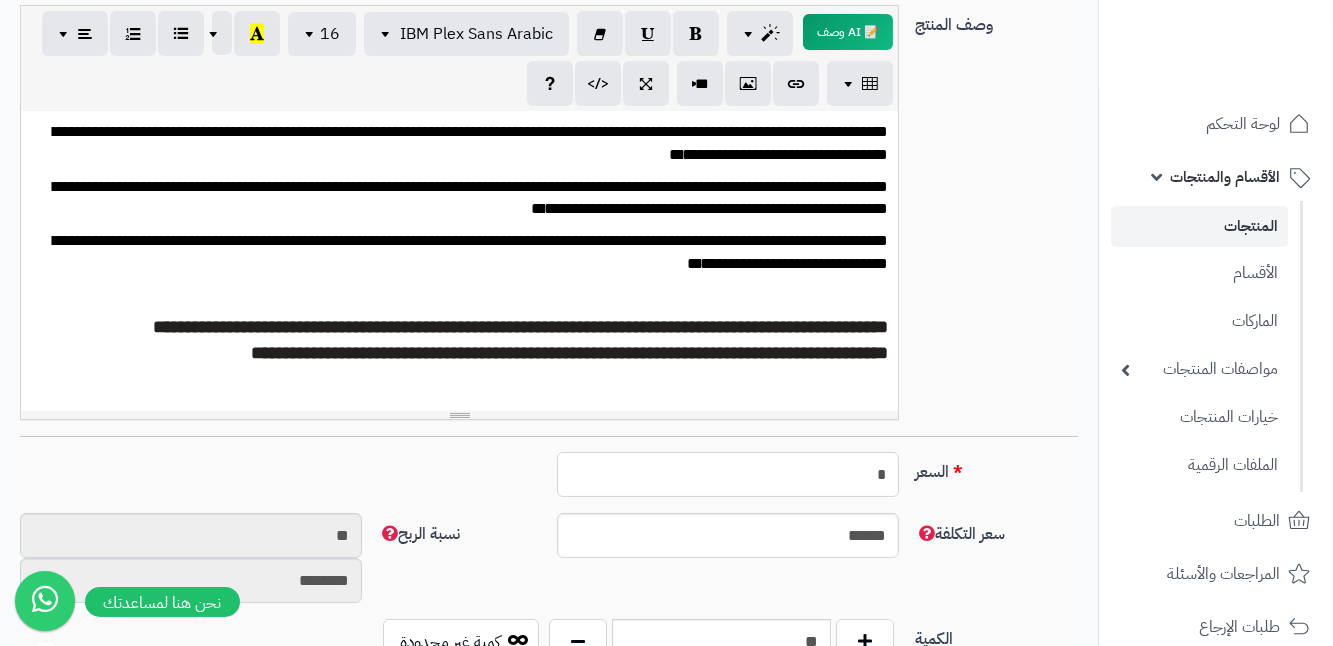 type on "**" 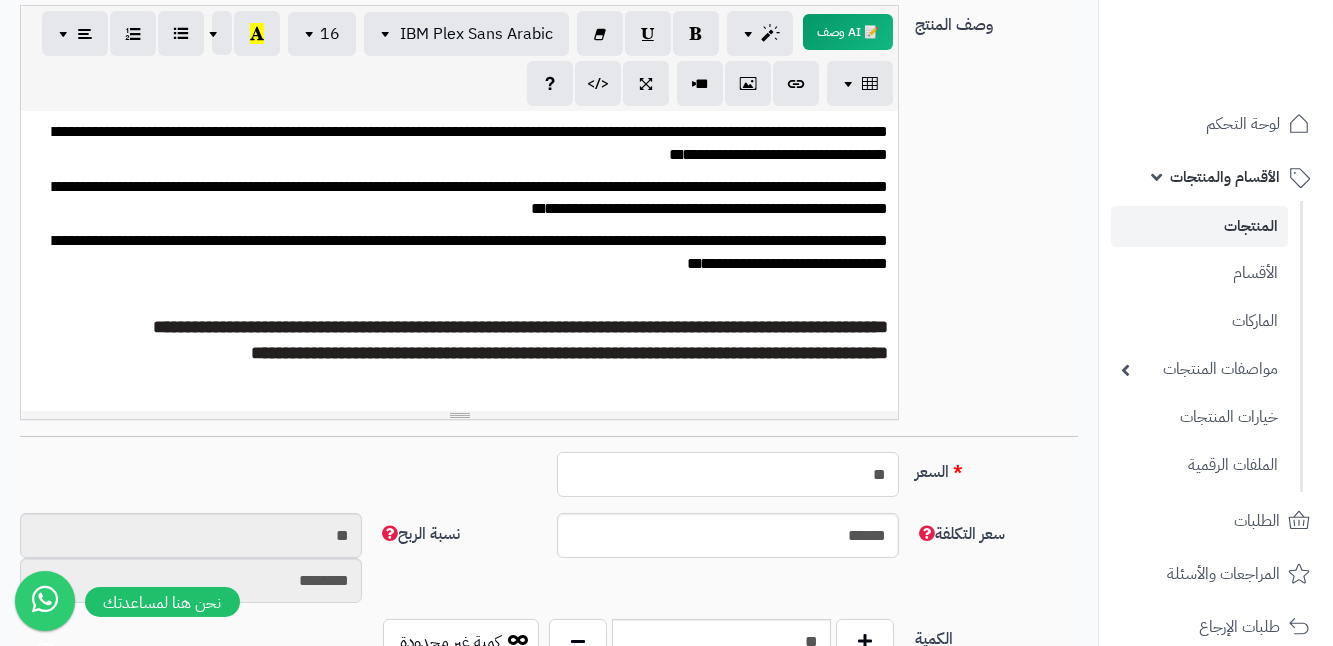 type on "*********" 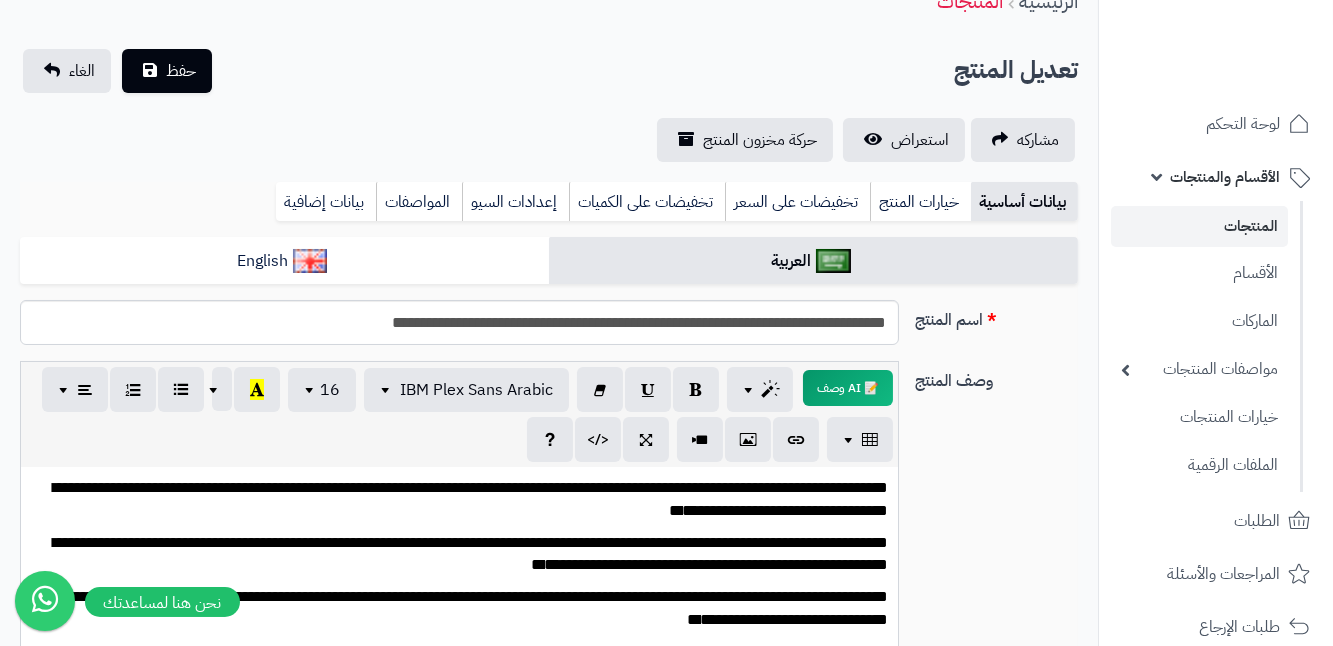 scroll, scrollTop: 0, scrollLeft: 0, axis: both 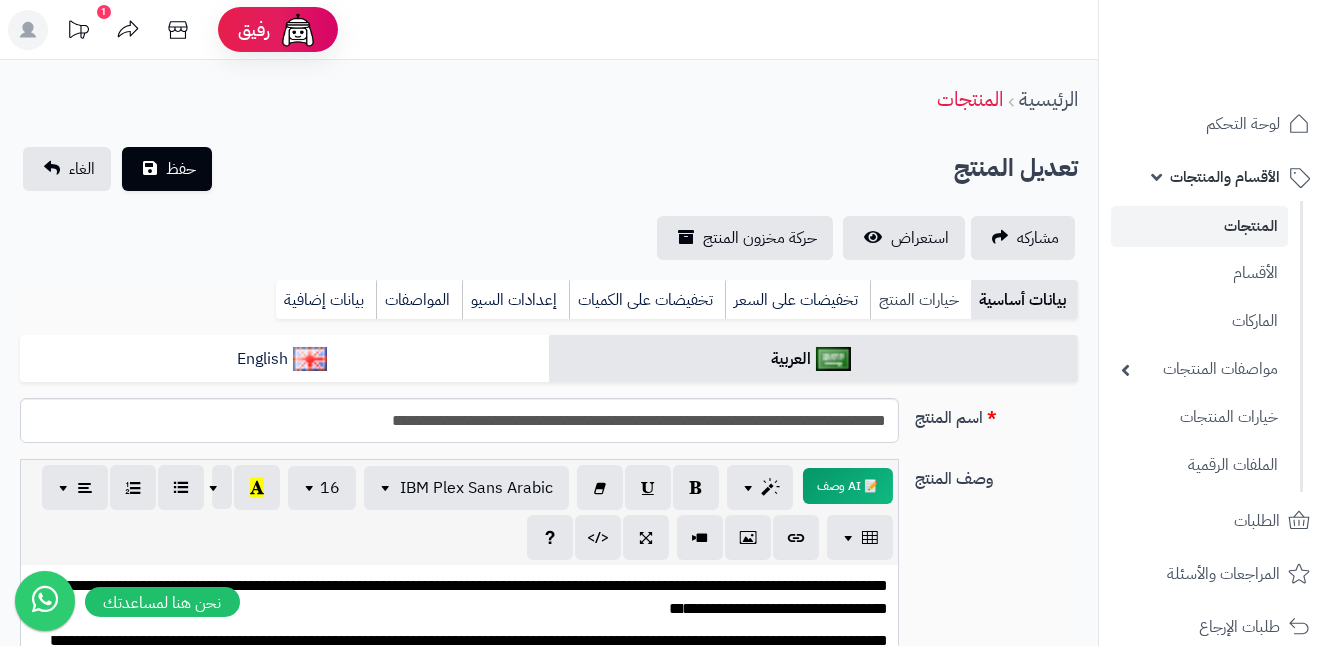 type on "**" 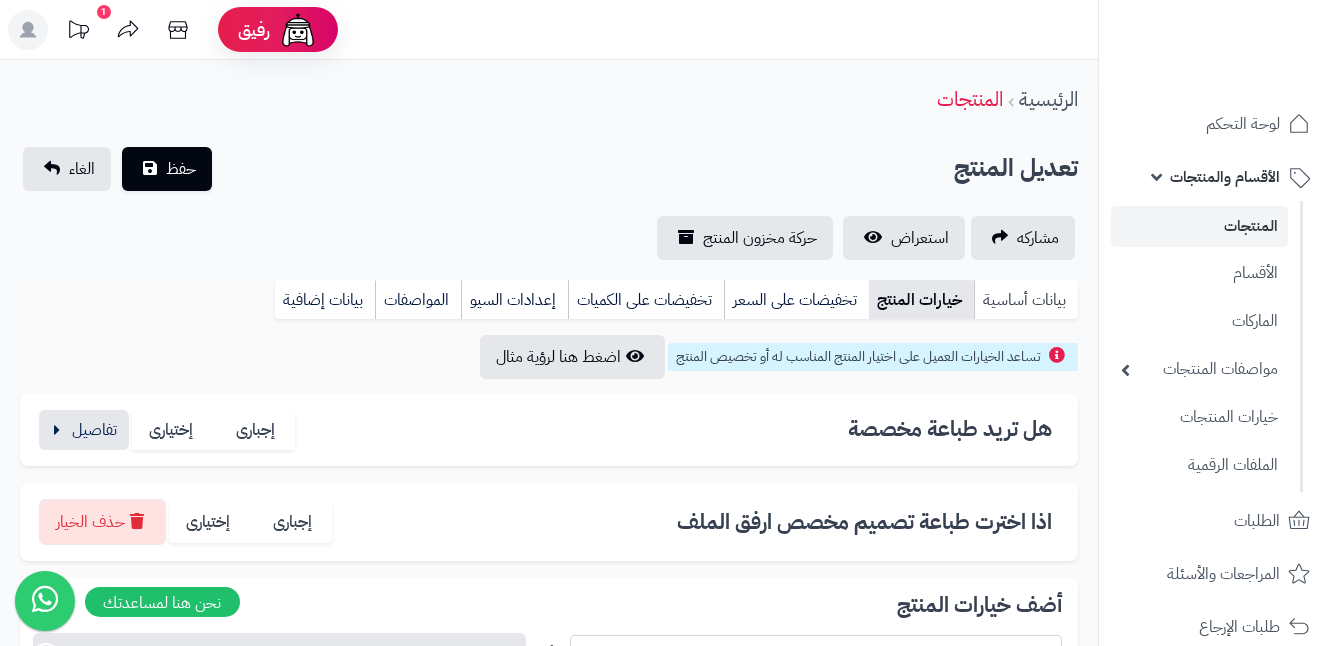 click on "بيانات أساسية" at bounding box center [1026, 300] 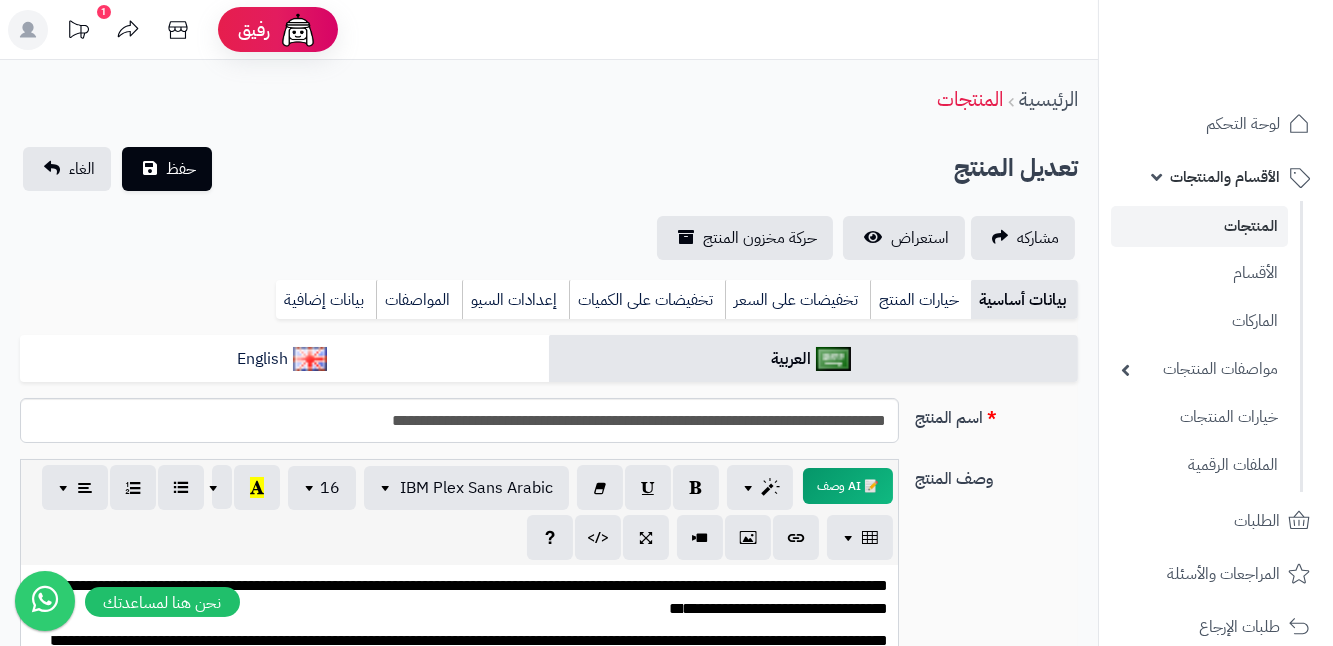 scroll, scrollTop: 0, scrollLeft: 0, axis: both 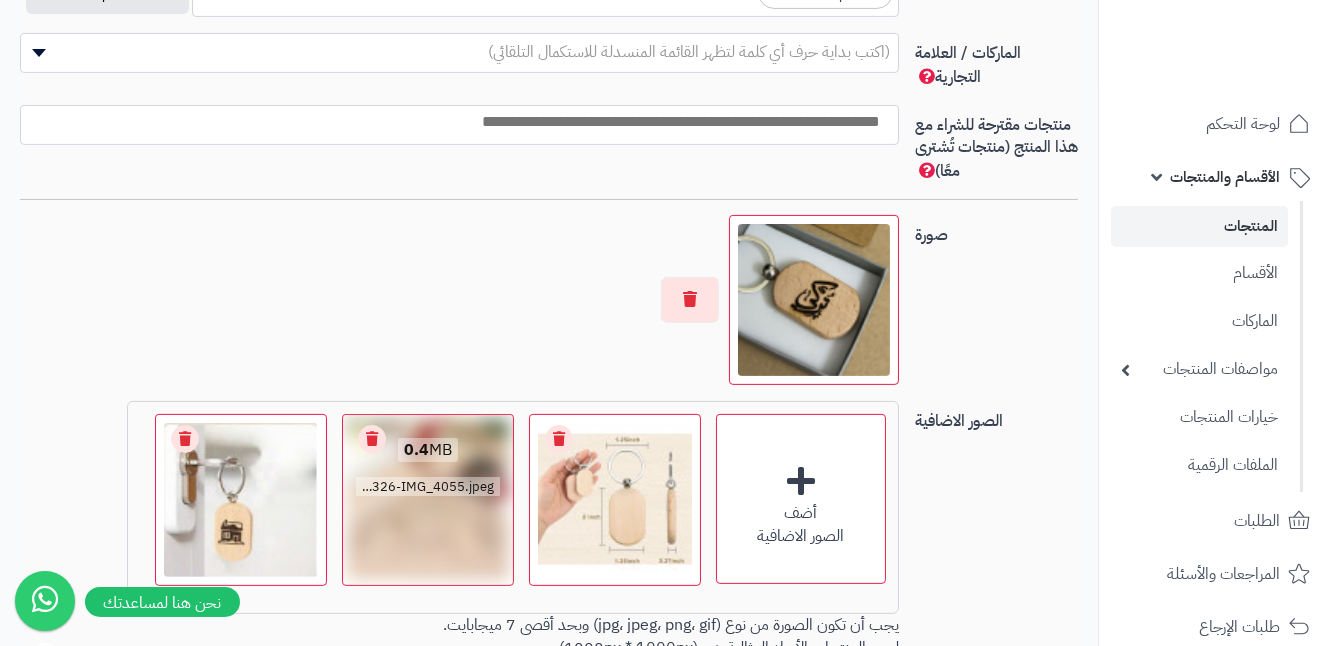 click on "Remove file" at bounding box center (372, 439) 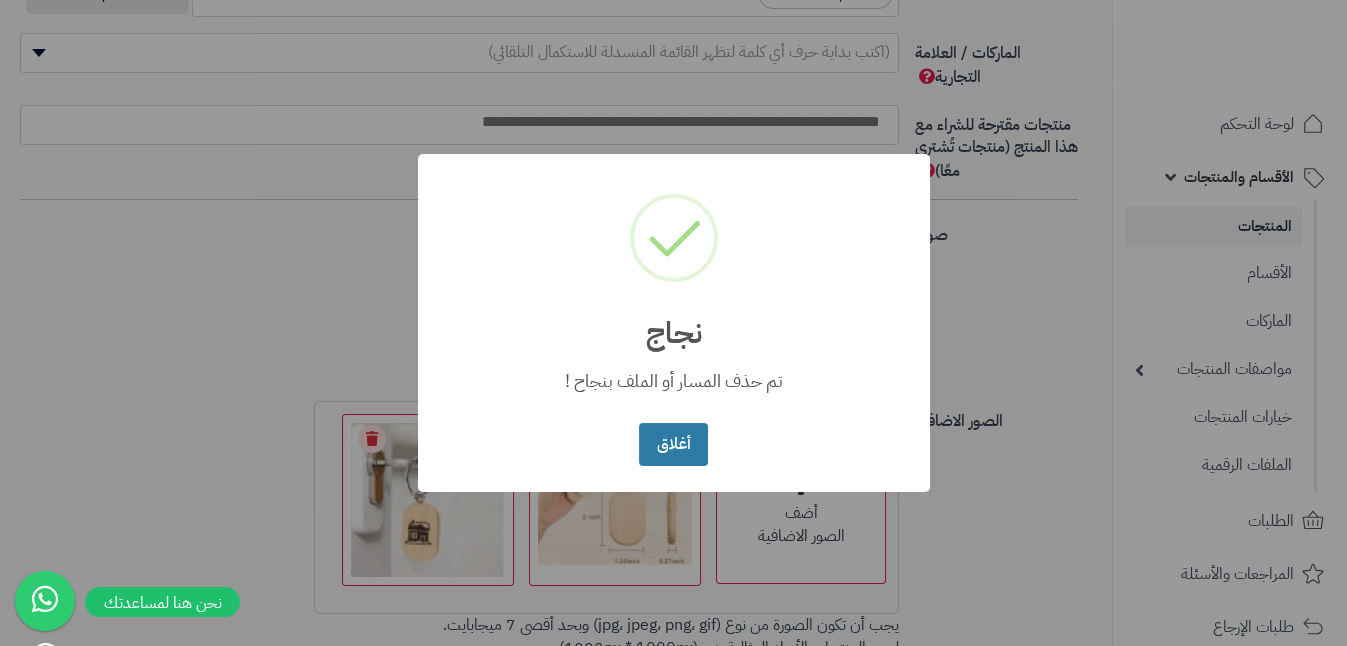 click on "أغلاق" at bounding box center (673, 444) 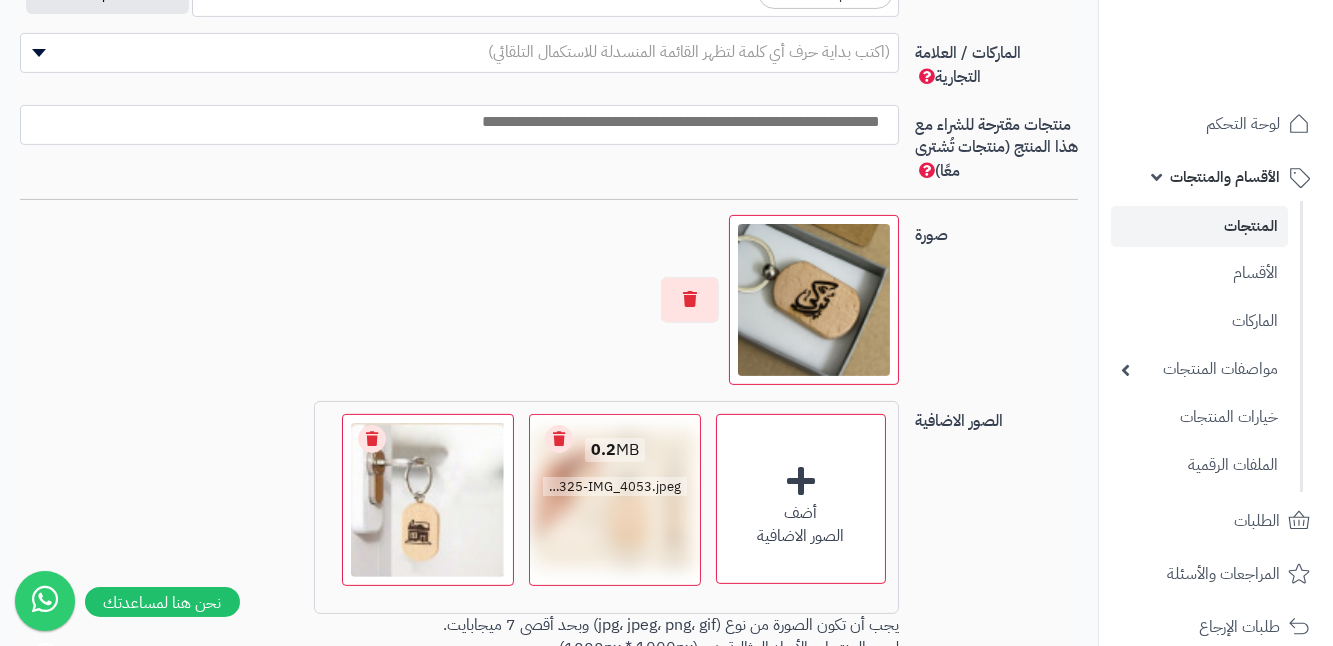 click on "Remove file" at bounding box center [559, 439] 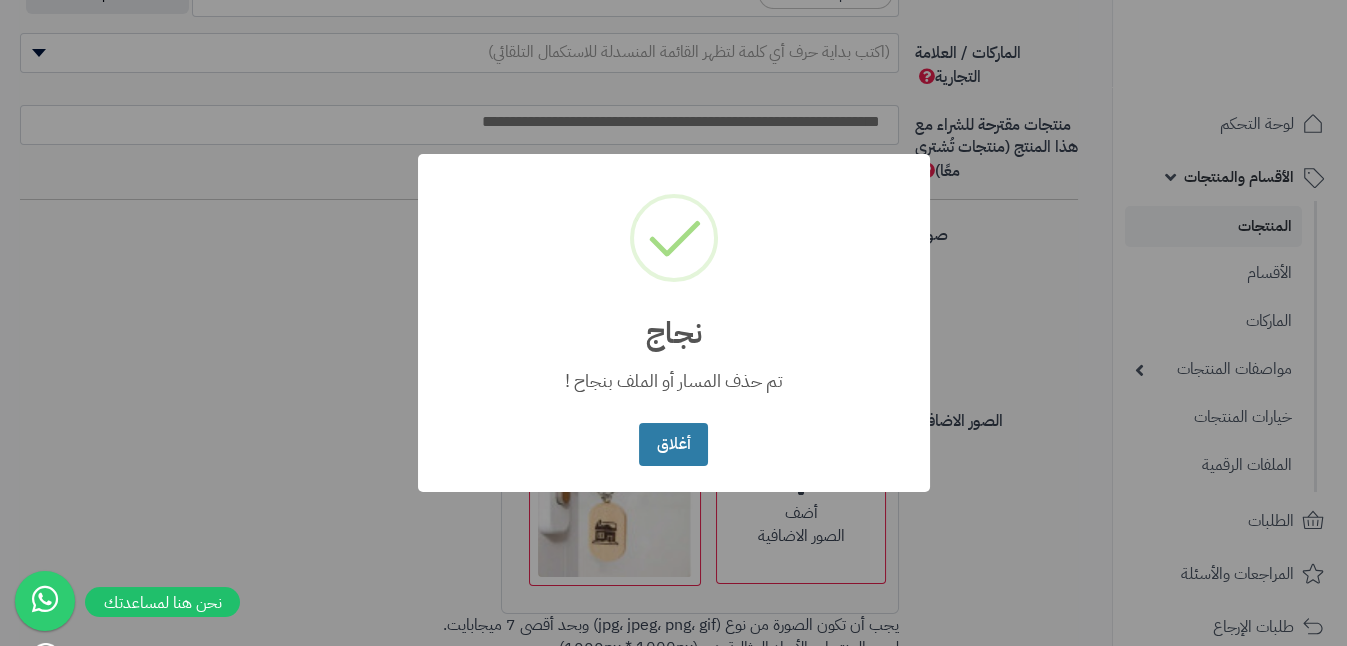 click on "أغلاق" at bounding box center (673, 444) 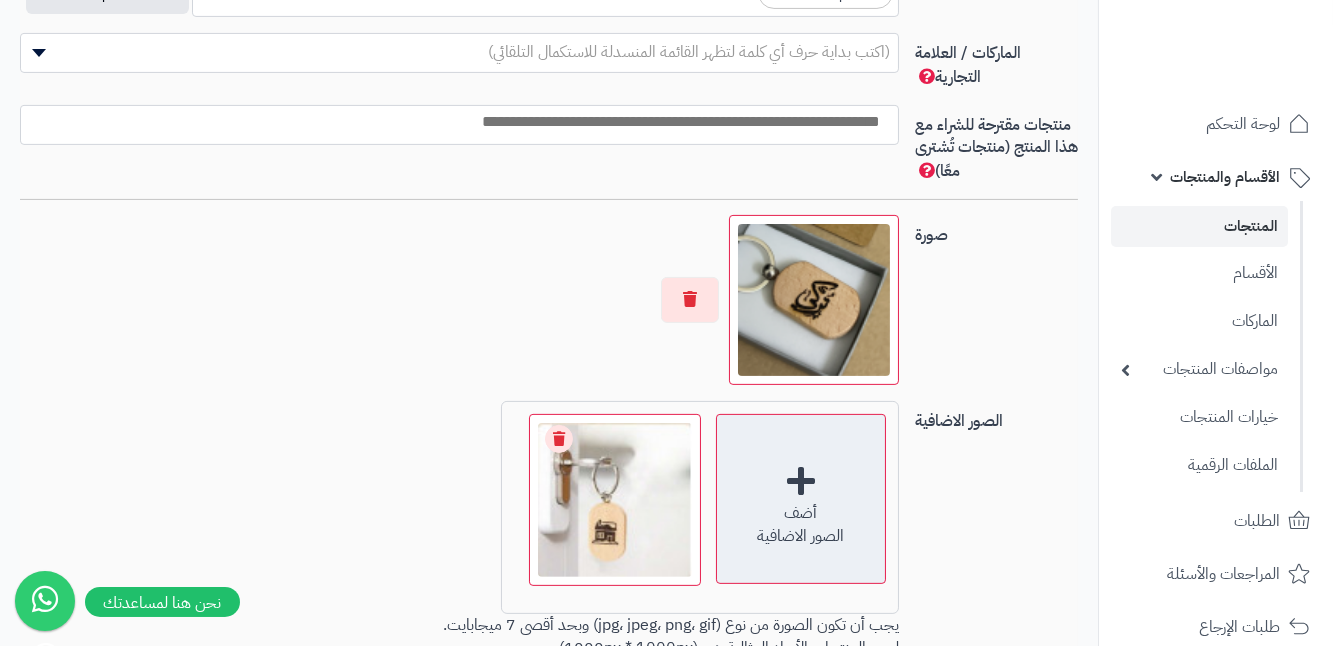 click on "أضف" at bounding box center [801, 513] 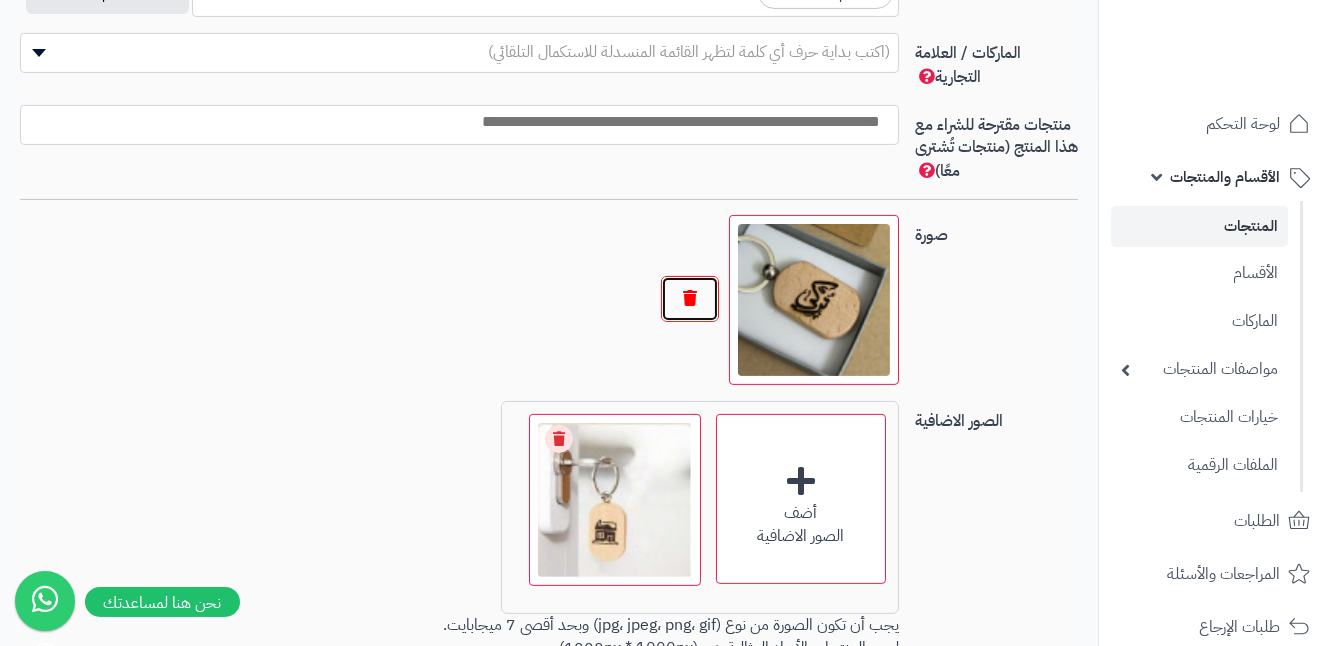 click at bounding box center (690, 299) 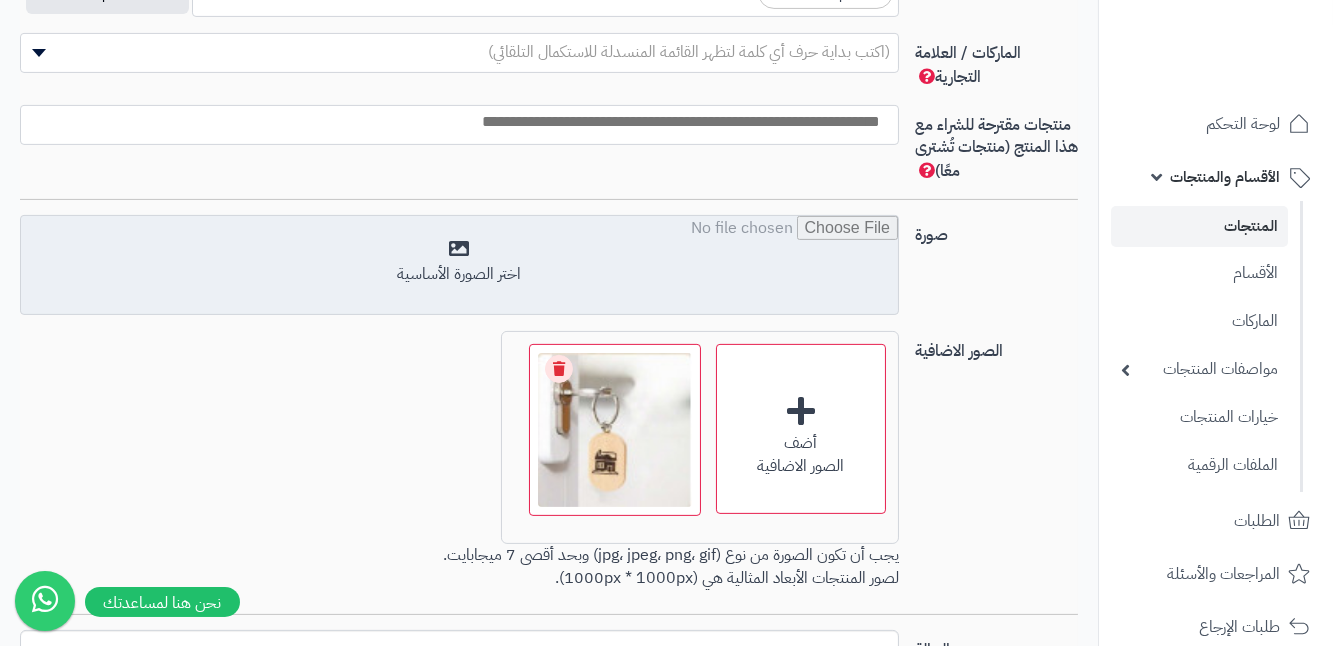 click at bounding box center (459, 266) 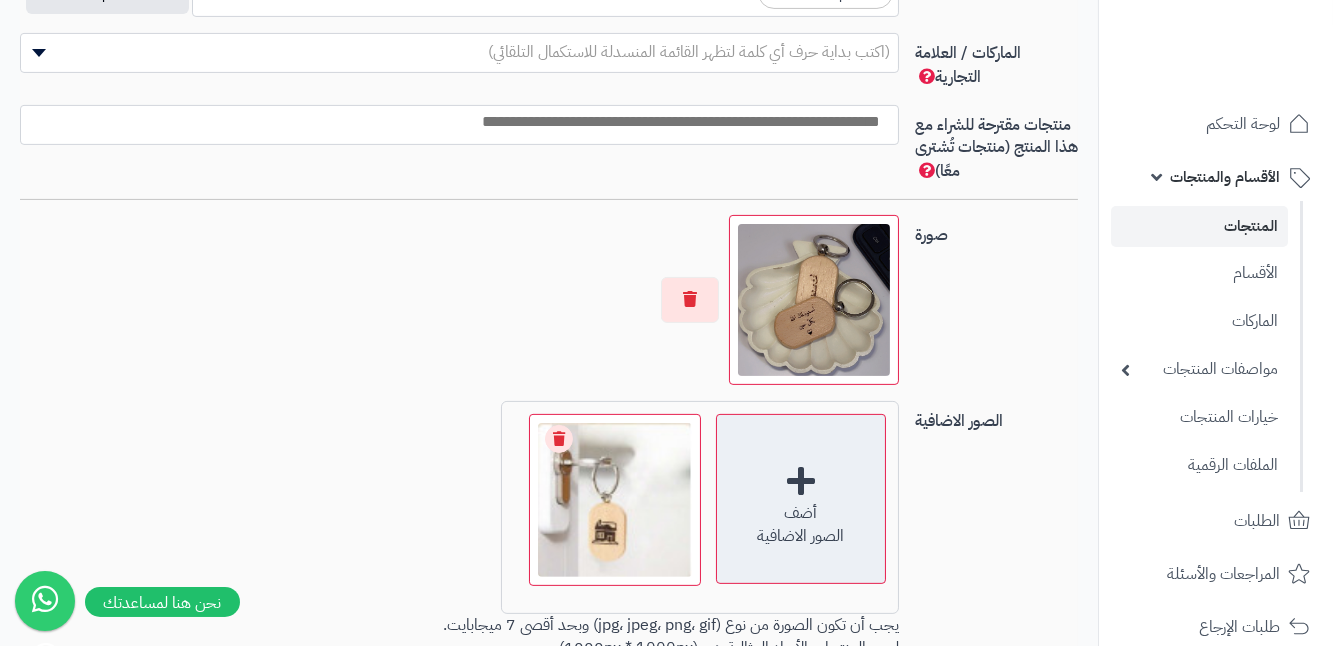 click on "أضف الصور الاضافية" at bounding box center [801, 499] 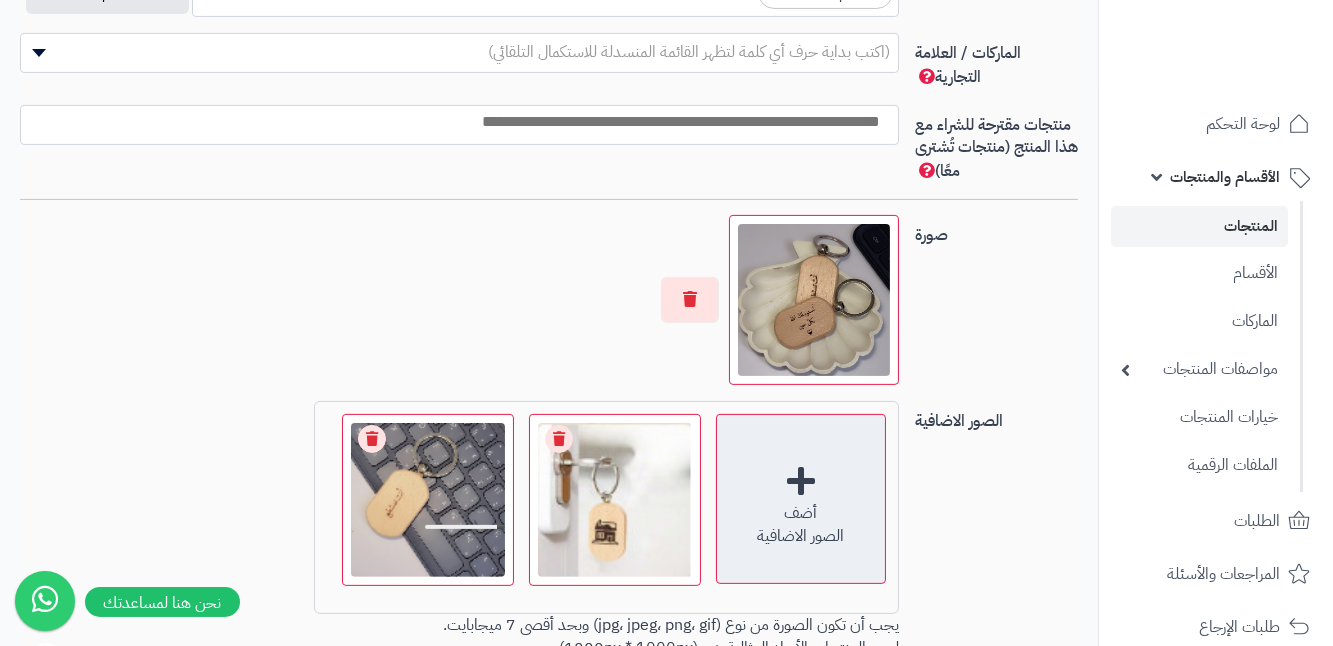 click on "أضف" at bounding box center (801, 513) 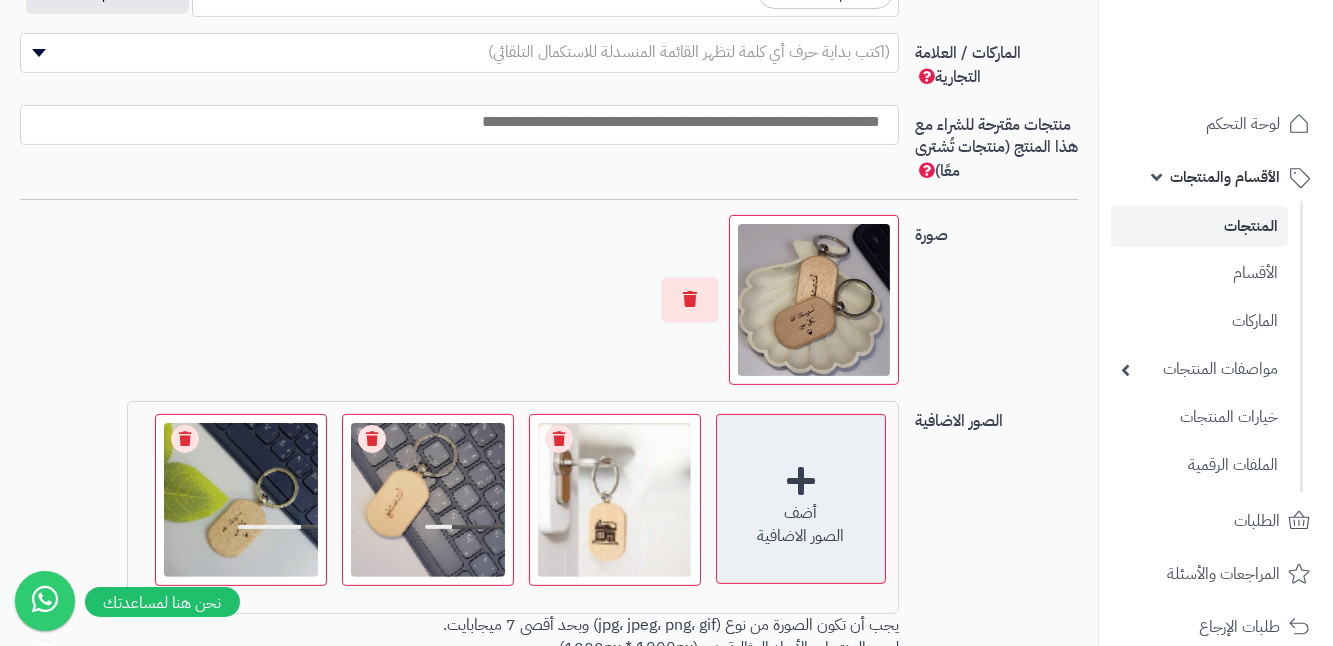 click on "أضف الصور الاضافية" at bounding box center (801, 499) 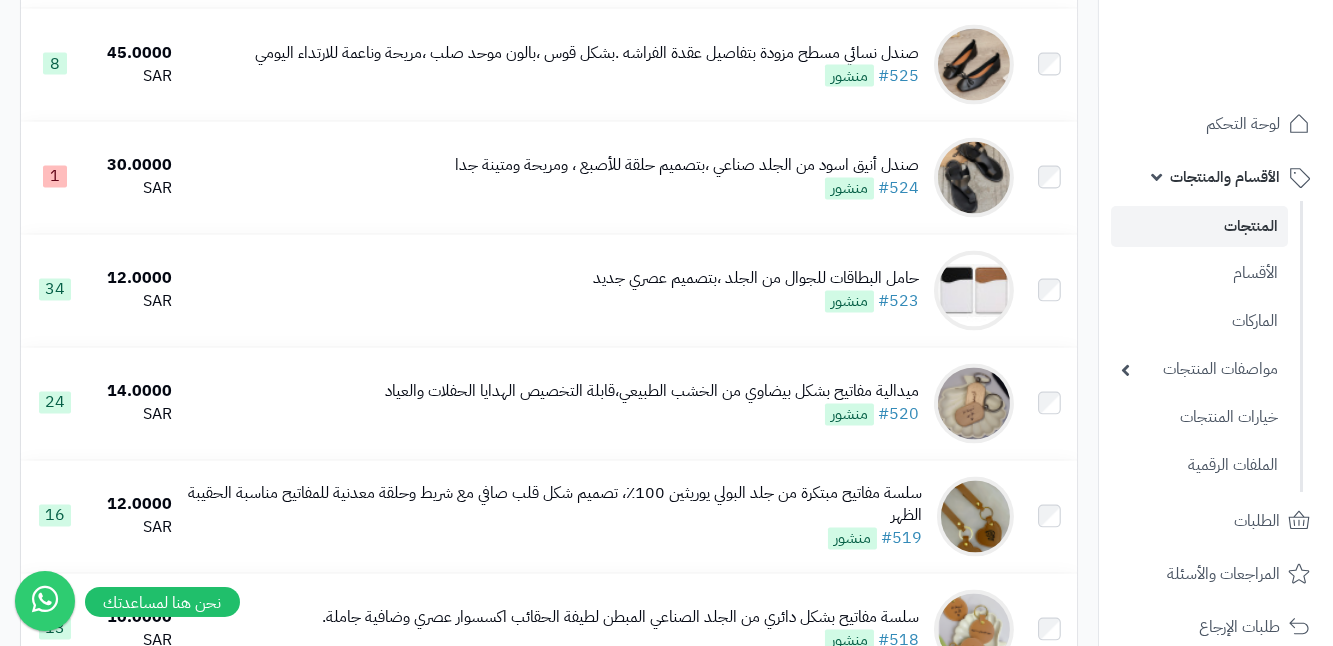scroll, scrollTop: 7090, scrollLeft: 0, axis: vertical 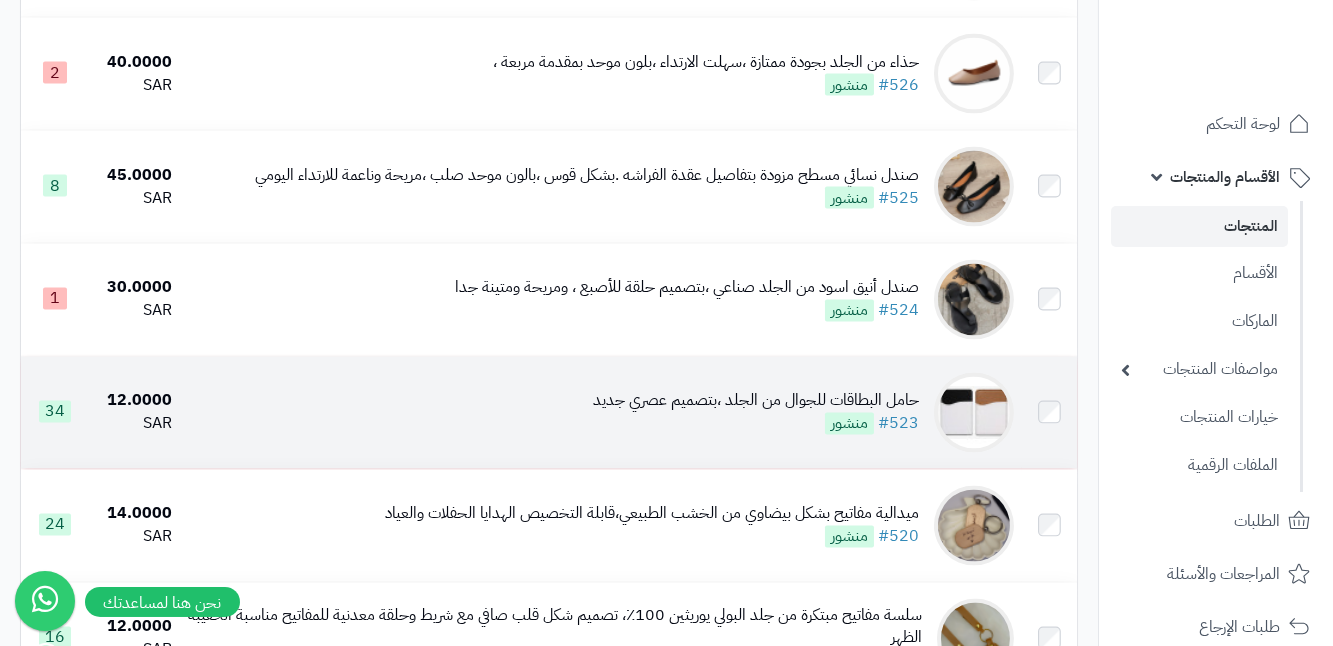 click at bounding box center [974, 413] 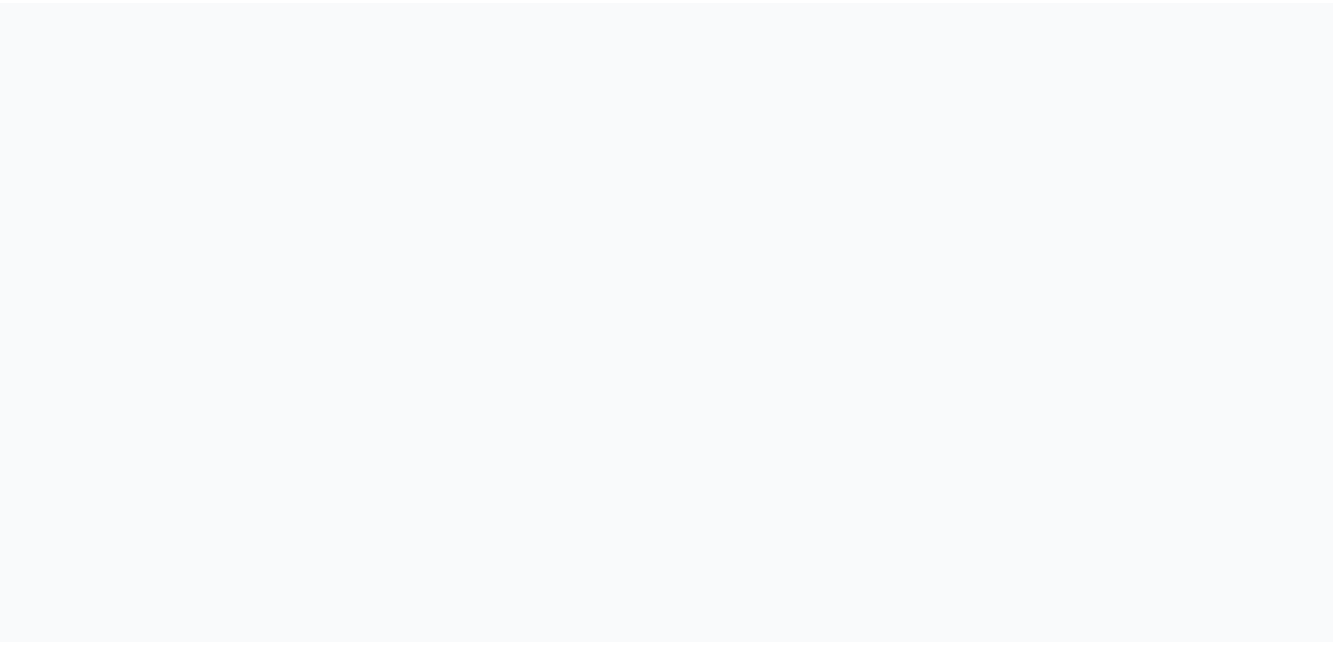 scroll, scrollTop: 0, scrollLeft: 0, axis: both 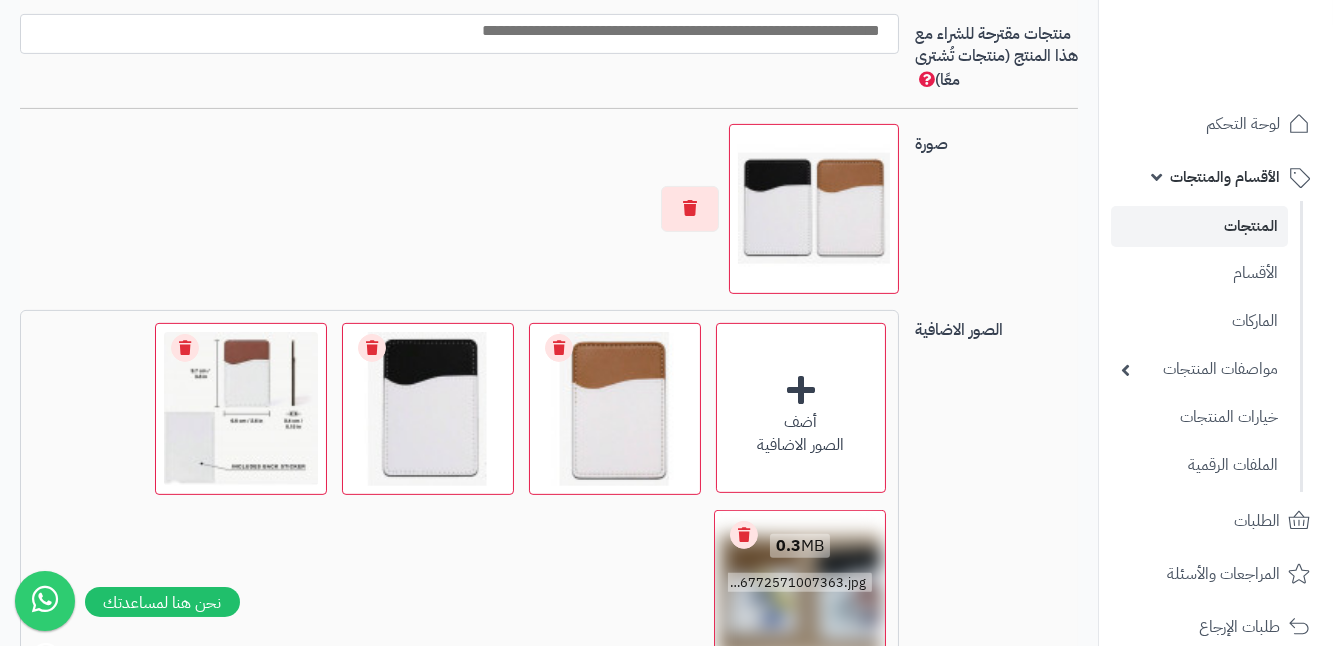 click on "Remove file" at bounding box center (744, 535) 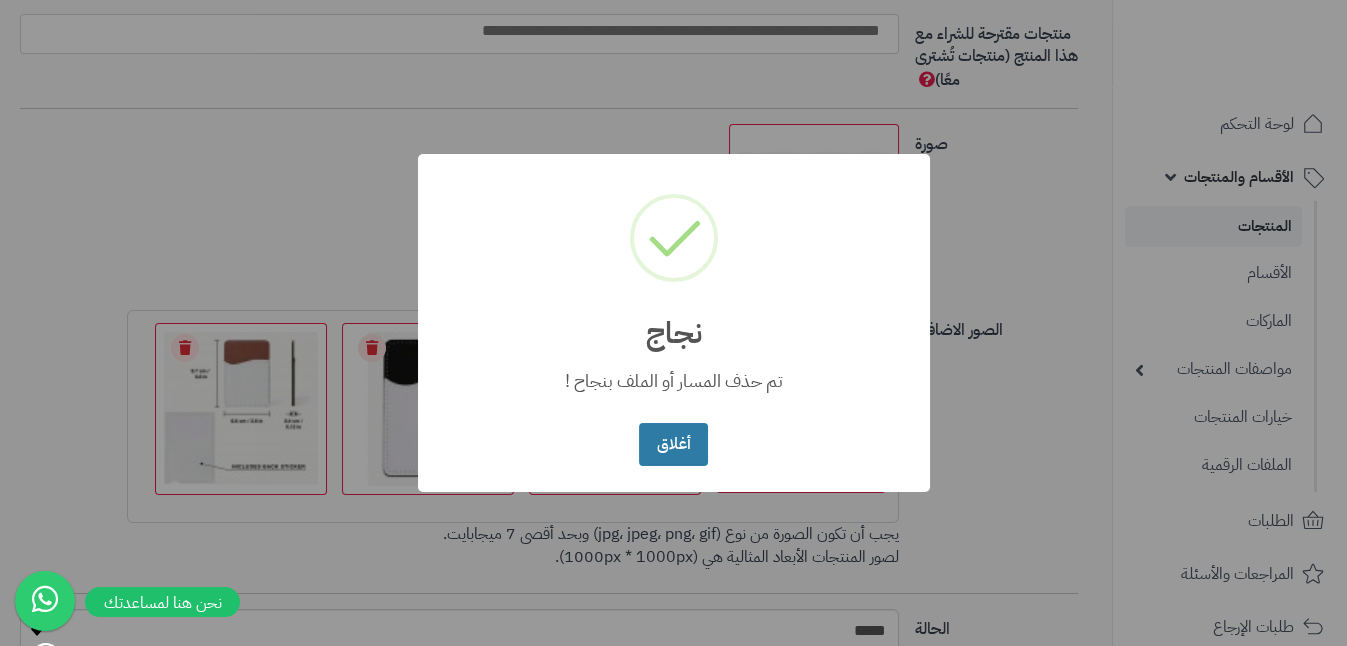 click on "أغلاق" at bounding box center (673, 444) 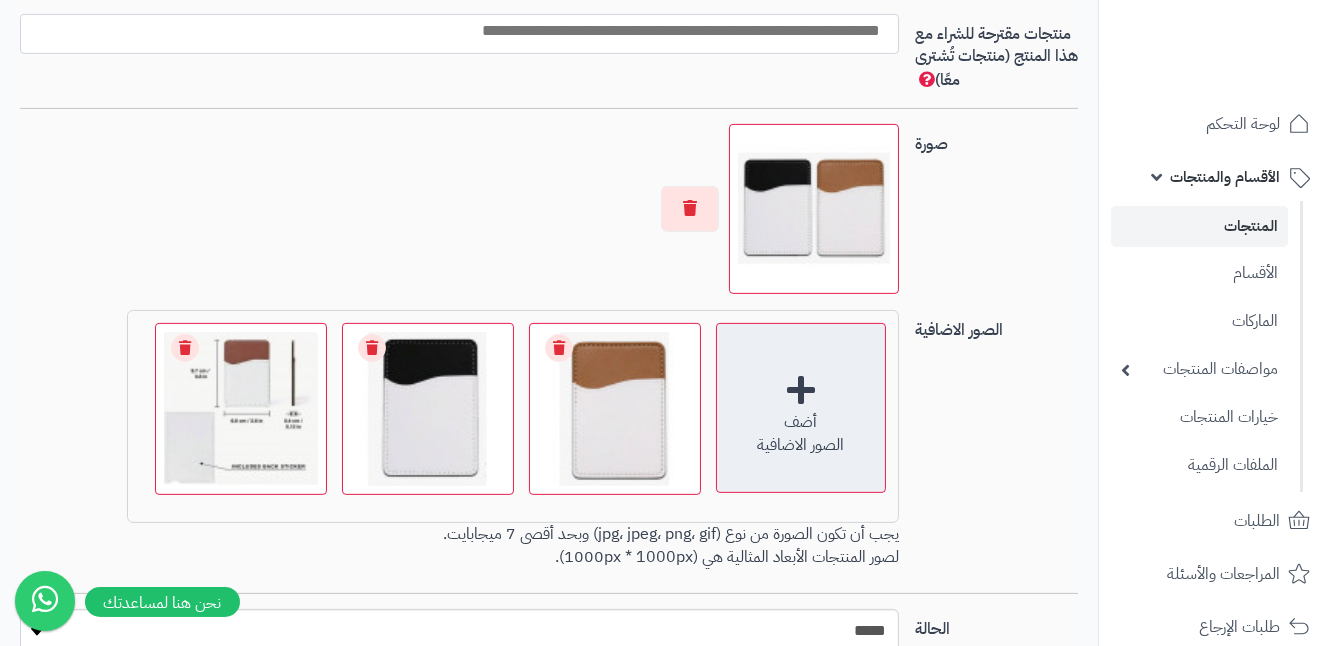 click on "أضف الصور الاضافية" at bounding box center [801, 408] 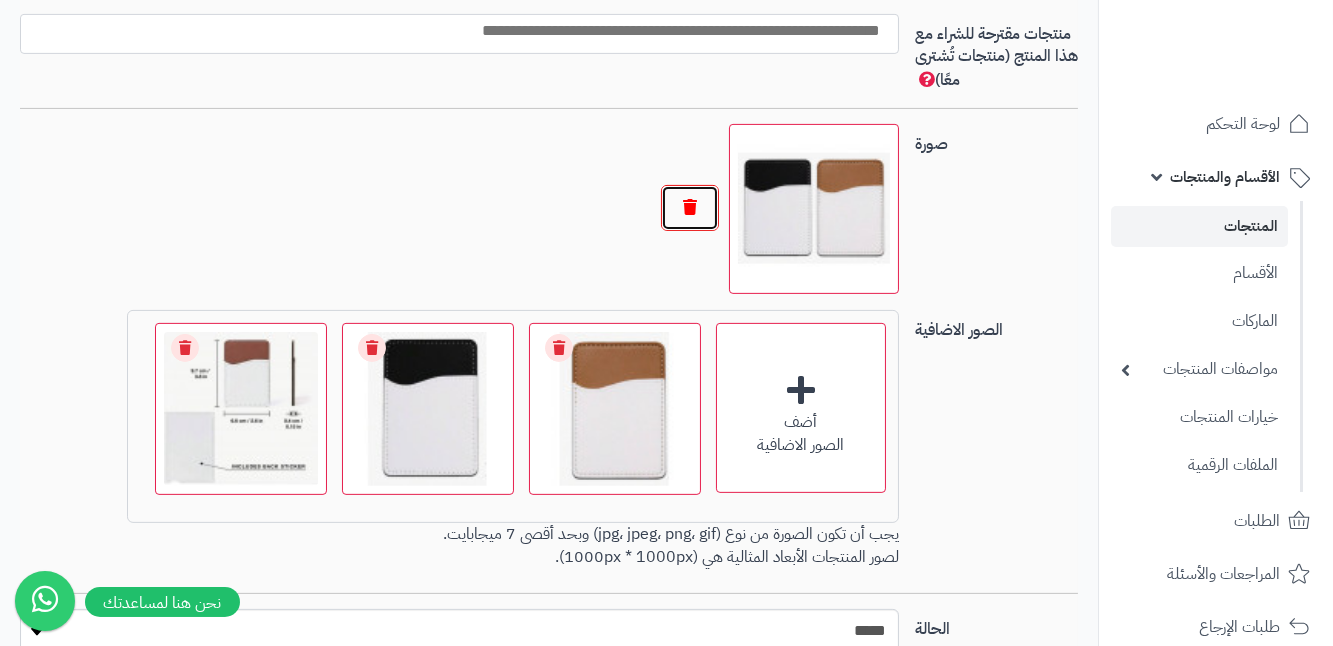click at bounding box center (690, 208) 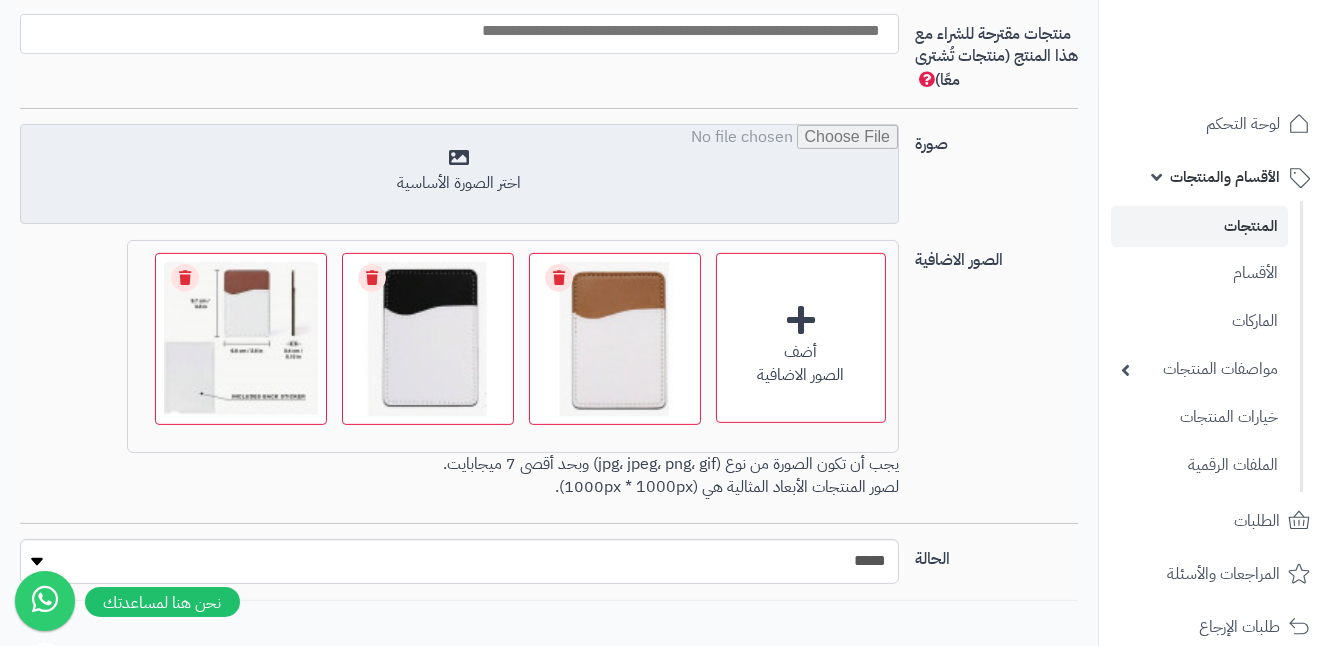 click at bounding box center [459, 175] 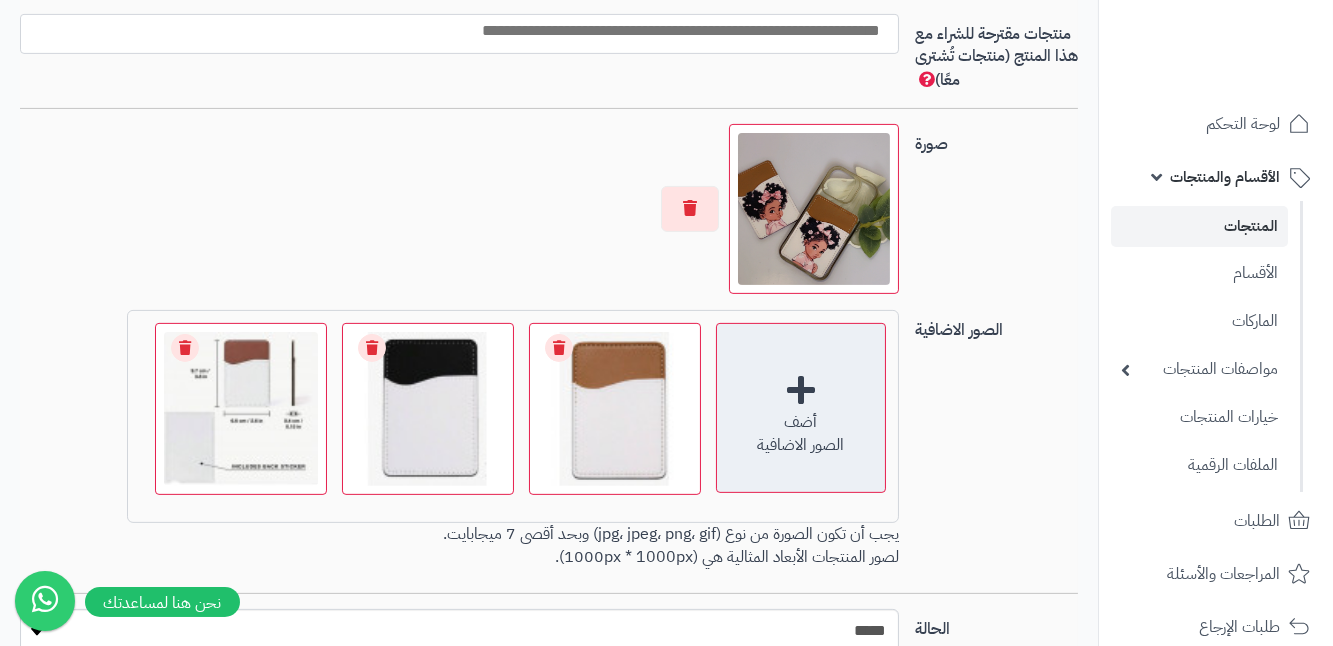 click on "أضف الصور الاضافية" at bounding box center [801, 408] 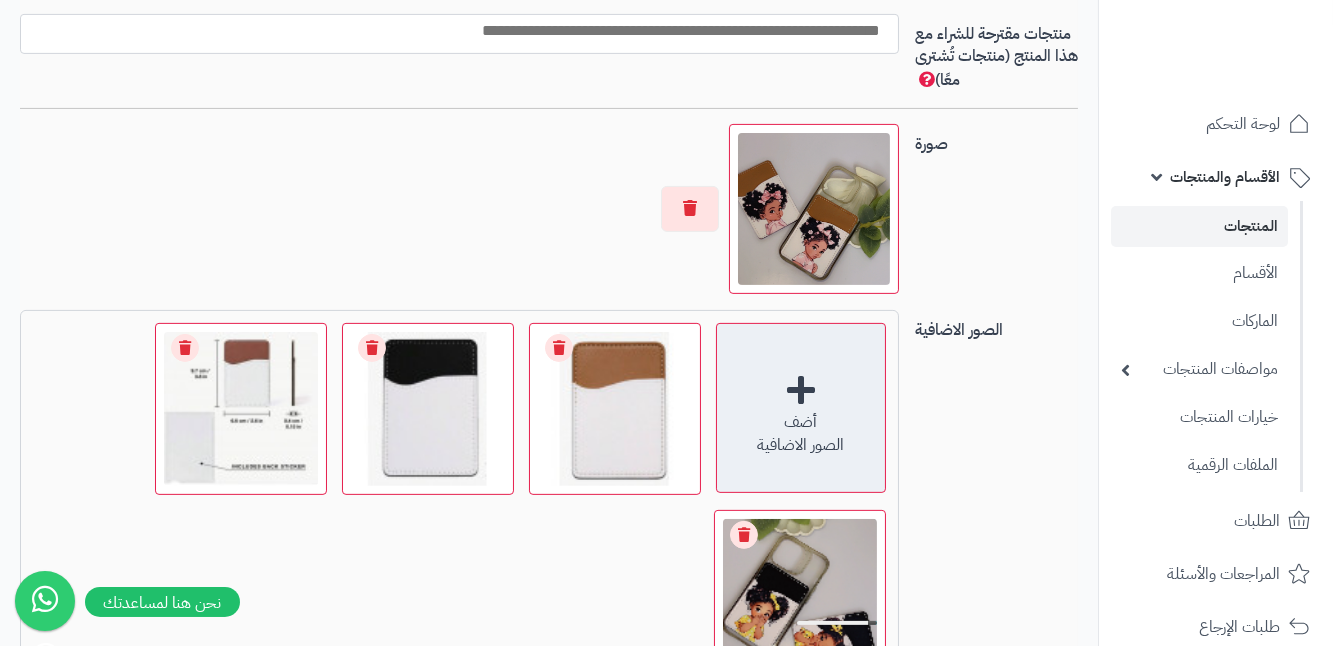 click on "أضف الصور الاضافية" at bounding box center (801, 408) 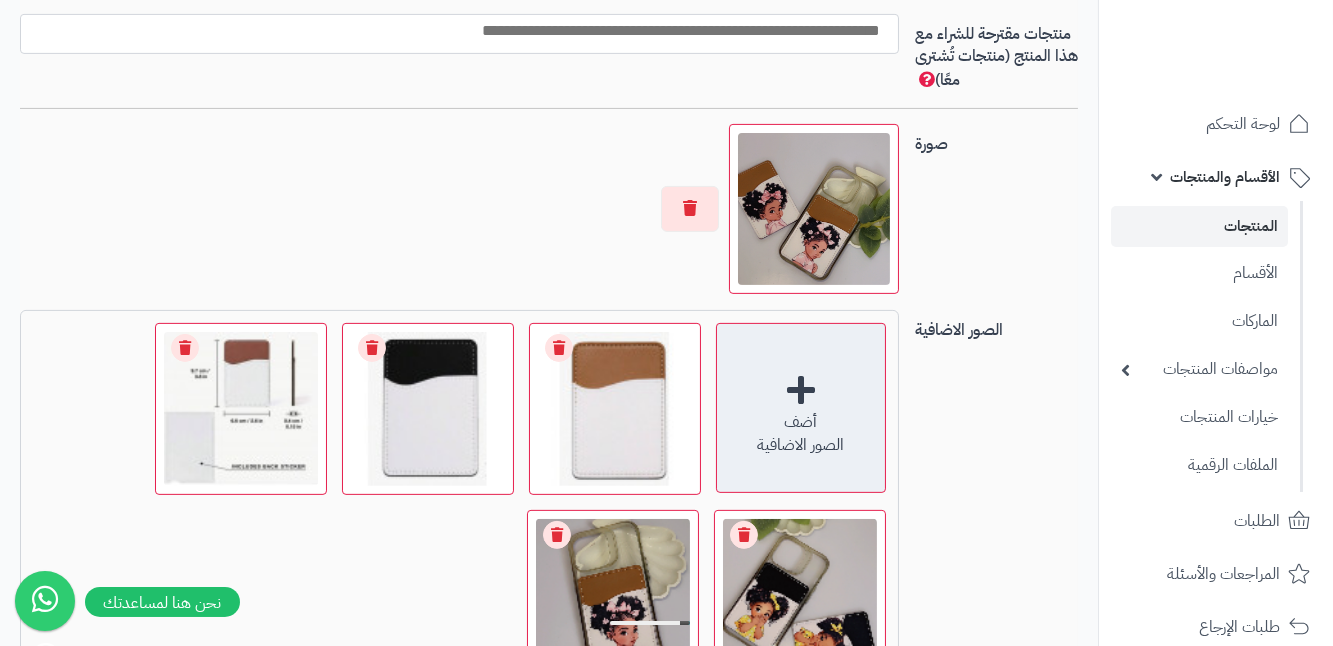 click on "أضف الصور الاضافية" at bounding box center (801, 408) 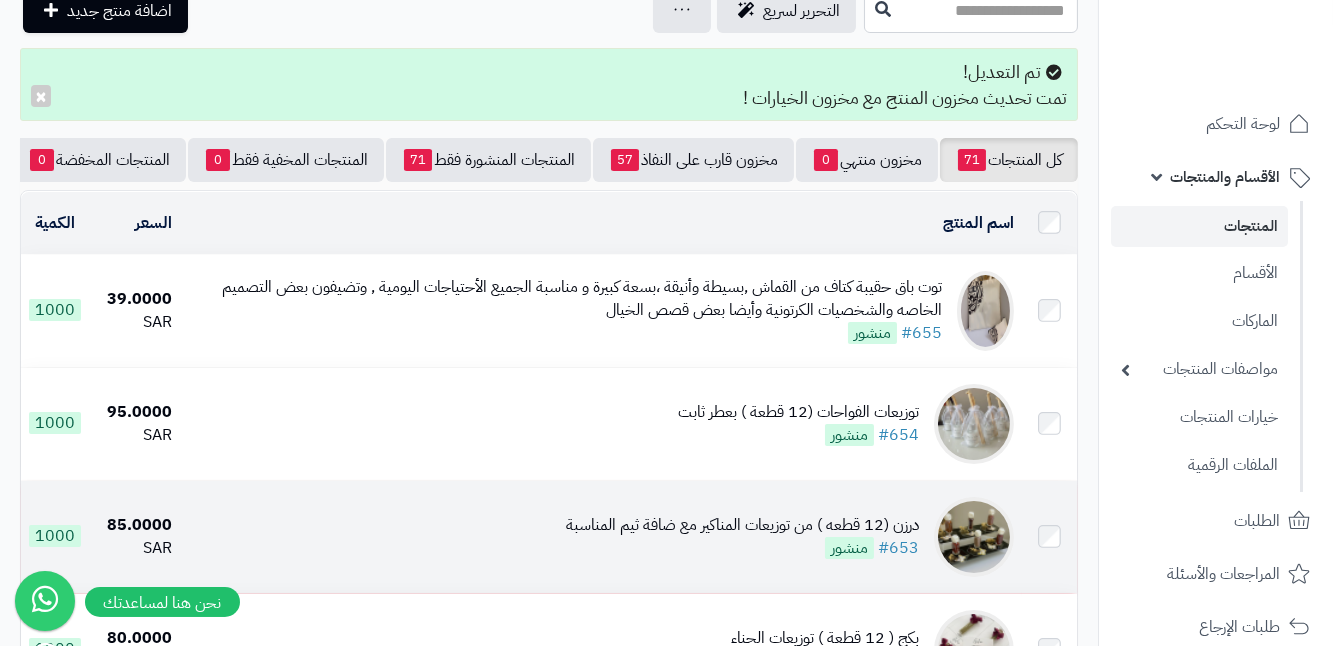scroll, scrollTop: 0, scrollLeft: 0, axis: both 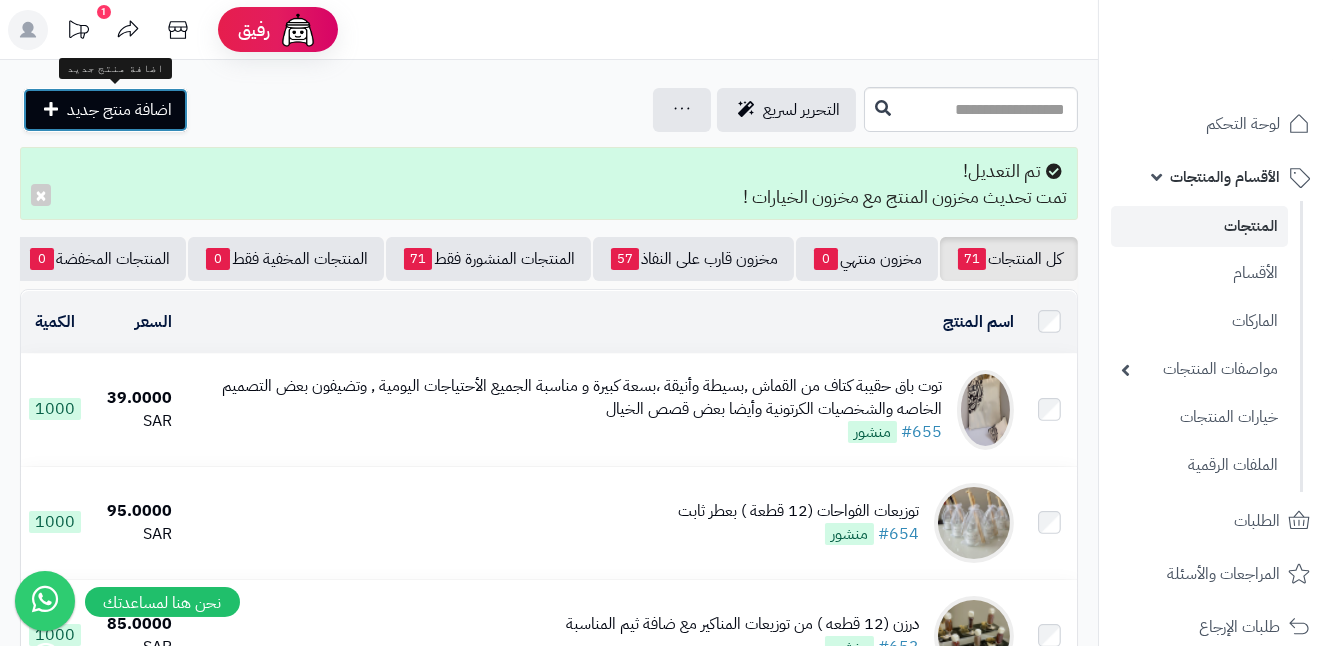 click on "اضافة منتج جديد" at bounding box center (119, 110) 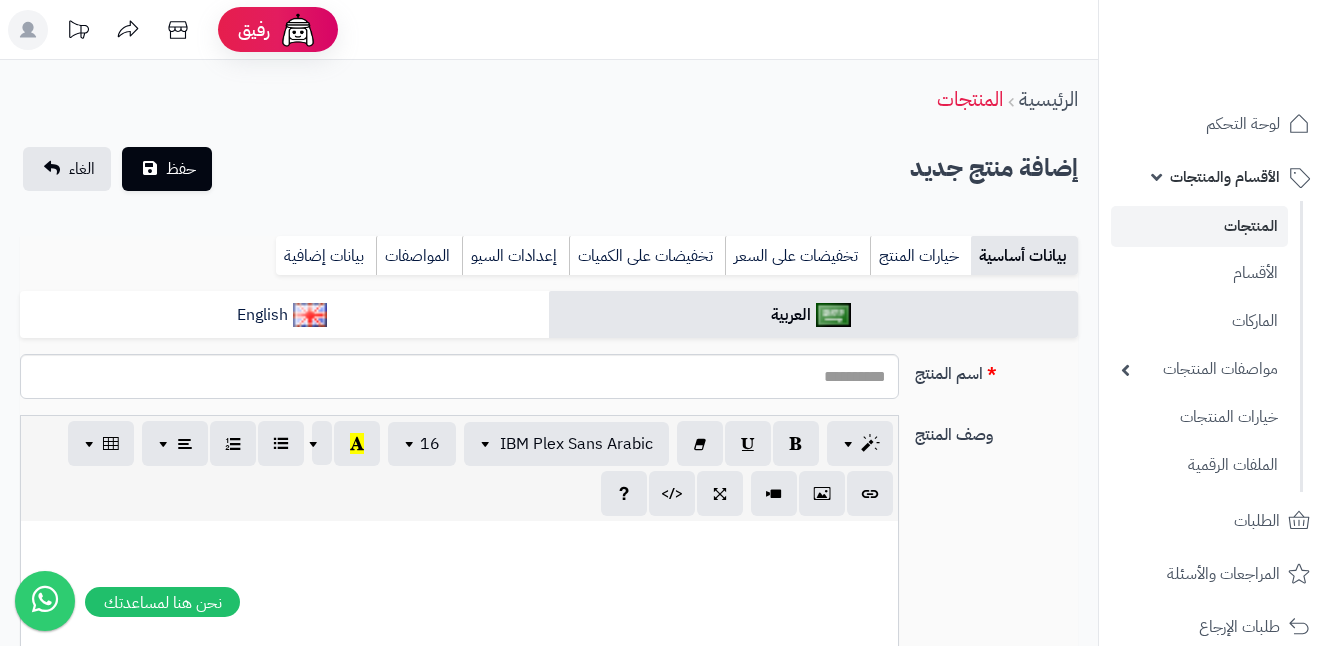 select 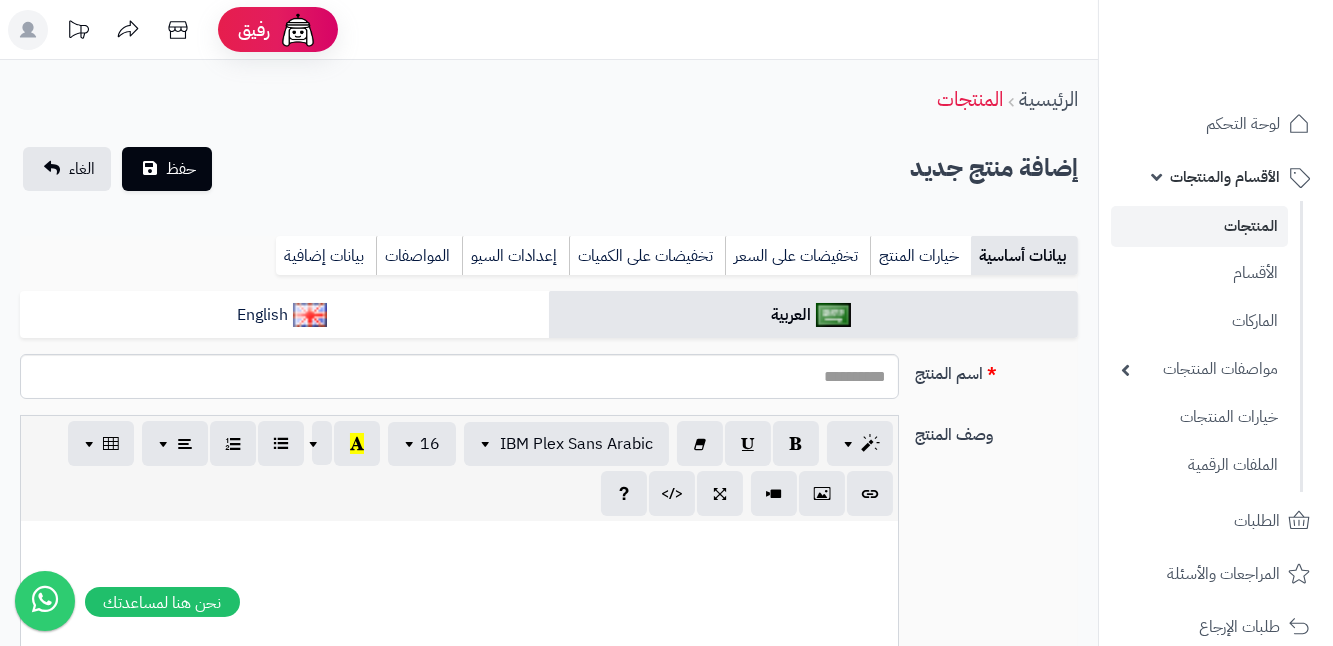 scroll, scrollTop: 0, scrollLeft: 13, axis: horizontal 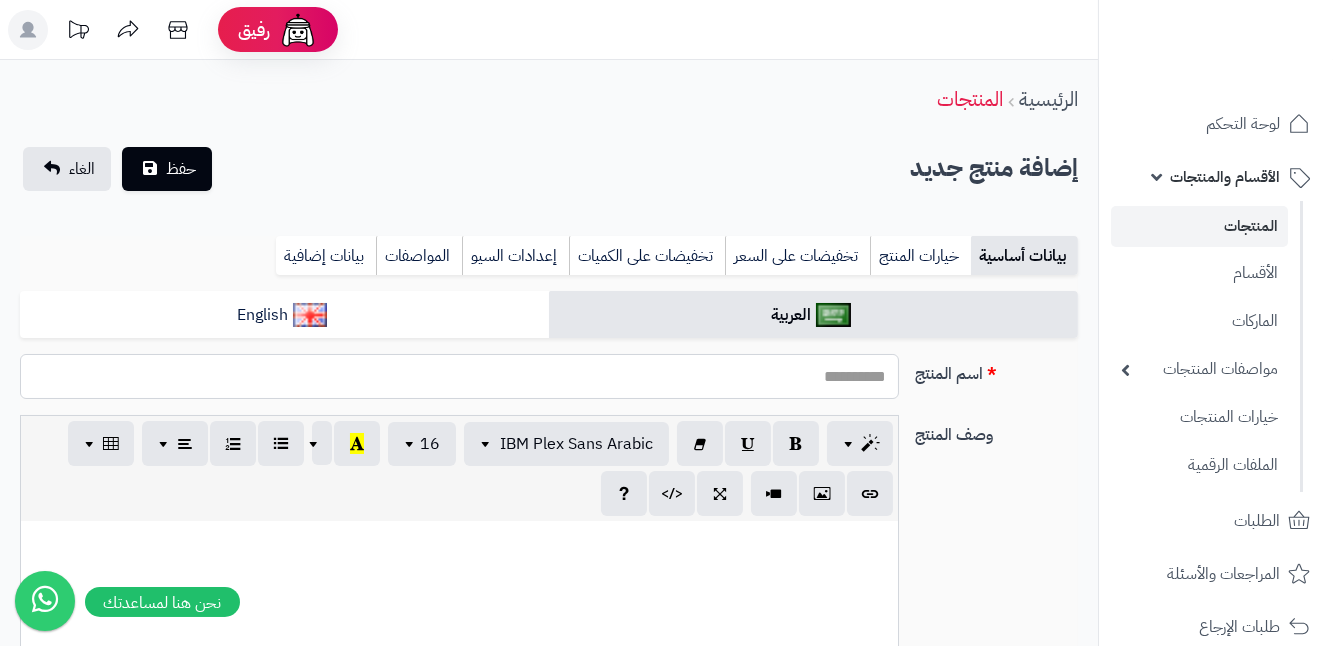 click on "اسم المنتج" at bounding box center [459, 376] 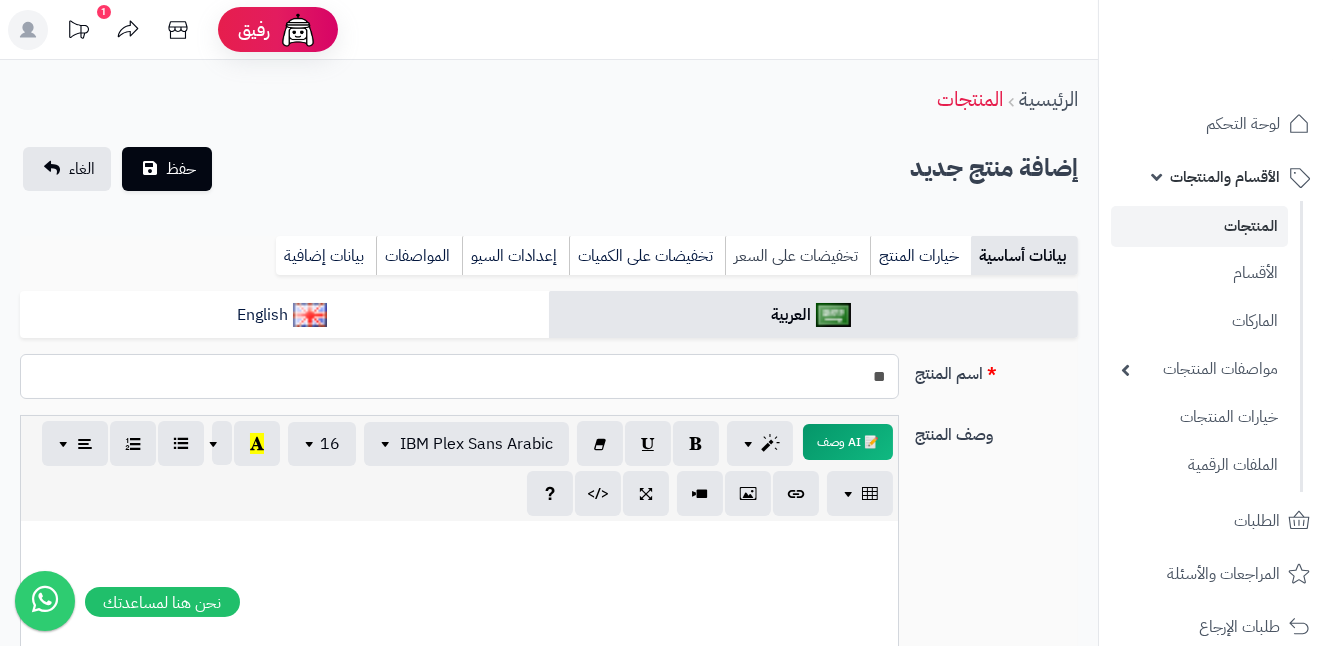 type on "*" 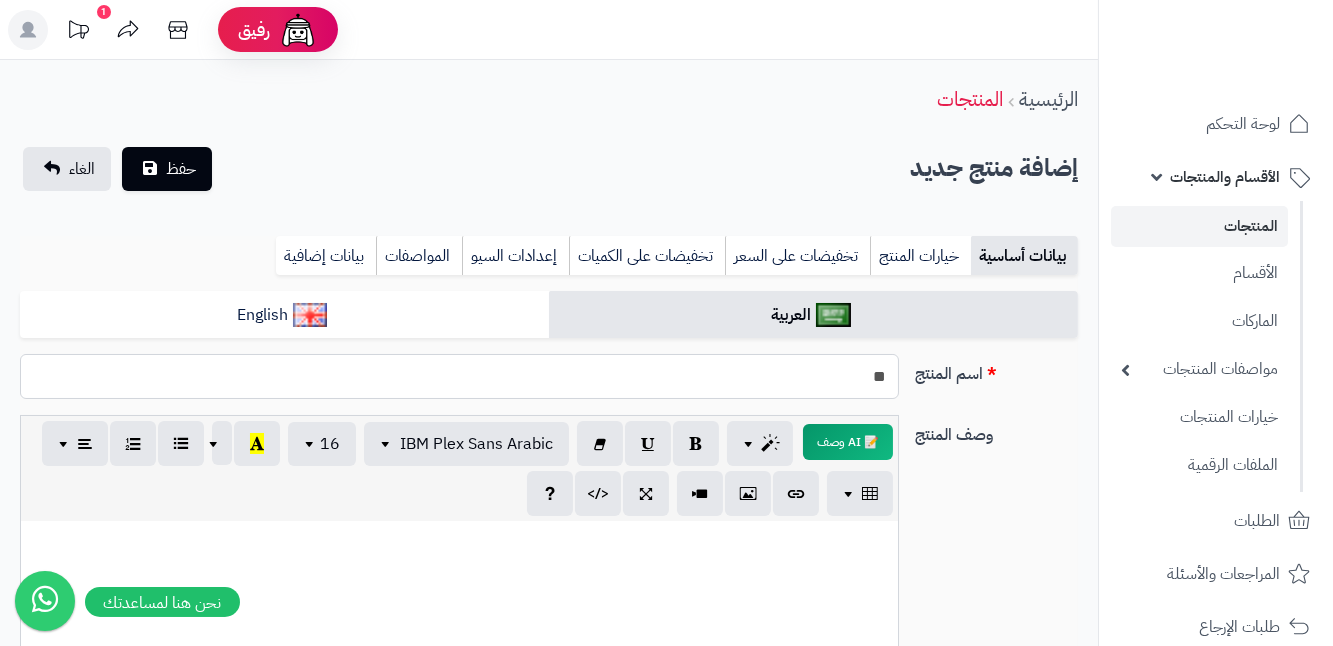 type on "*" 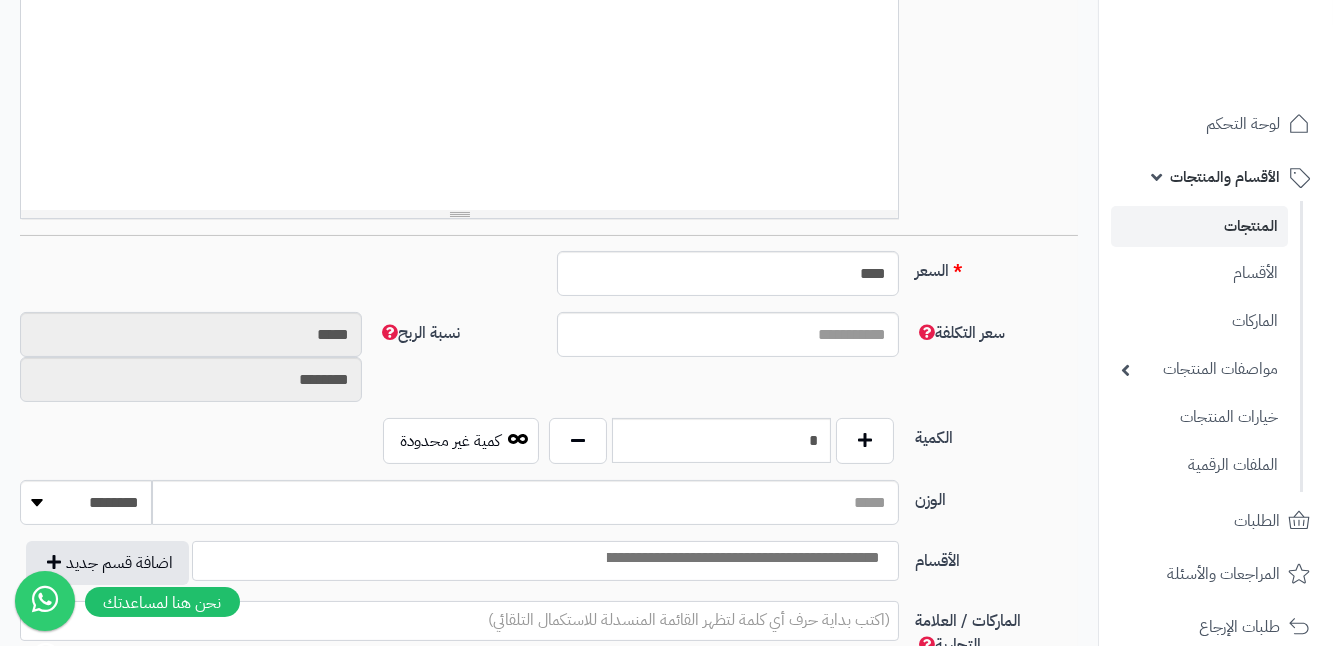 scroll, scrollTop: 636, scrollLeft: 0, axis: vertical 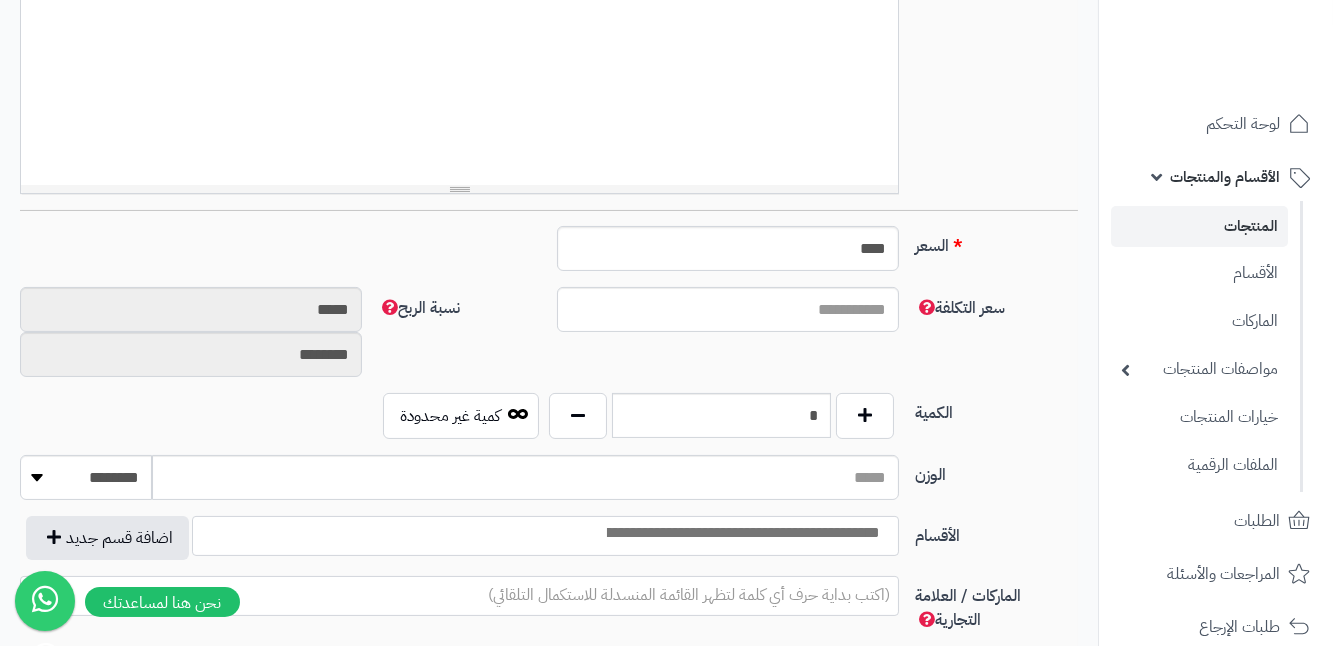 type on "**********" 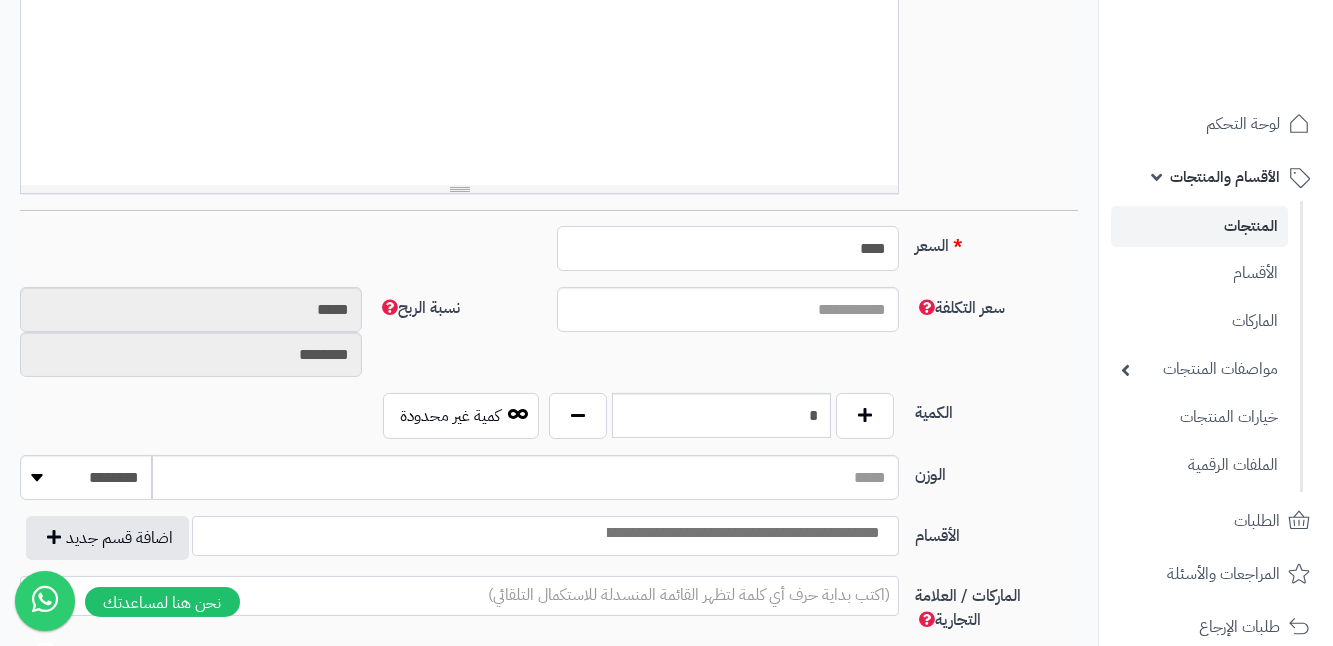 click on "****" at bounding box center [728, 248] 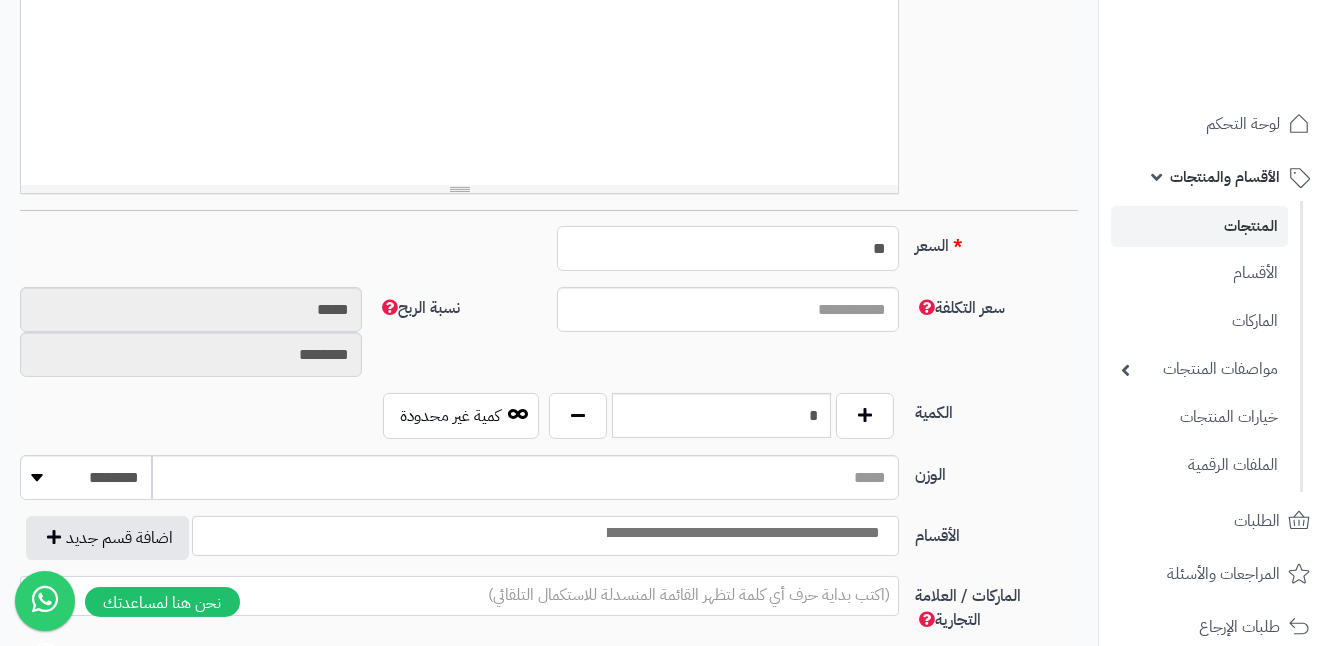 type on "*" 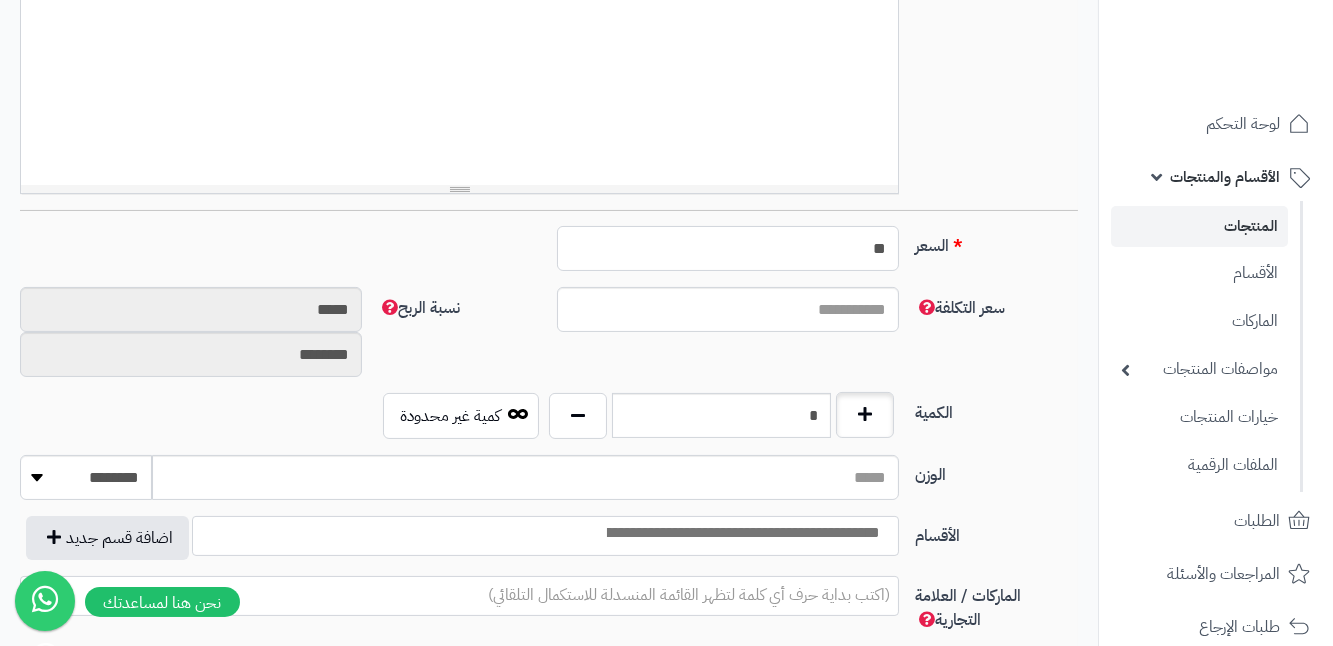 type on "**" 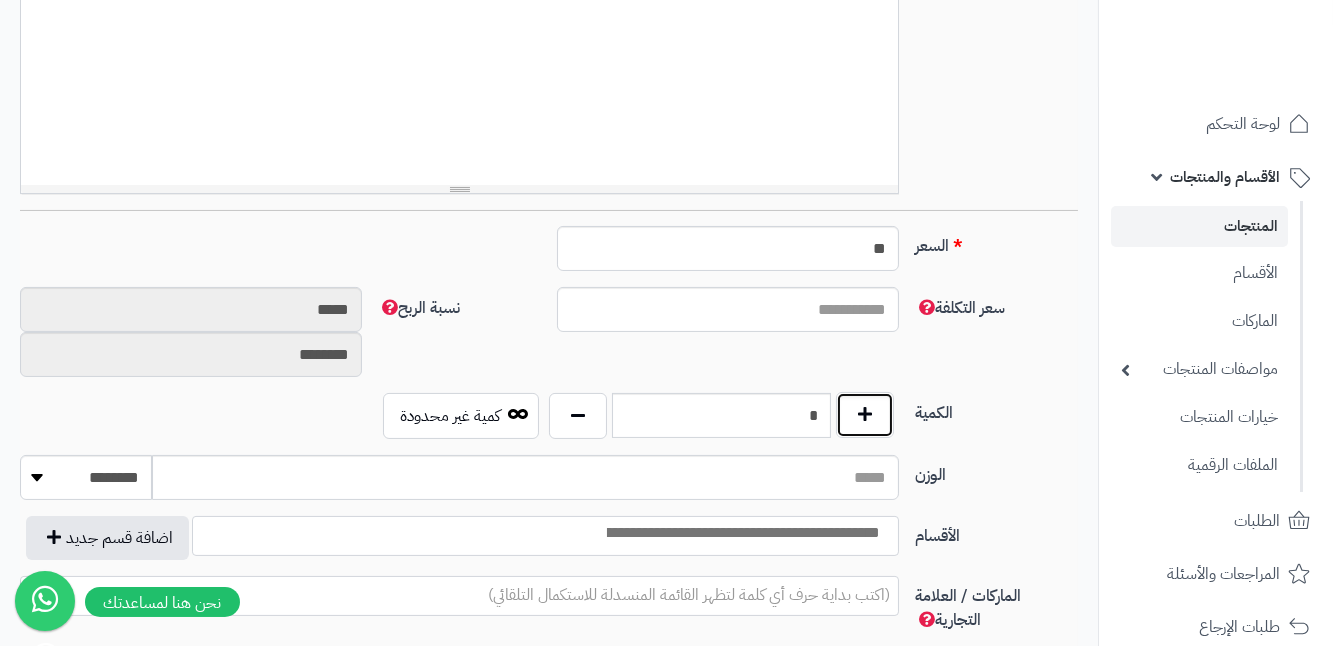 click at bounding box center [865, 415] 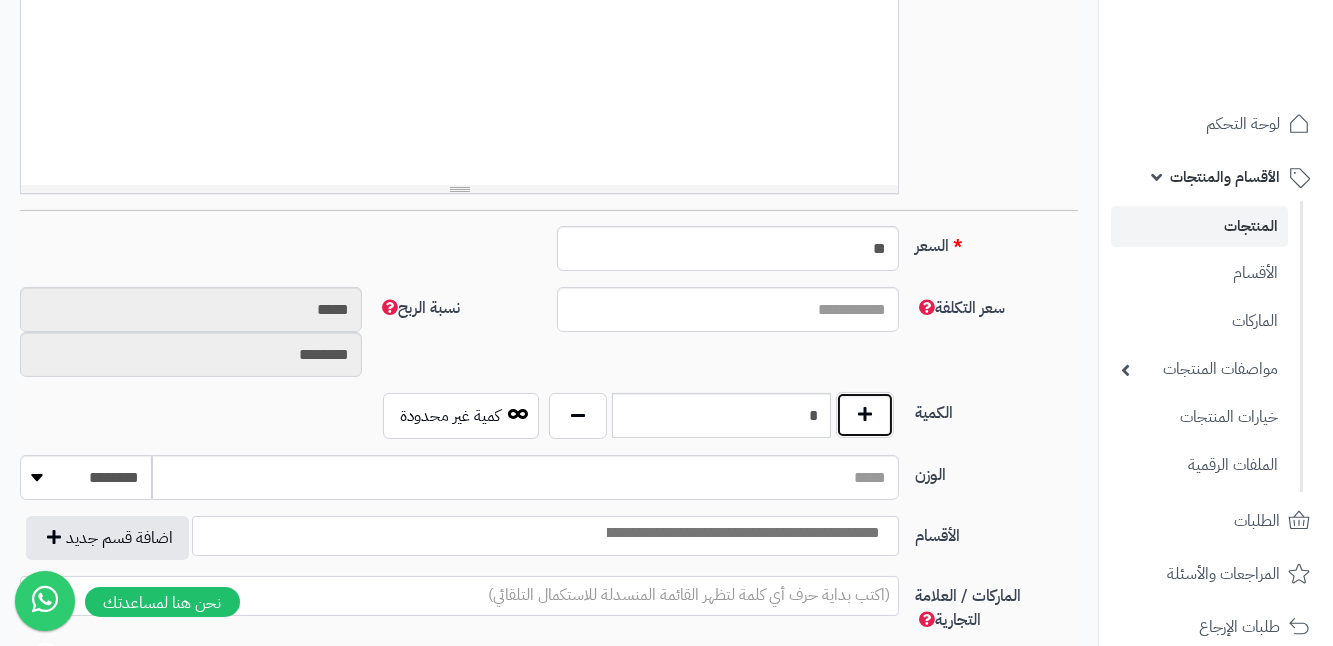 click at bounding box center (865, 415) 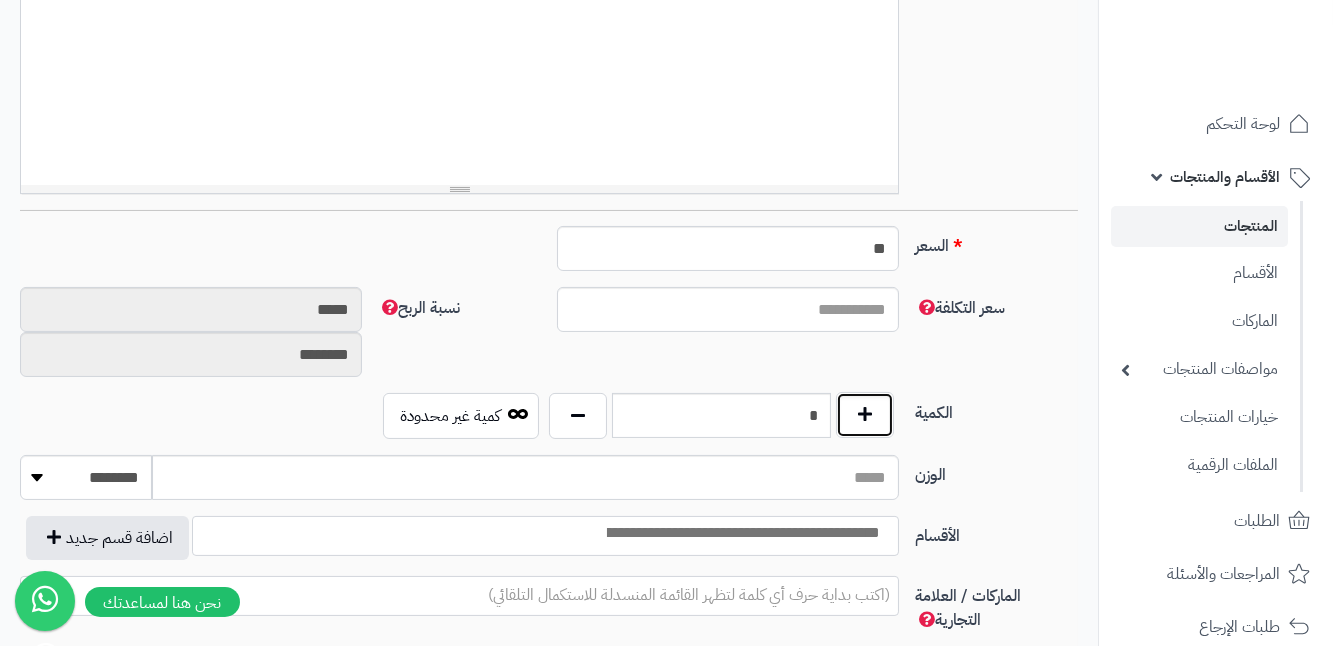 click at bounding box center [865, 415] 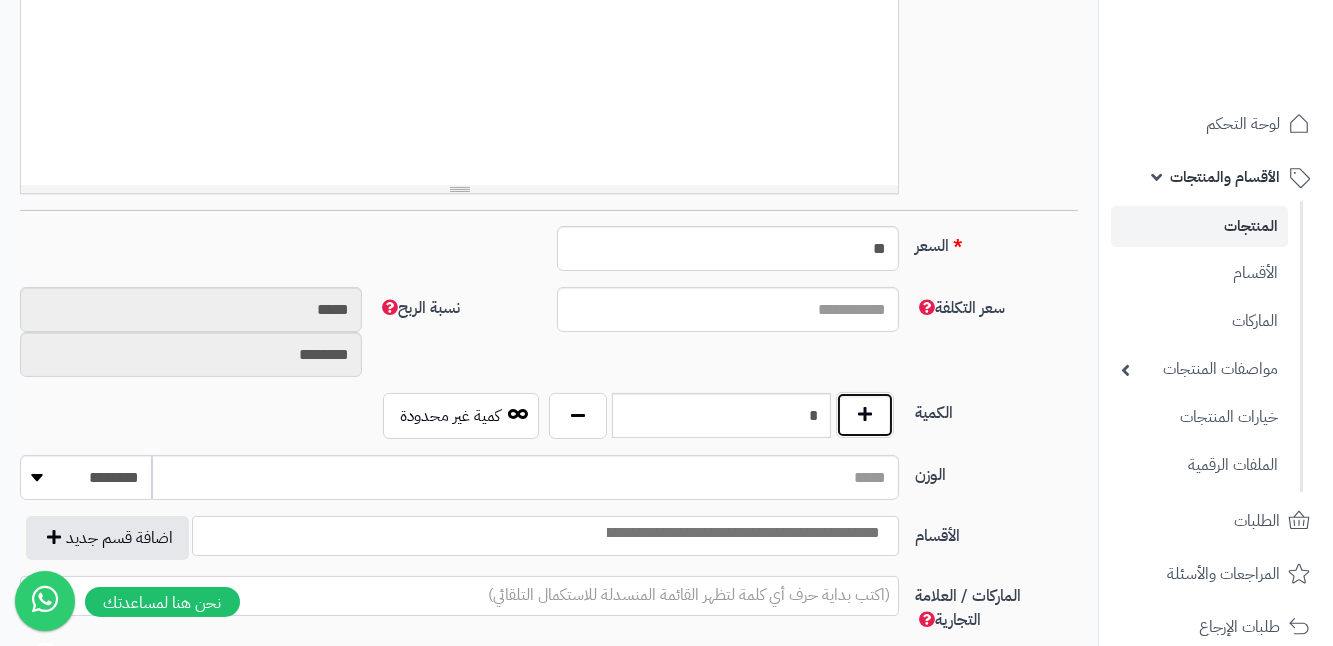 click at bounding box center [865, 415] 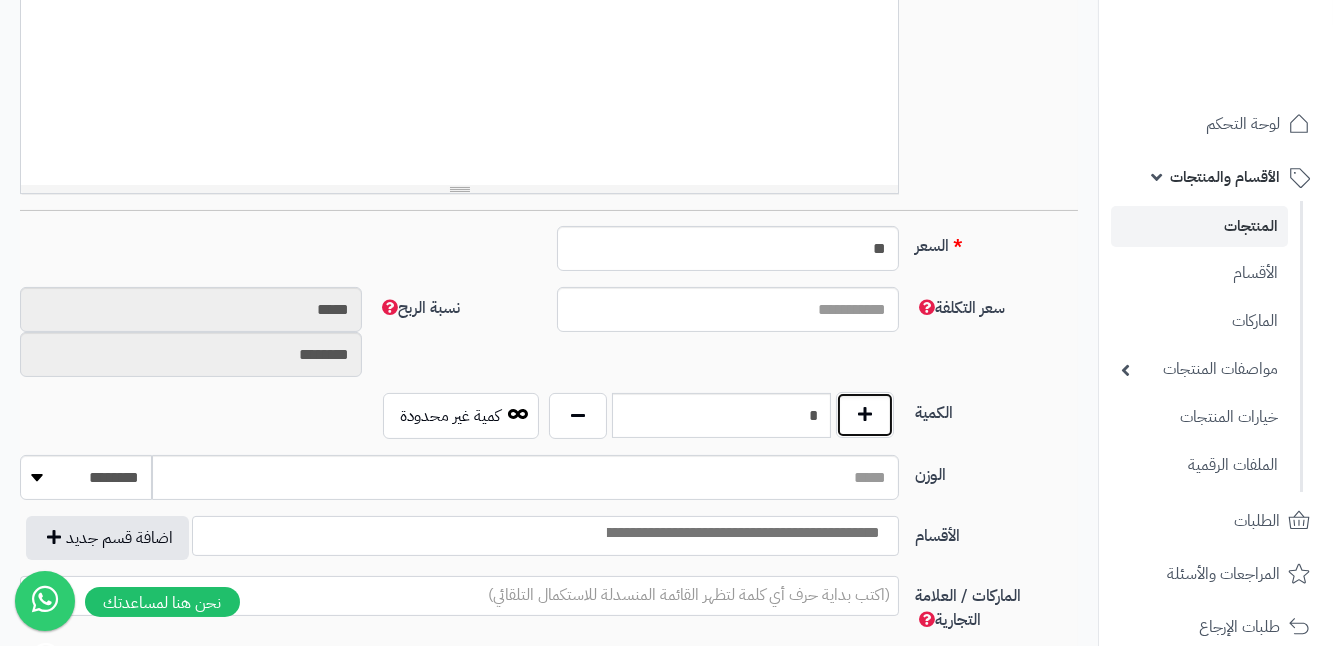 click at bounding box center [865, 415] 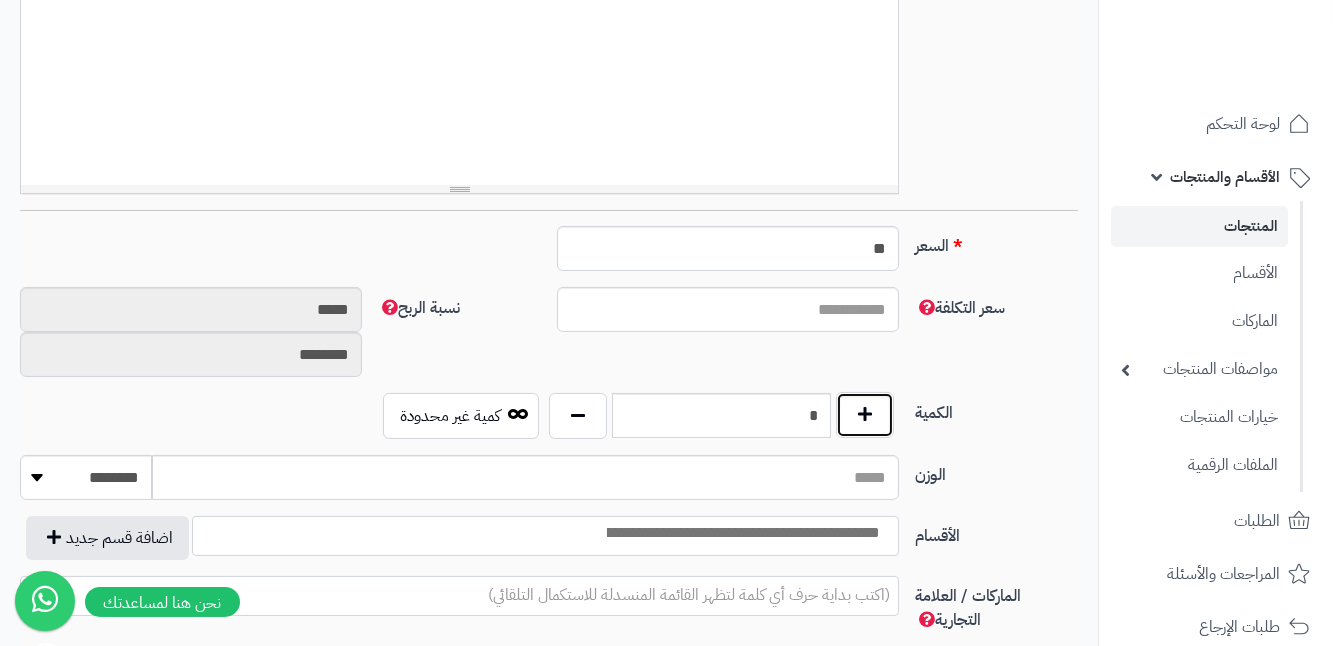 click at bounding box center [865, 415] 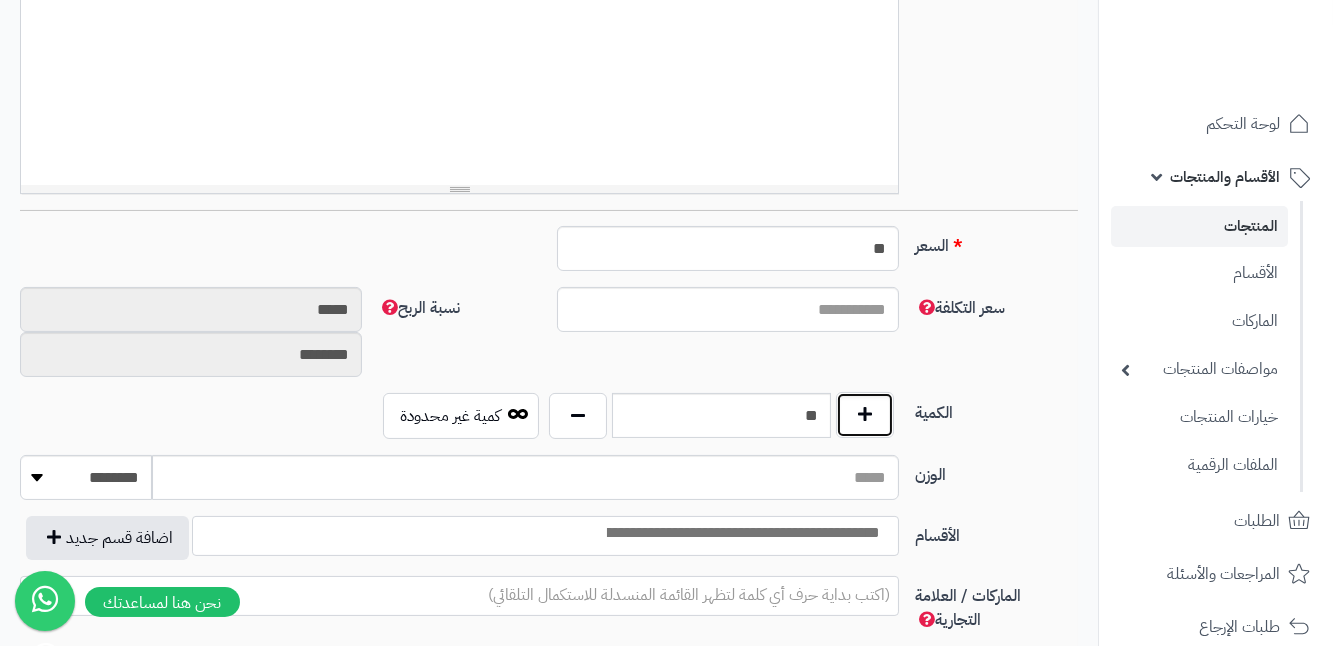 click at bounding box center [865, 415] 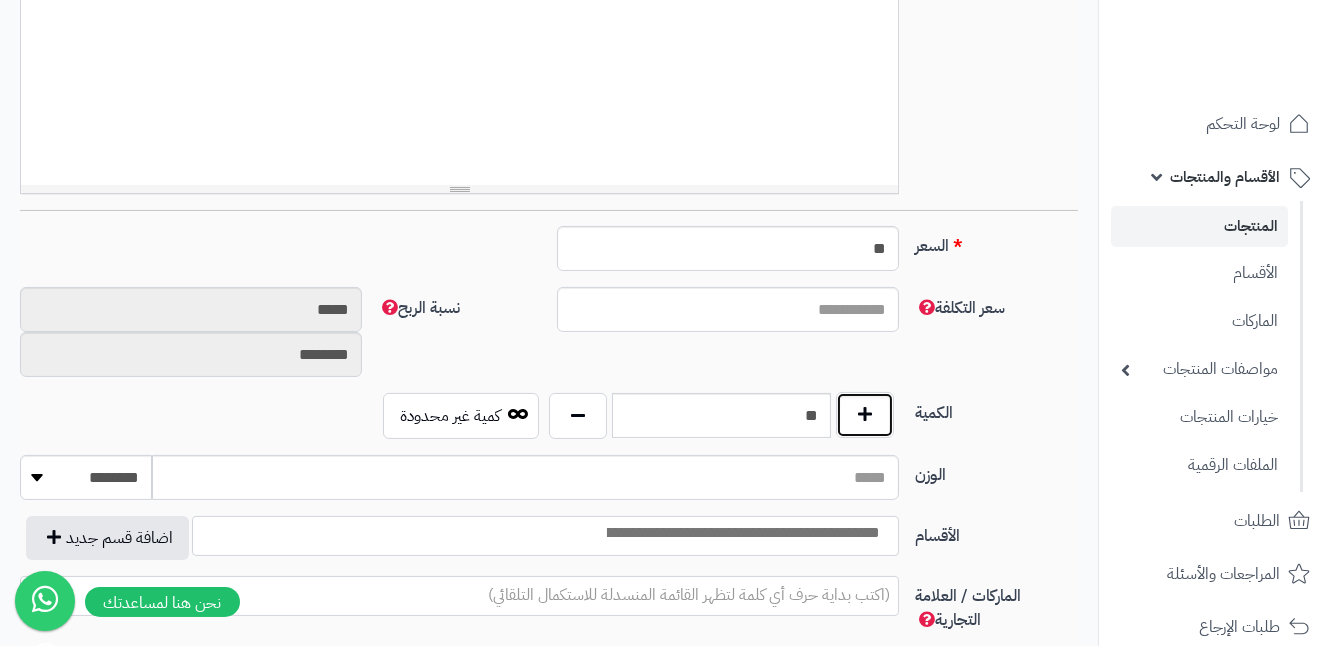 click at bounding box center [865, 415] 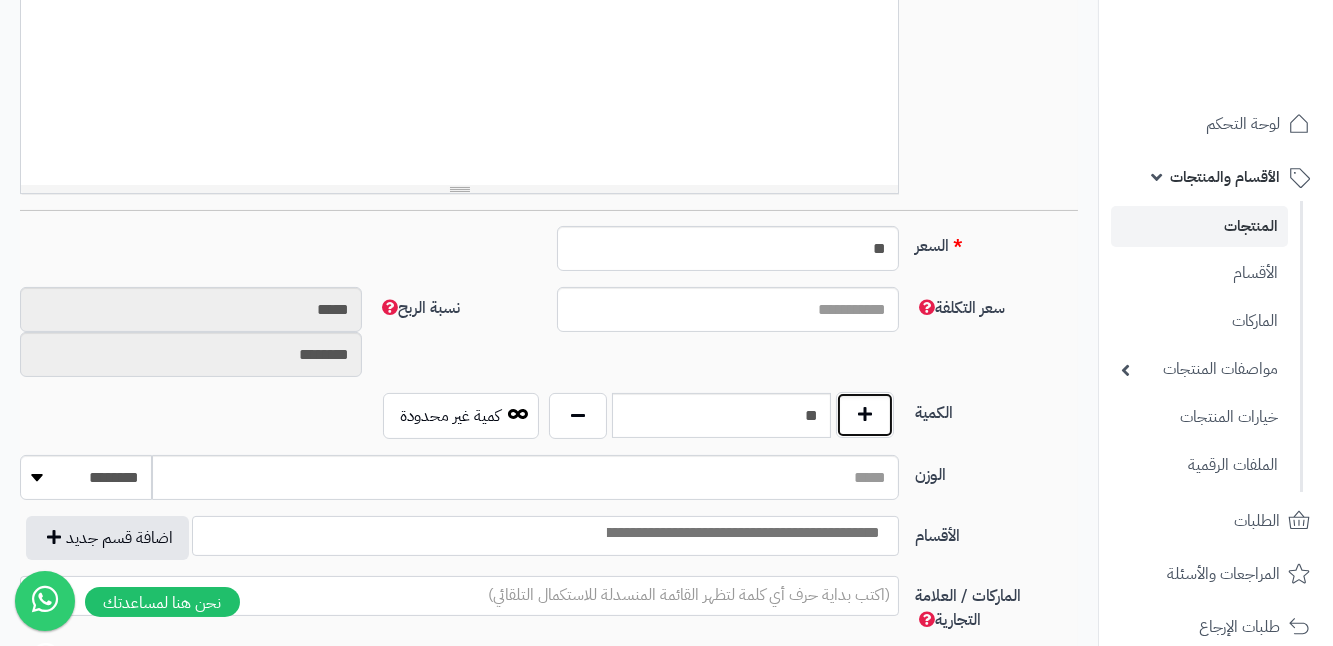 click at bounding box center (865, 415) 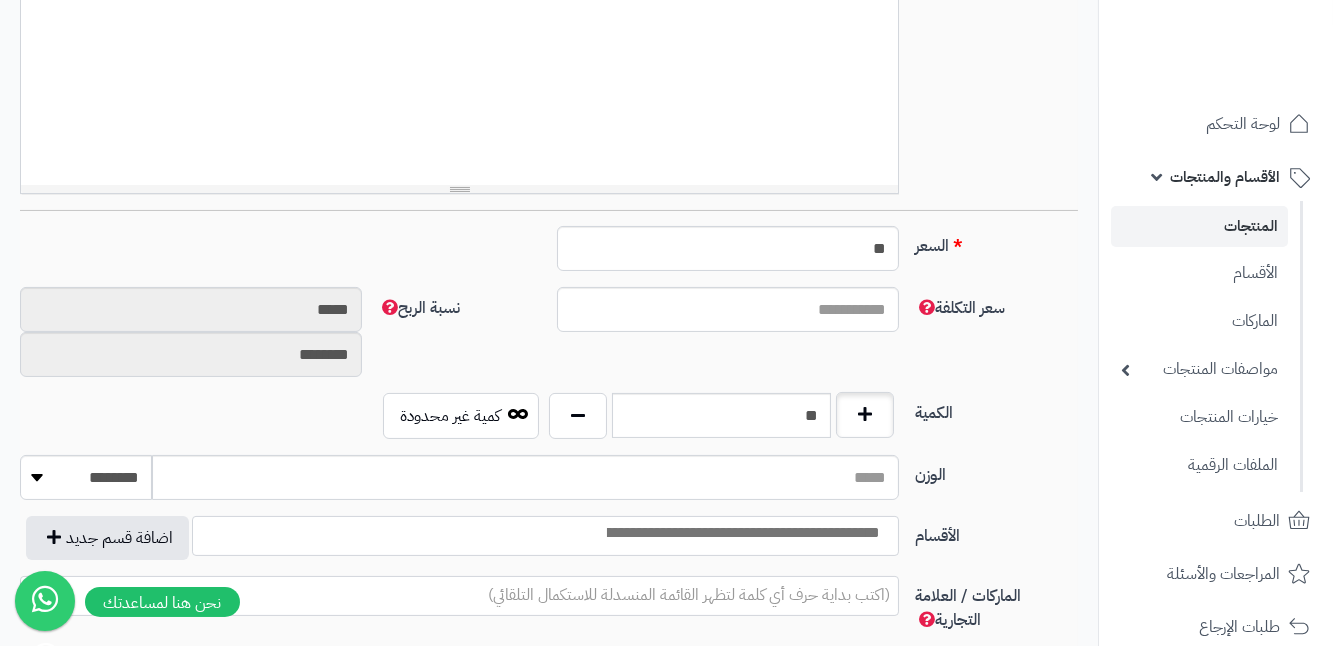 type on "**" 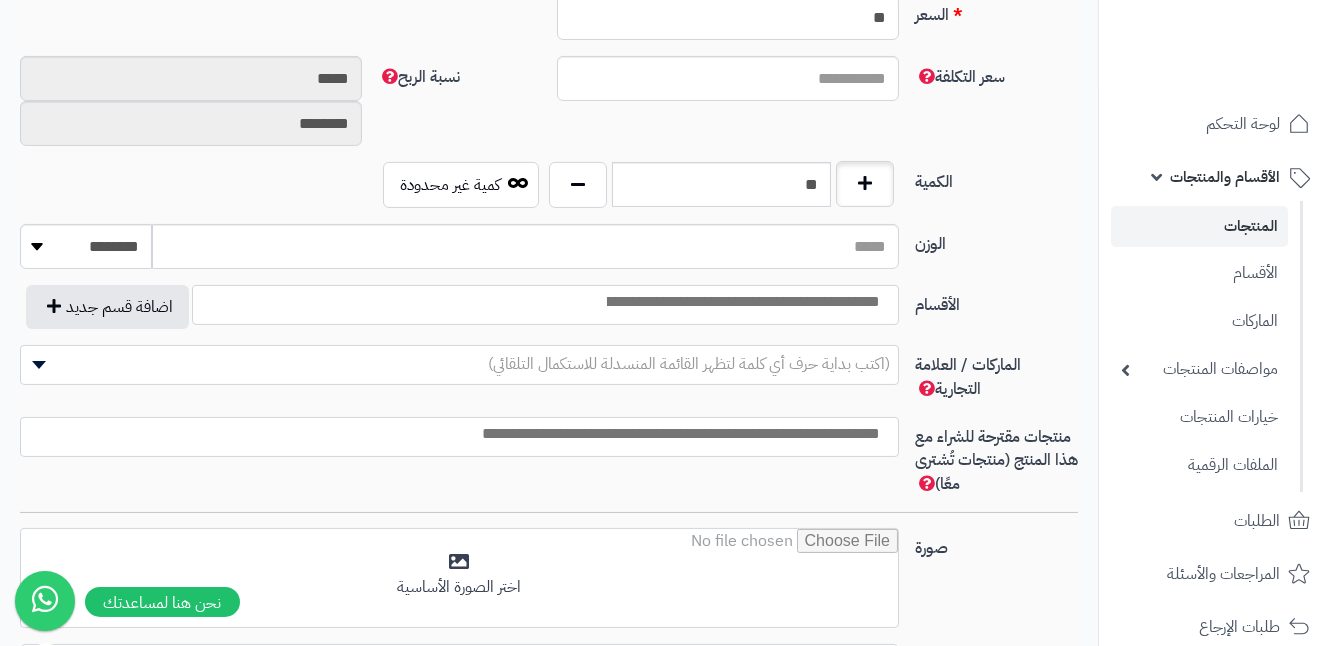 scroll, scrollTop: 909, scrollLeft: 0, axis: vertical 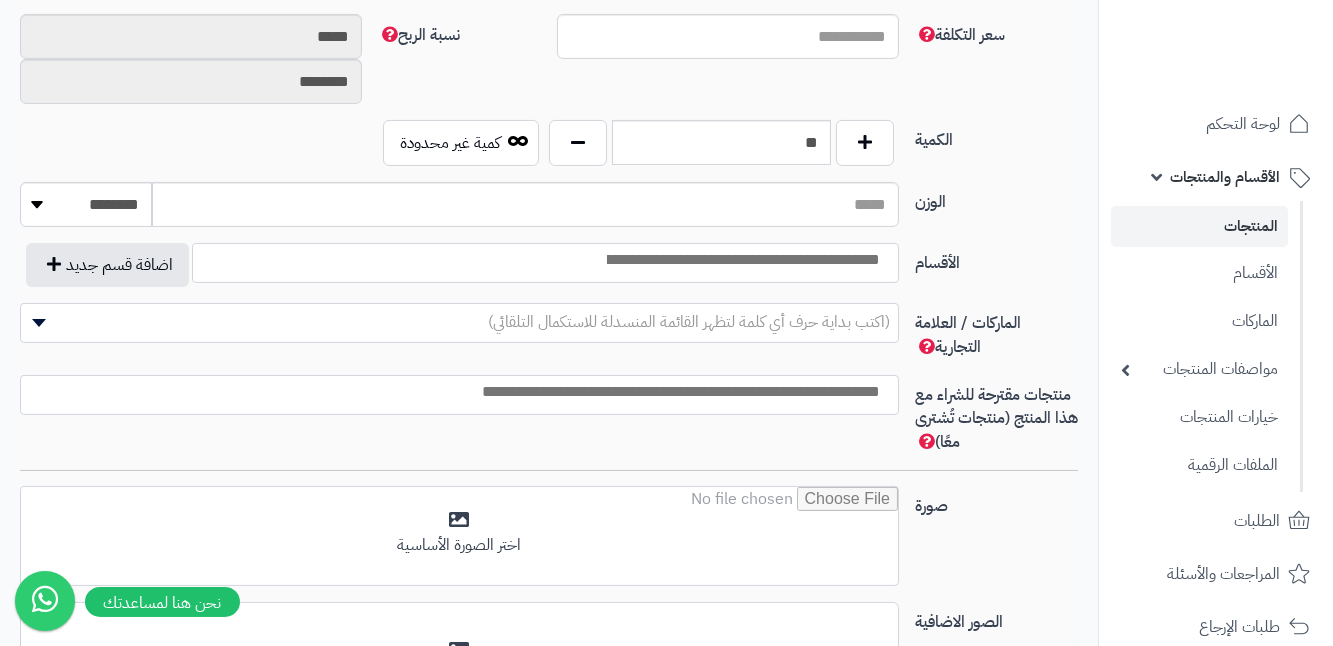 click at bounding box center [742, 260] 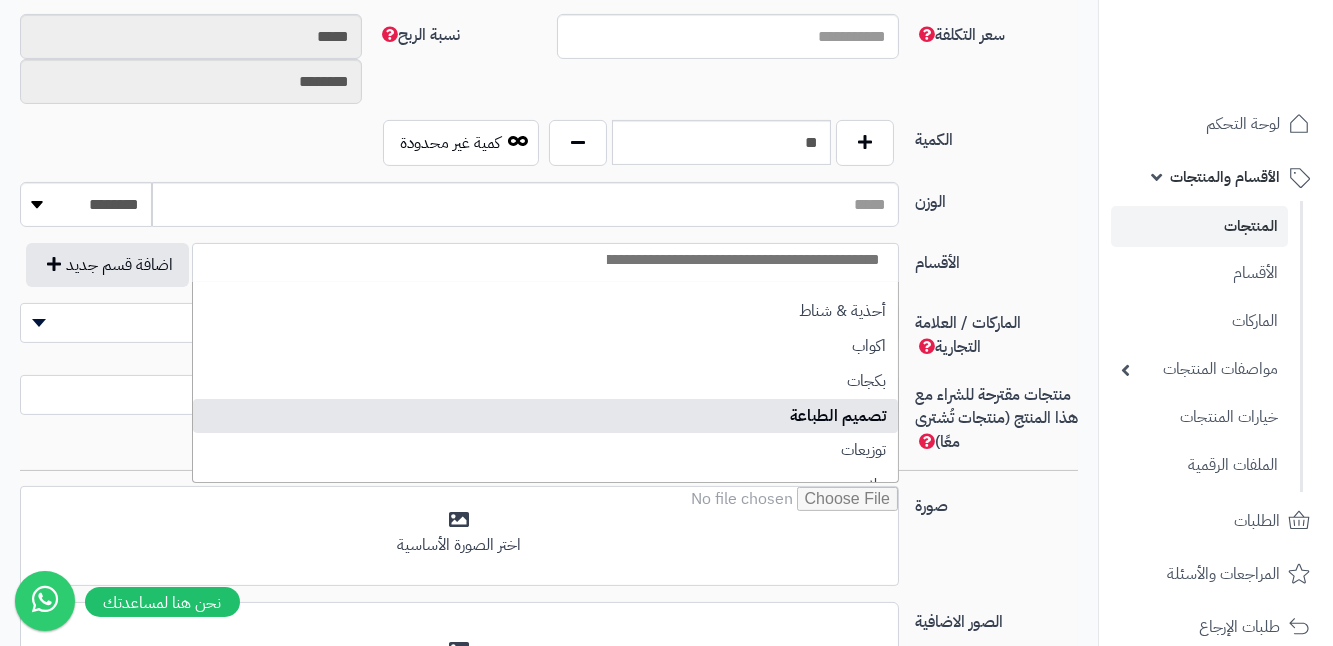 select on "***" 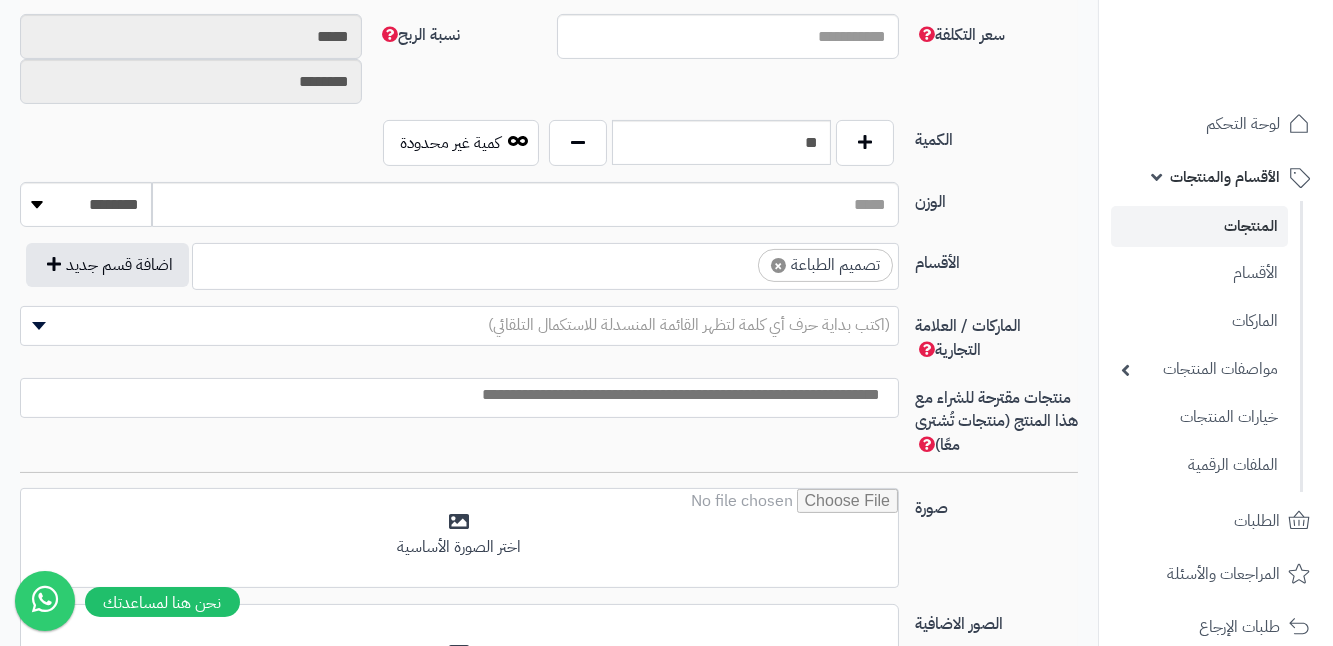 scroll, scrollTop: 94, scrollLeft: 0, axis: vertical 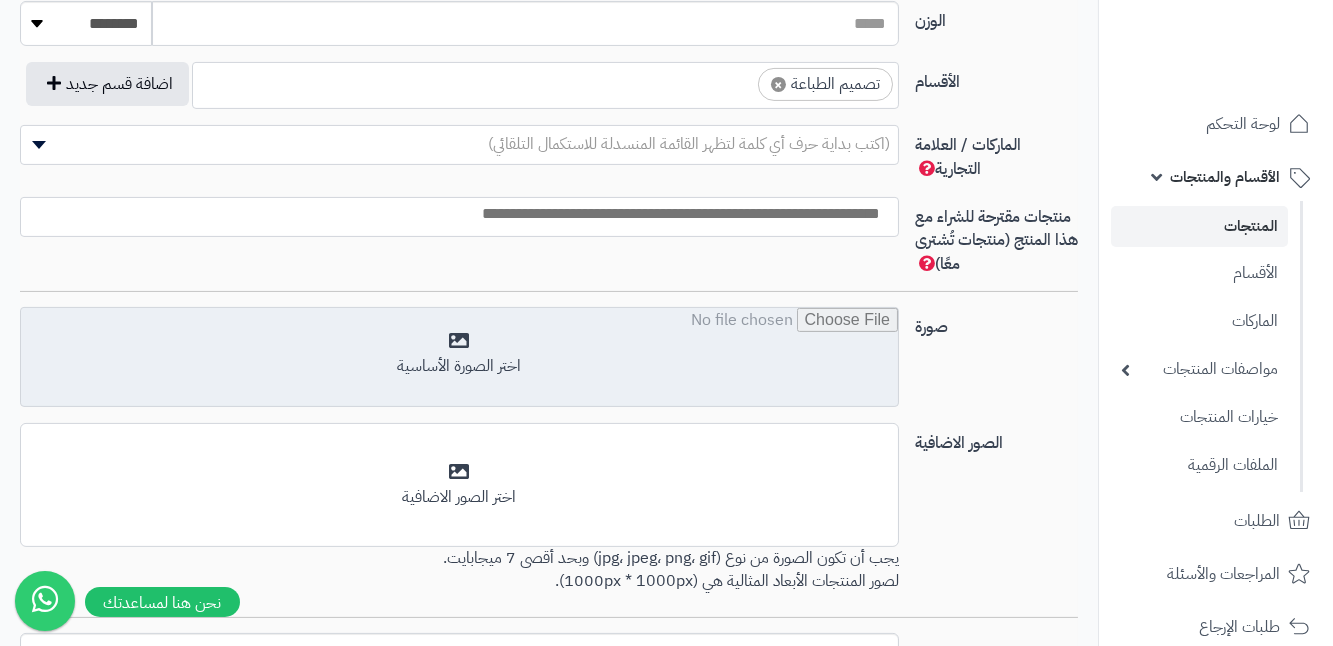click at bounding box center [459, 358] 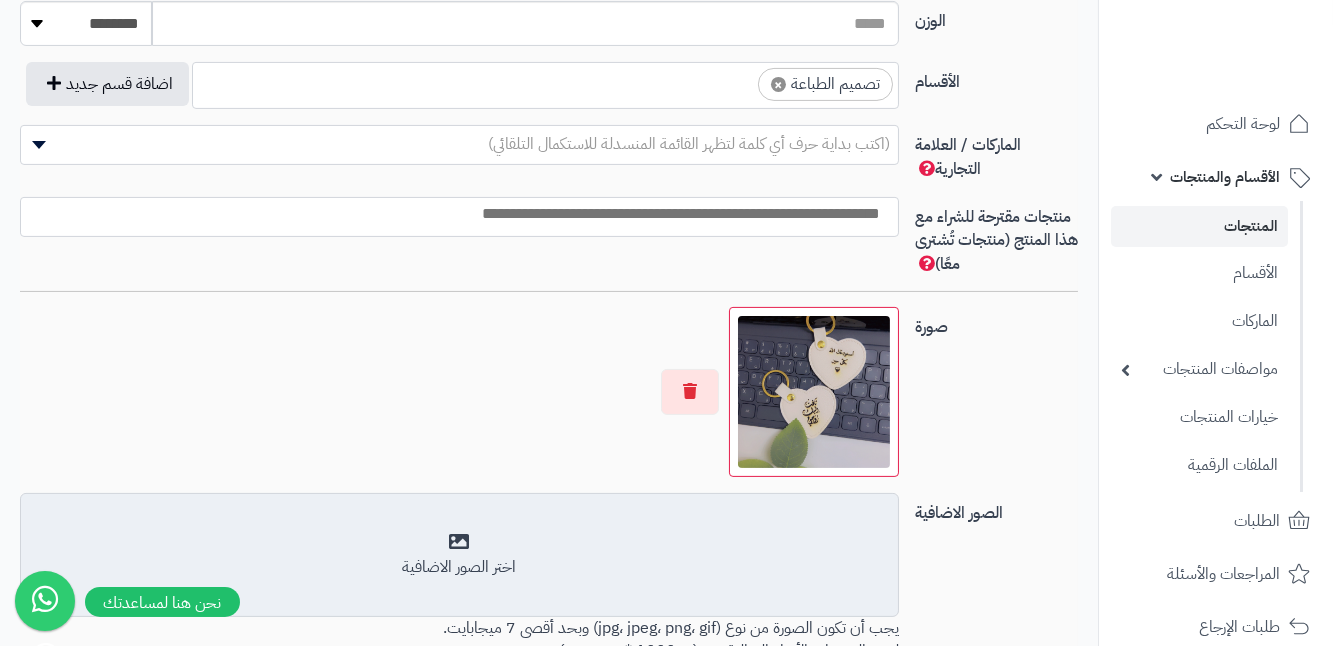 click on "أضف الصور الاضافية
اختر الصور الاضافية" at bounding box center (459, 555) 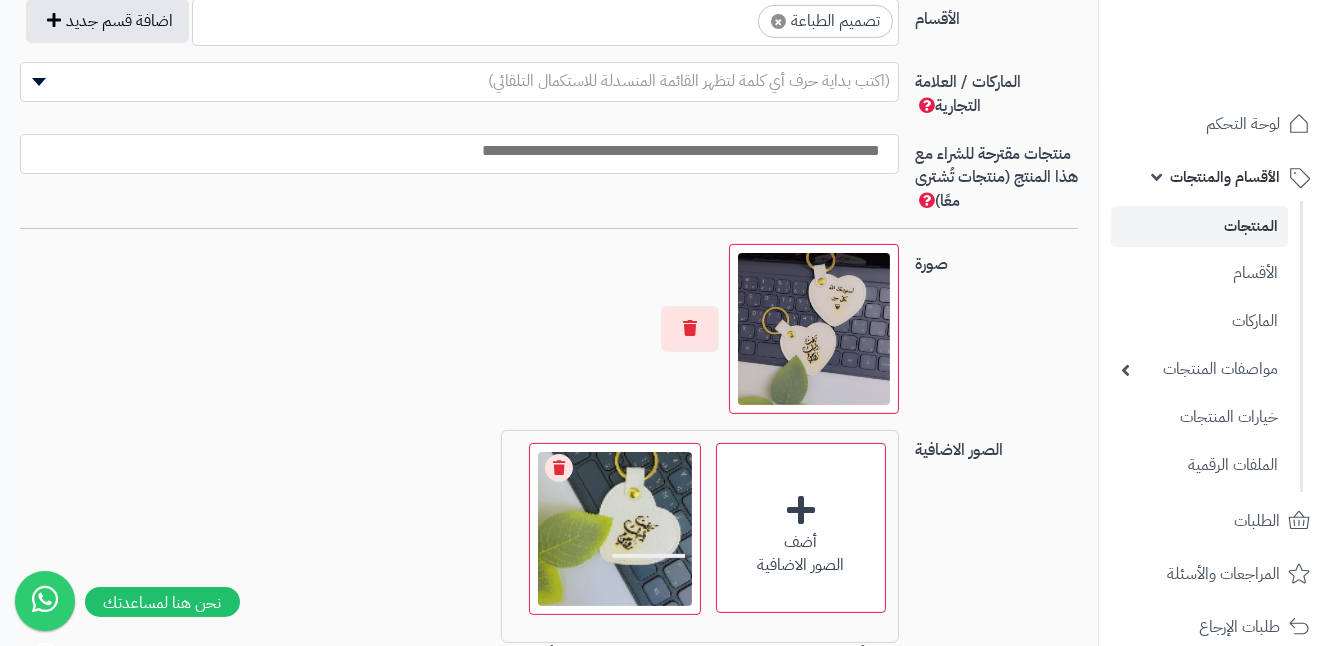 scroll, scrollTop: 1363, scrollLeft: 0, axis: vertical 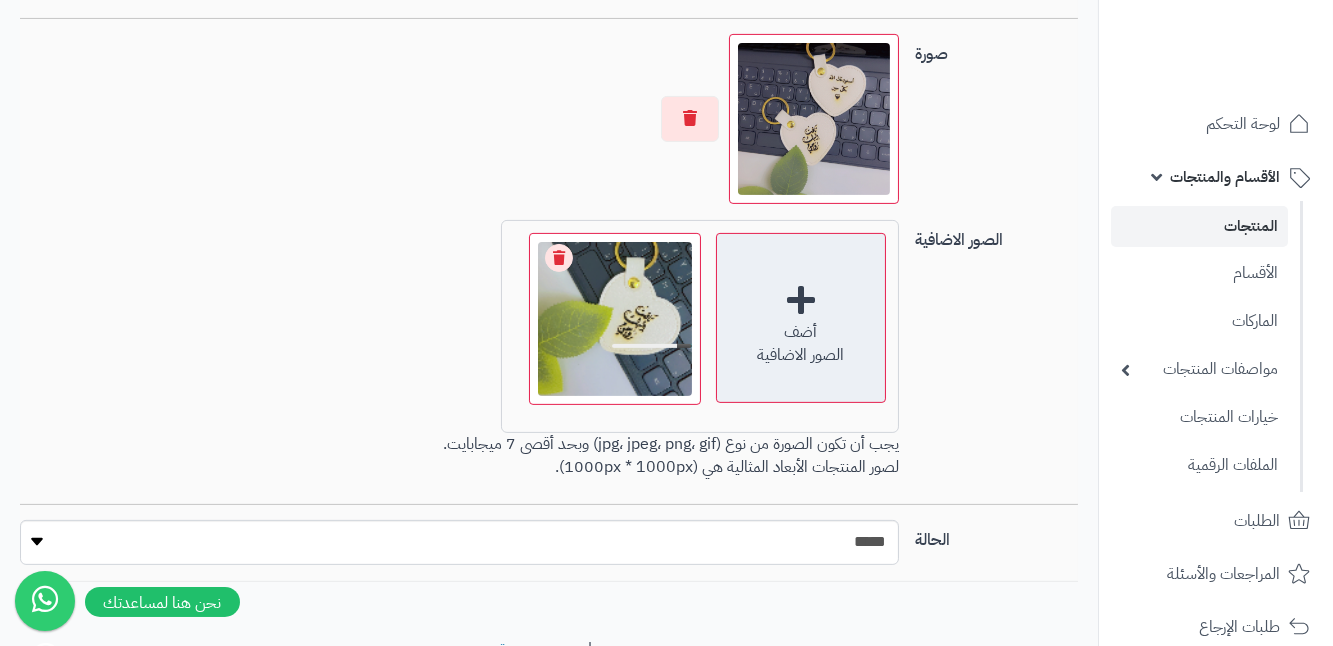 click on "أضف الصور الاضافية" at bounding box center (801, 318) 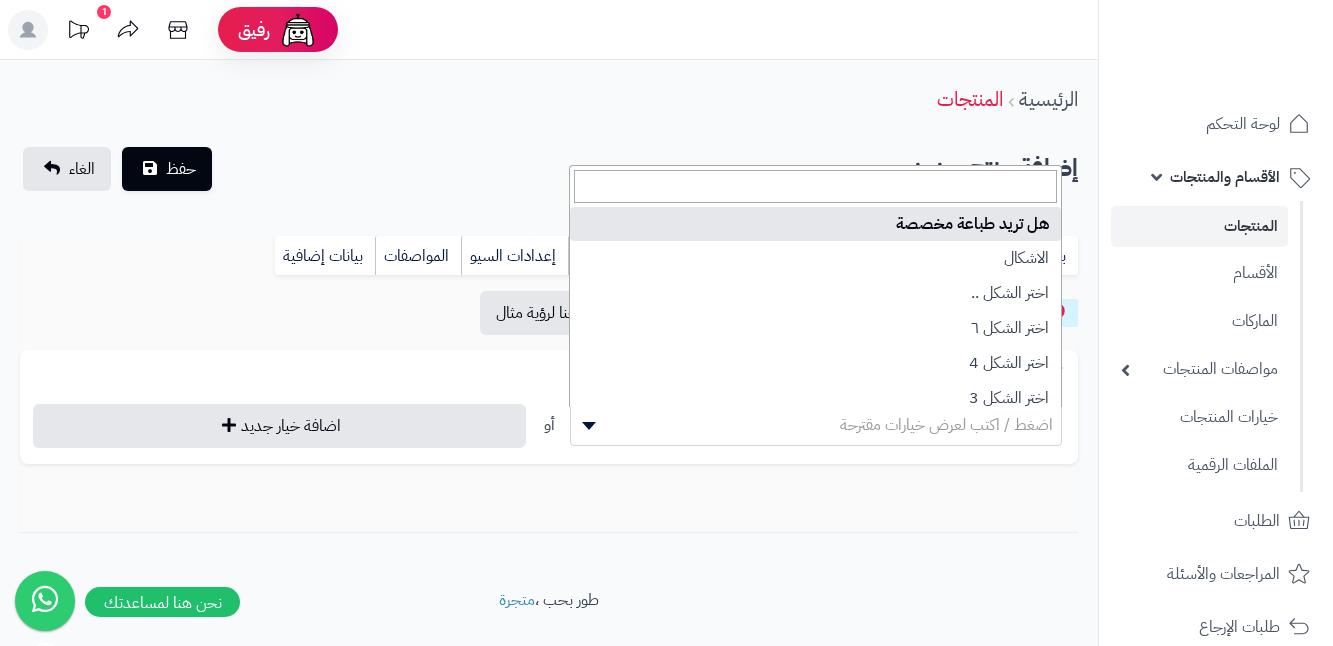 scroll, scrollTop: 0, scrollLeft: 0, axis: both 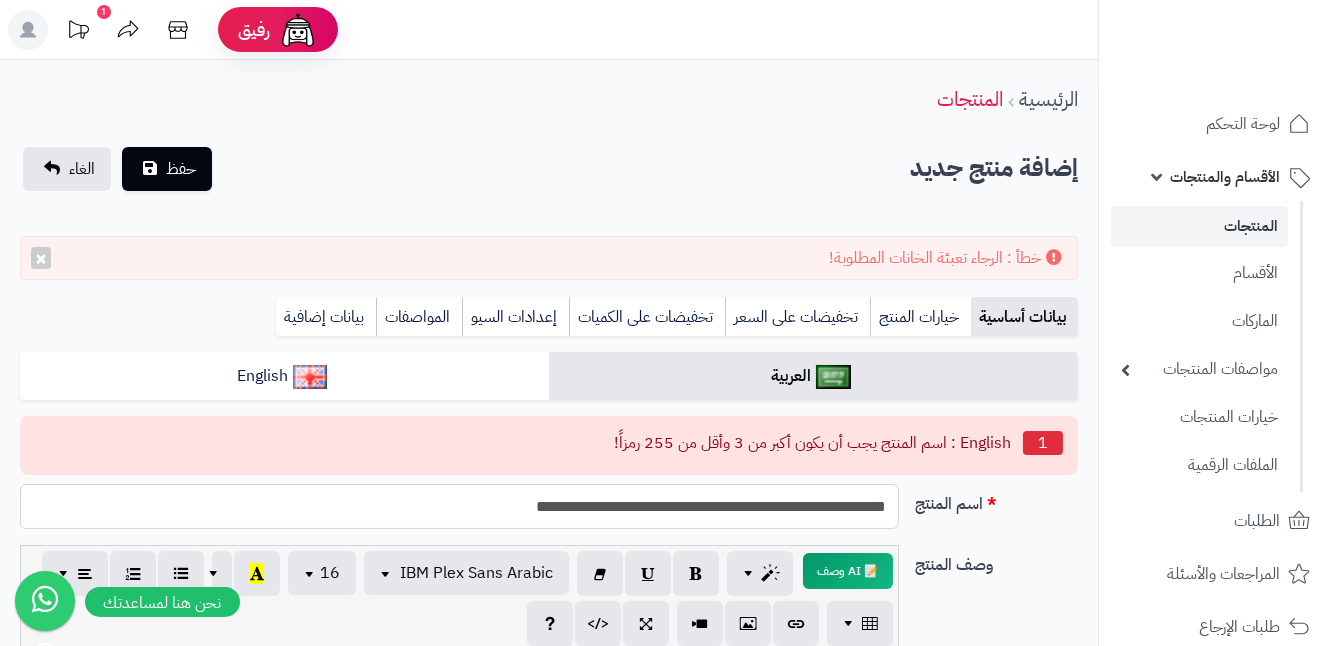 drag, startPoint x: 519, startPoint y: 513, endPoint x: 881, endPoint y: 512, distance: 362.00137 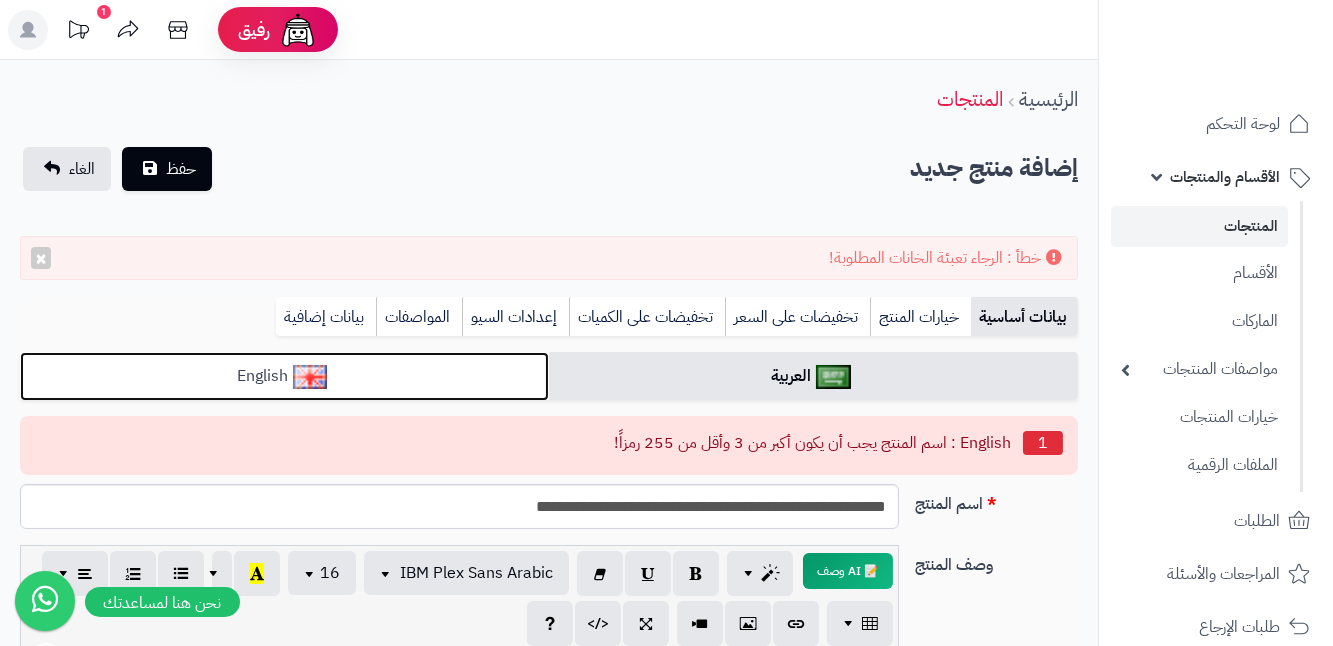 click on "English" at bounding box center [284, 376] 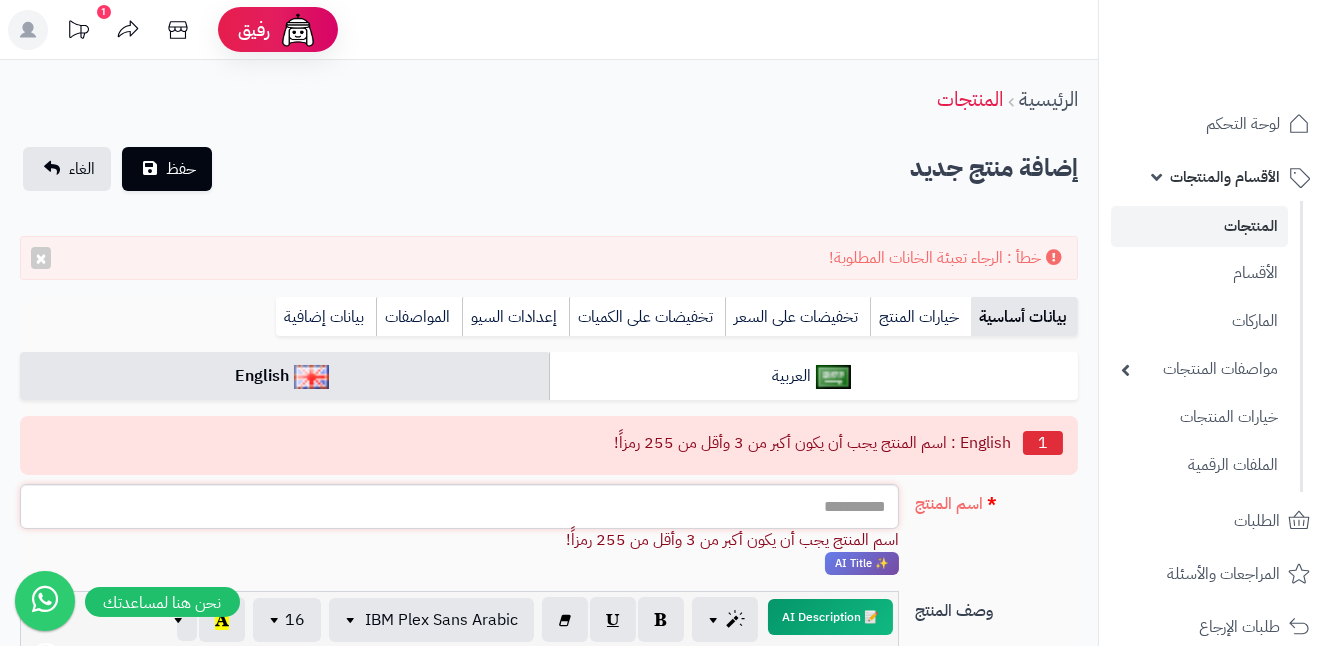 paste on "**********" 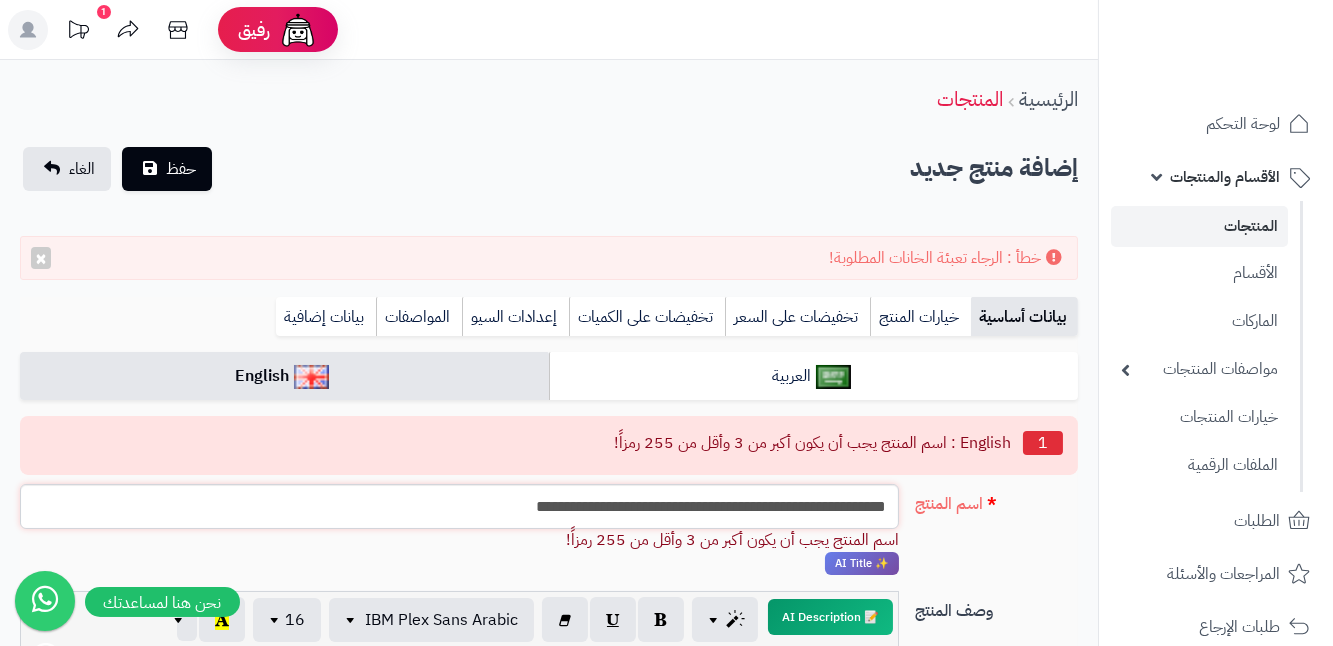 type on "**********" 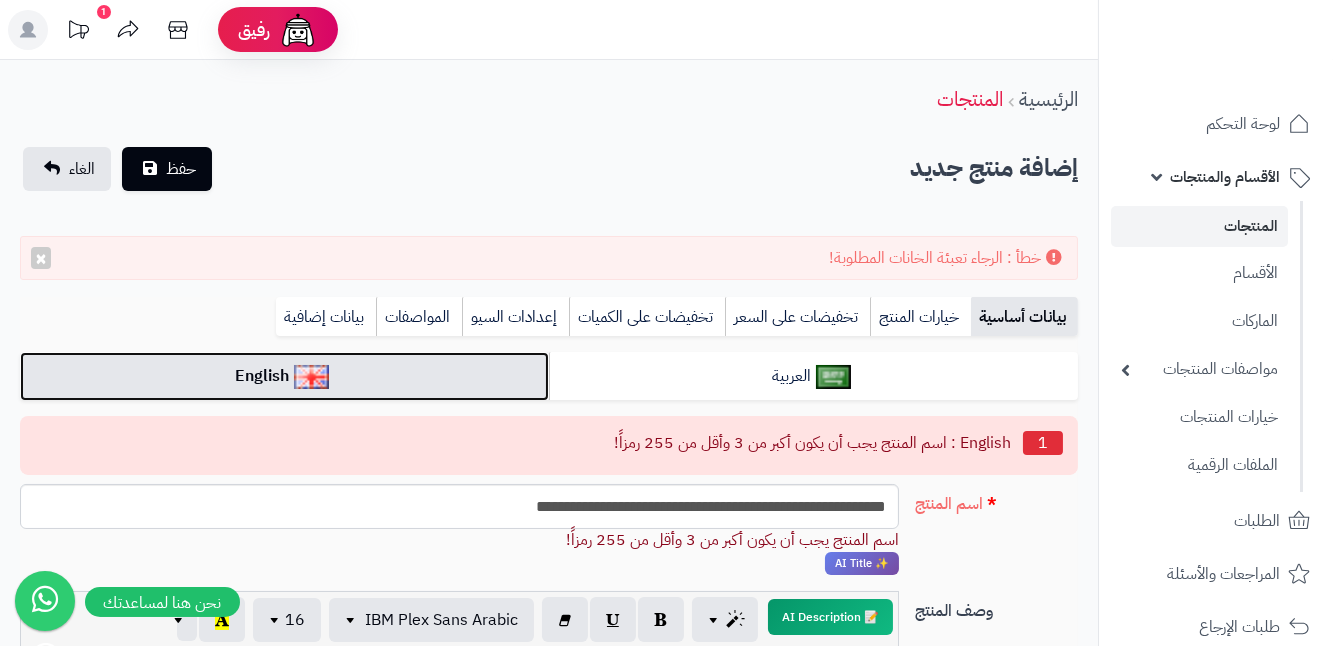 click on "English" at bounding box center [284, 376] 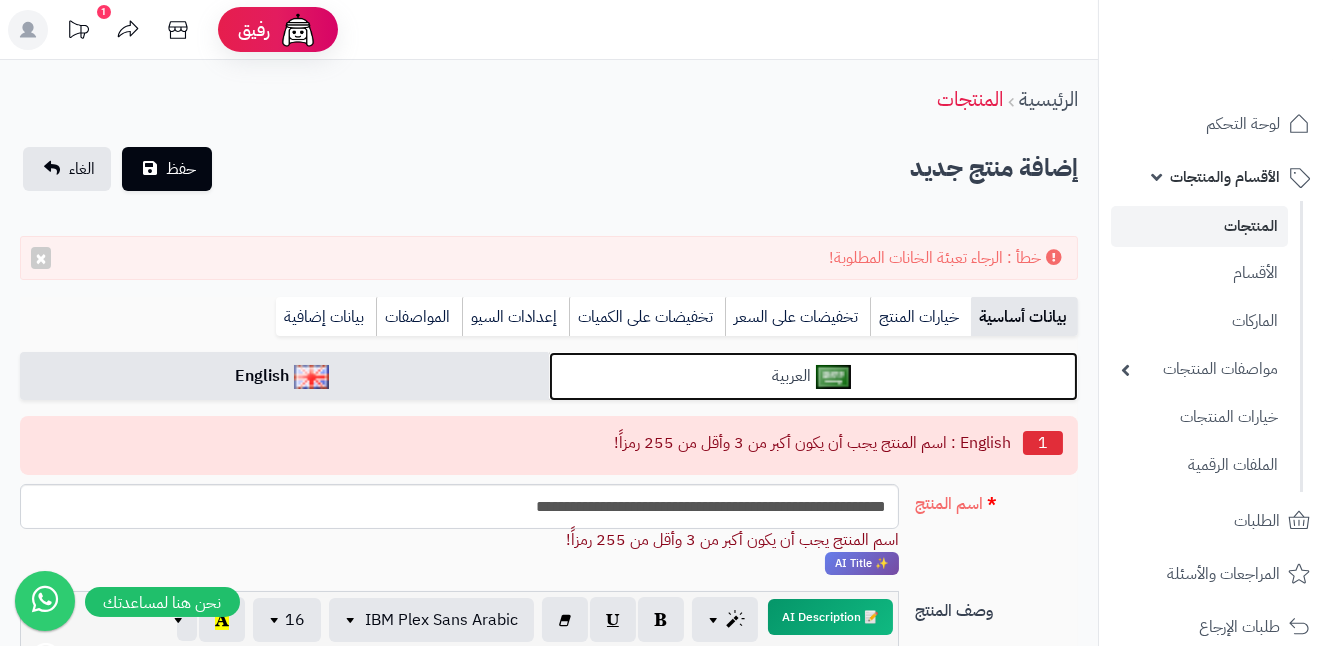 click at bounding box center (833, 377) 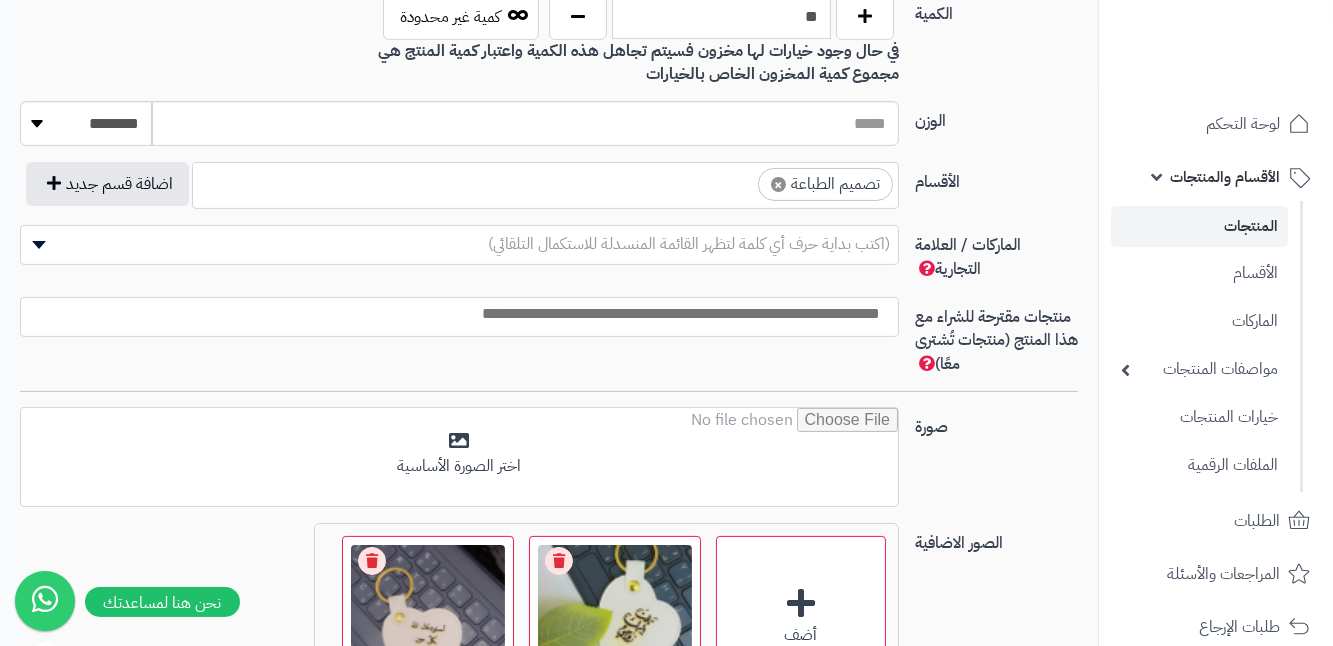 scroll, scrollTop: 1181, scrollLeft: 0, axis: vertical 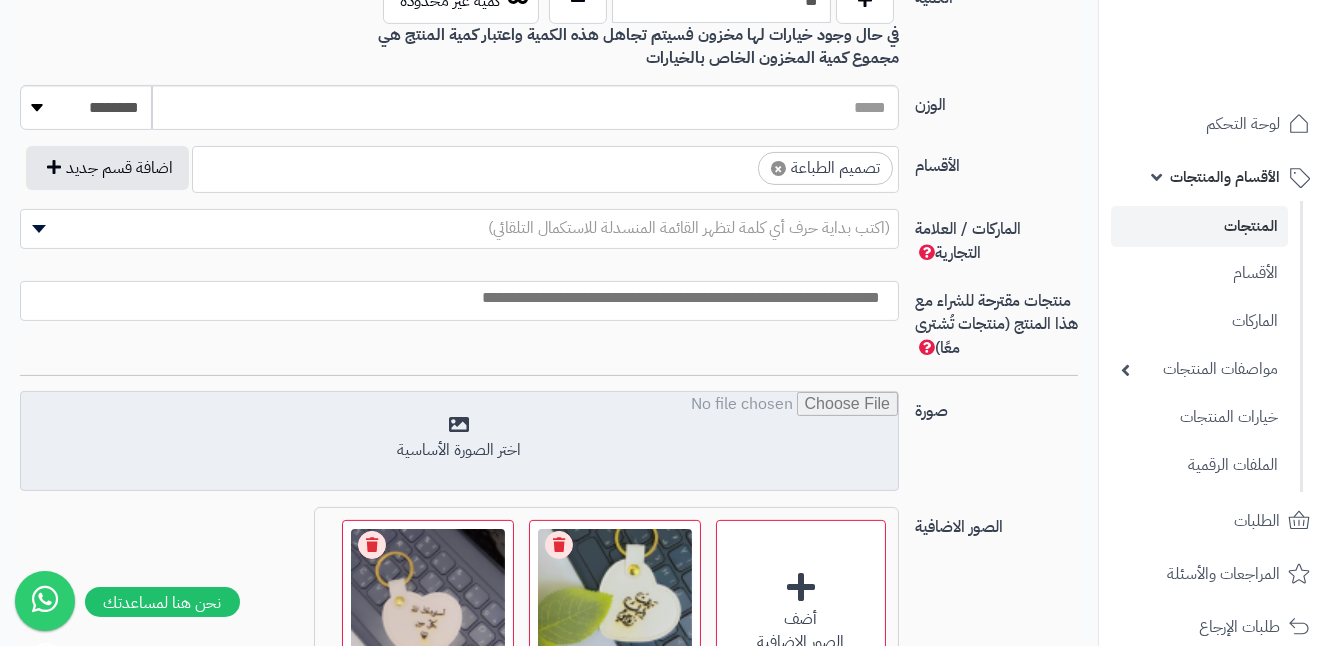 click at bounding box center (459, 442) 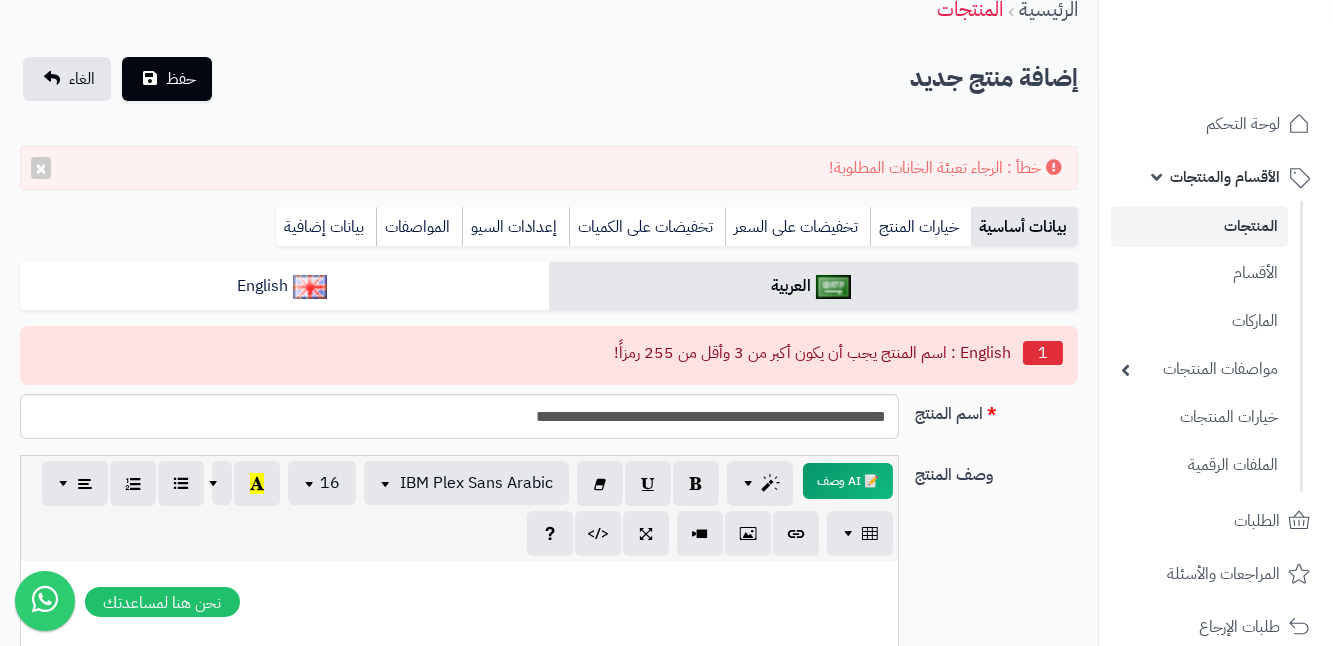 scroll, scrollTop: 0, scrollLeft: 0, axis: both 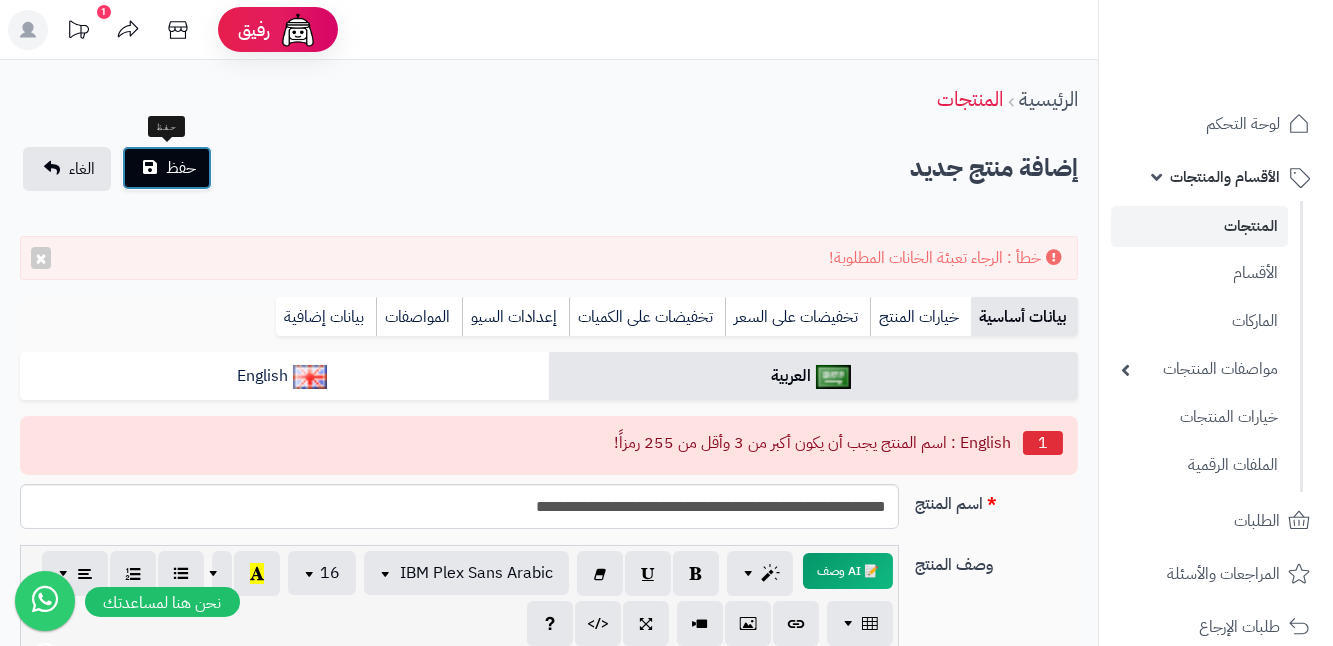 click on "حفظ" at bounding box center (181, 168) 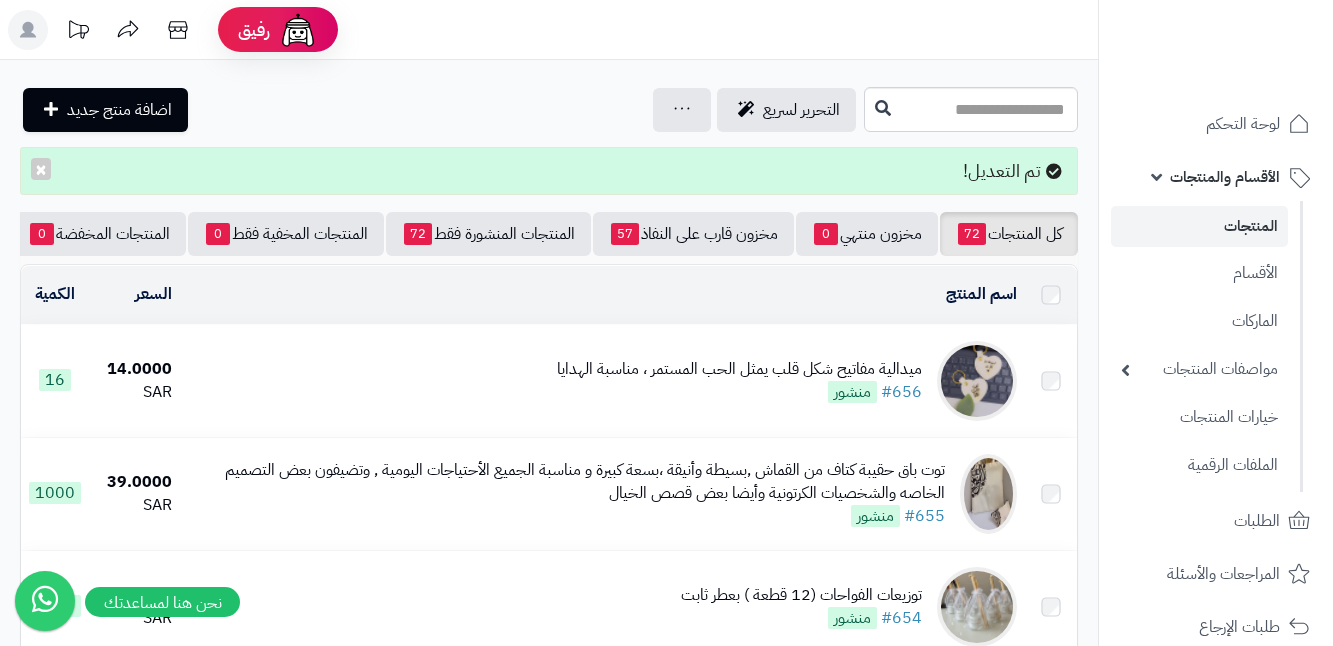 scroll, scrollTop: 0, scrollLeft: 0, axis: both 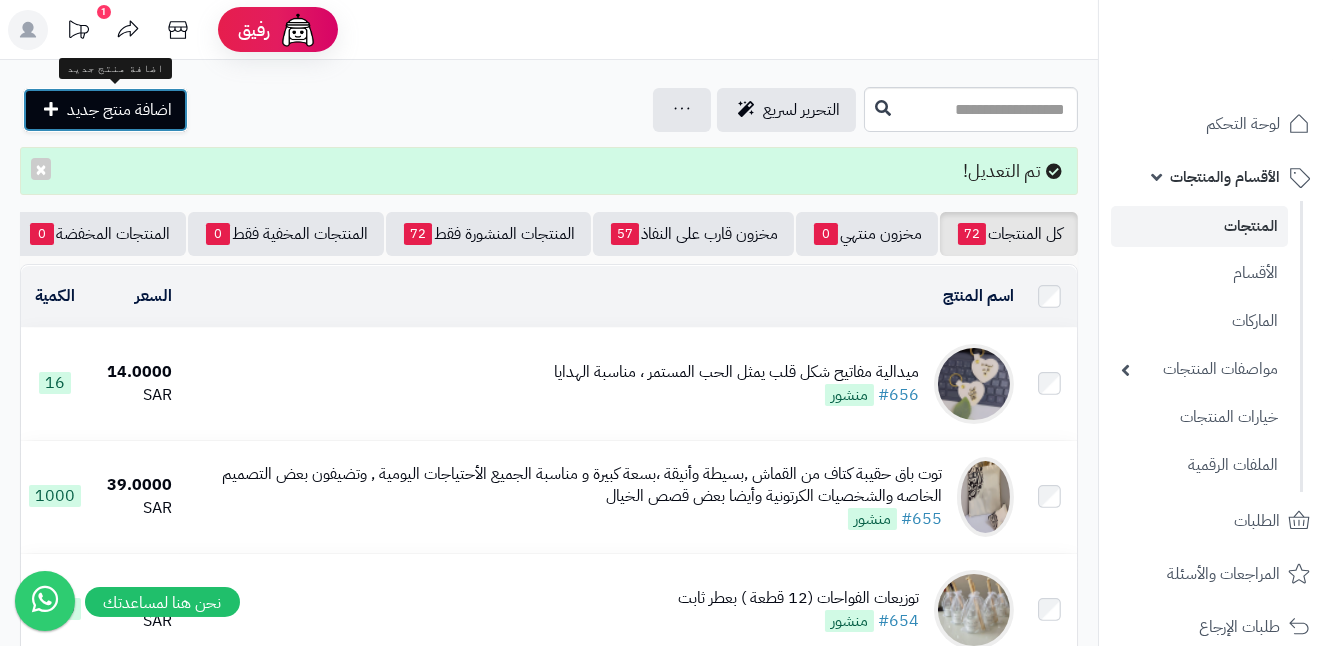 click on "اضافة منتج جديد" at bounding box center (119, 110) 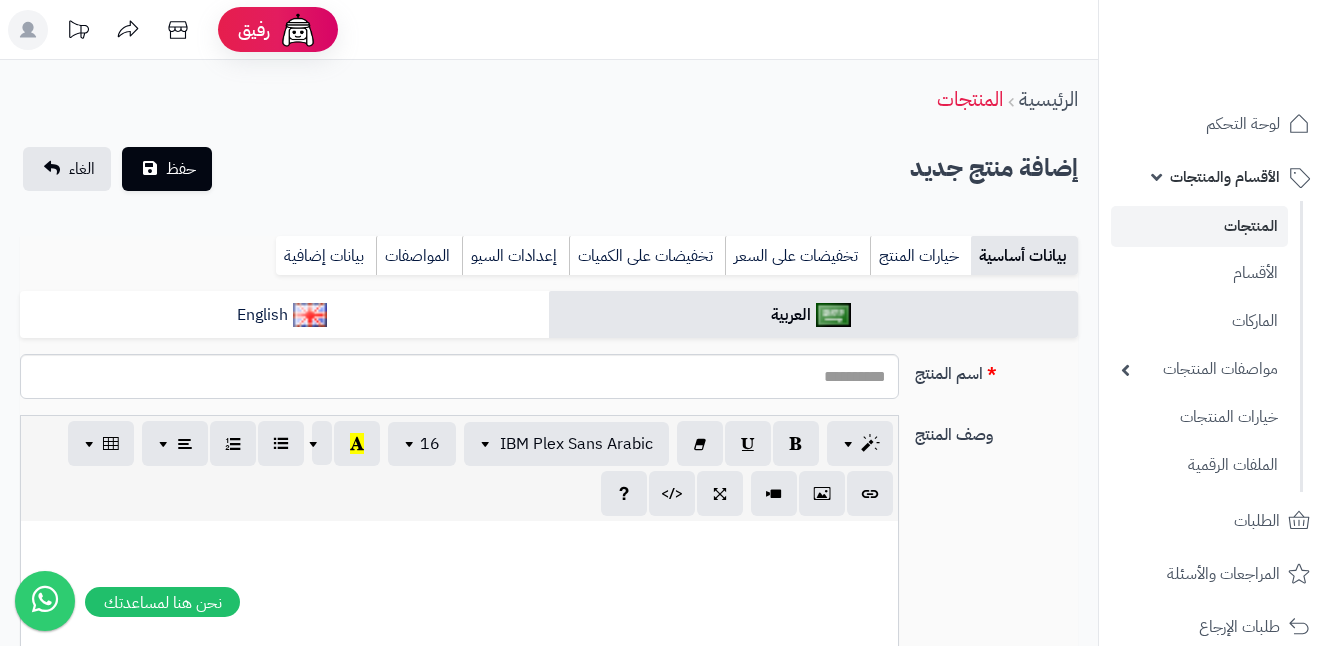 select 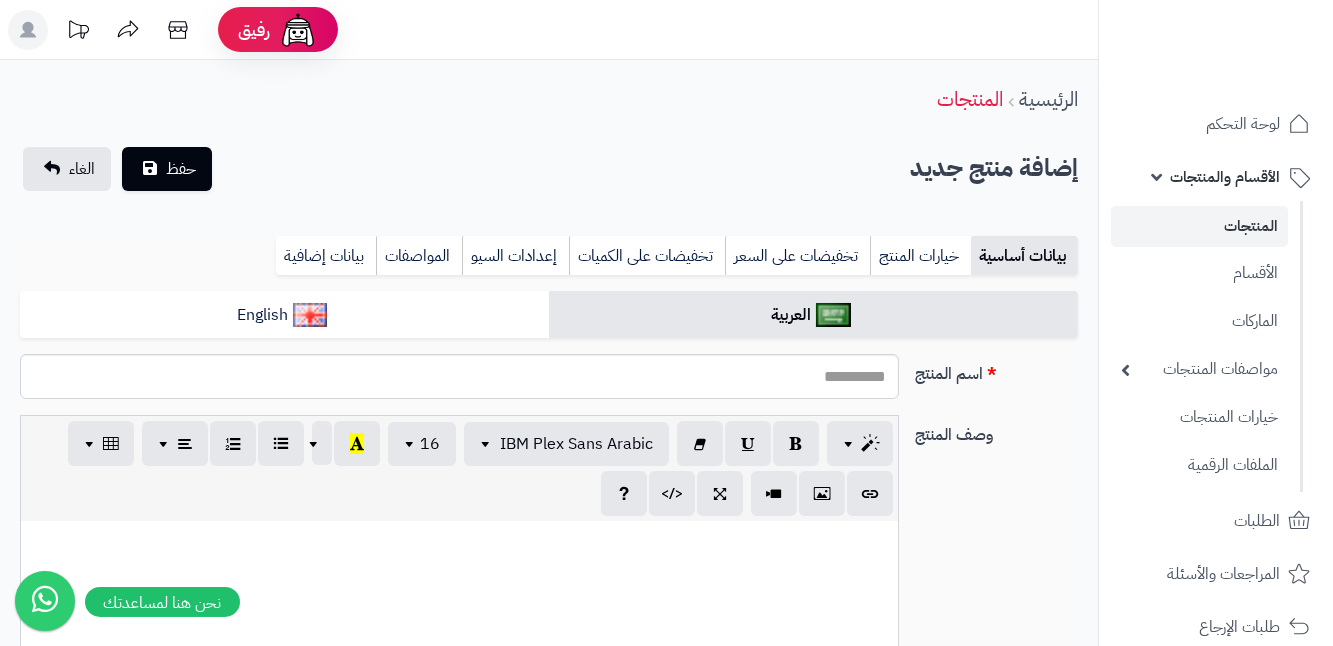 scroll, scrollTop: 0, scrollLeft: 13, axis: horizontal 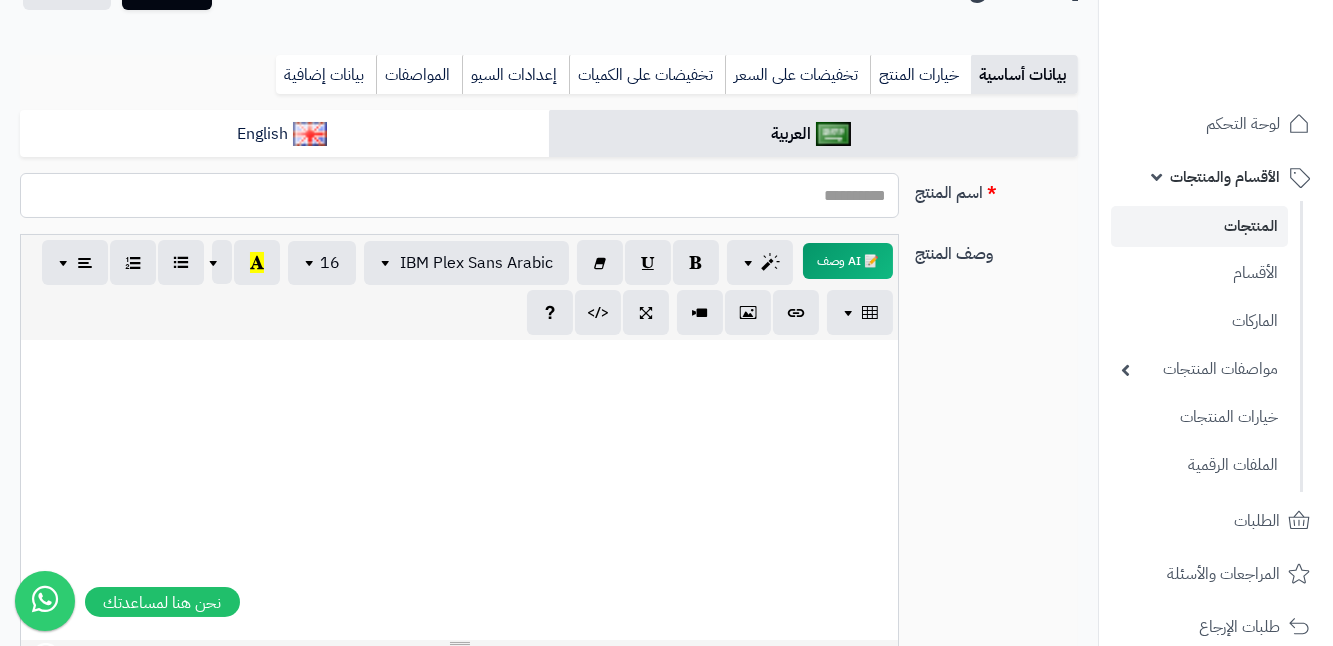 click on "اسم المنتج" at bounding box center (459, 195) 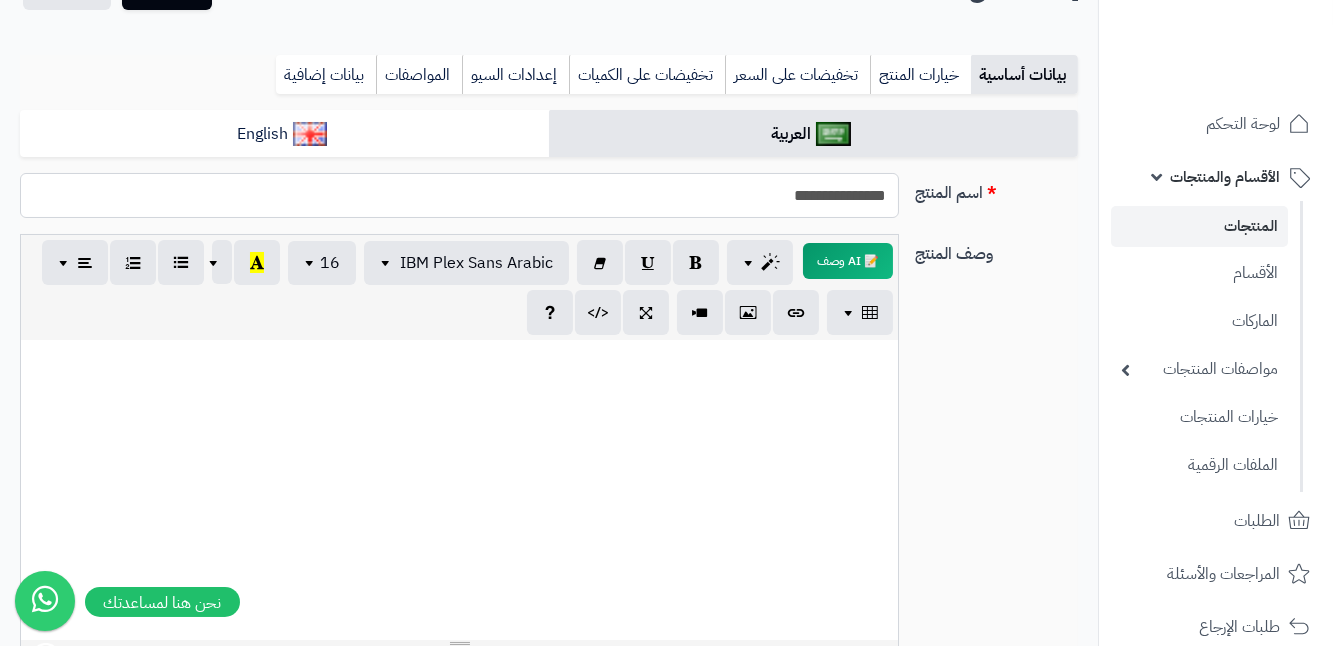 click on "**********" at bounding box center [459, 195] 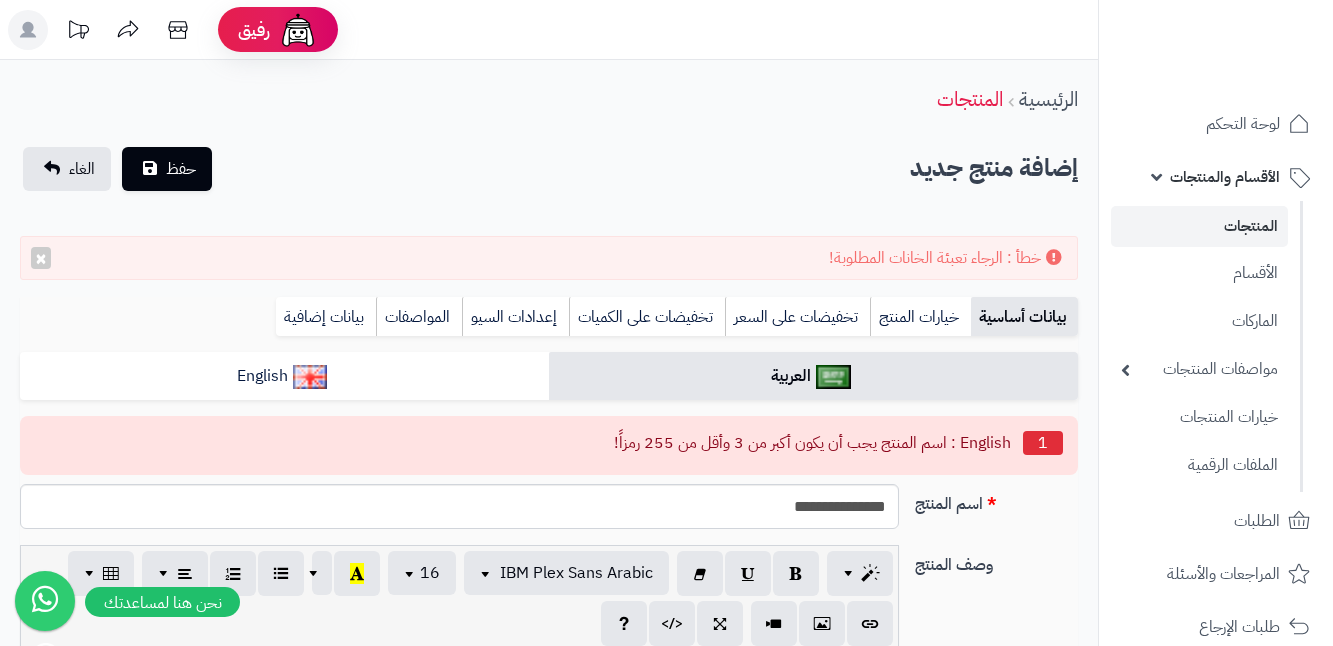select 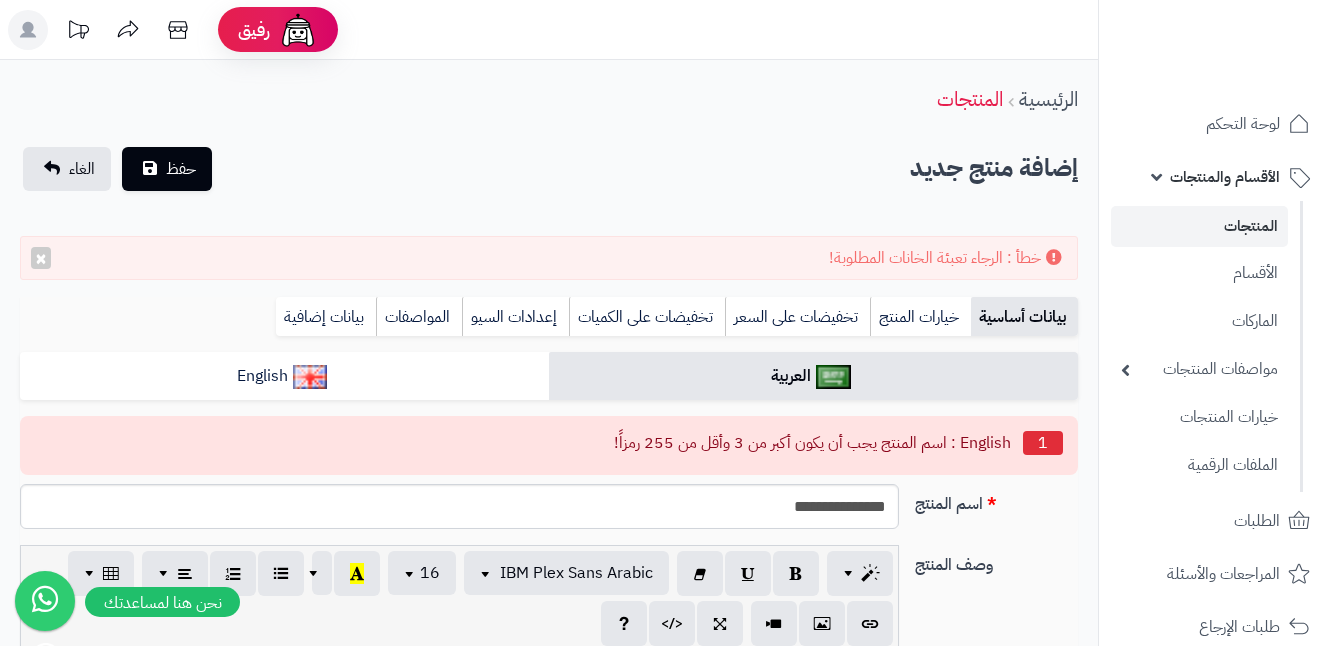scroll, scrollTop: 0, scrollLeft: 0, axis: both 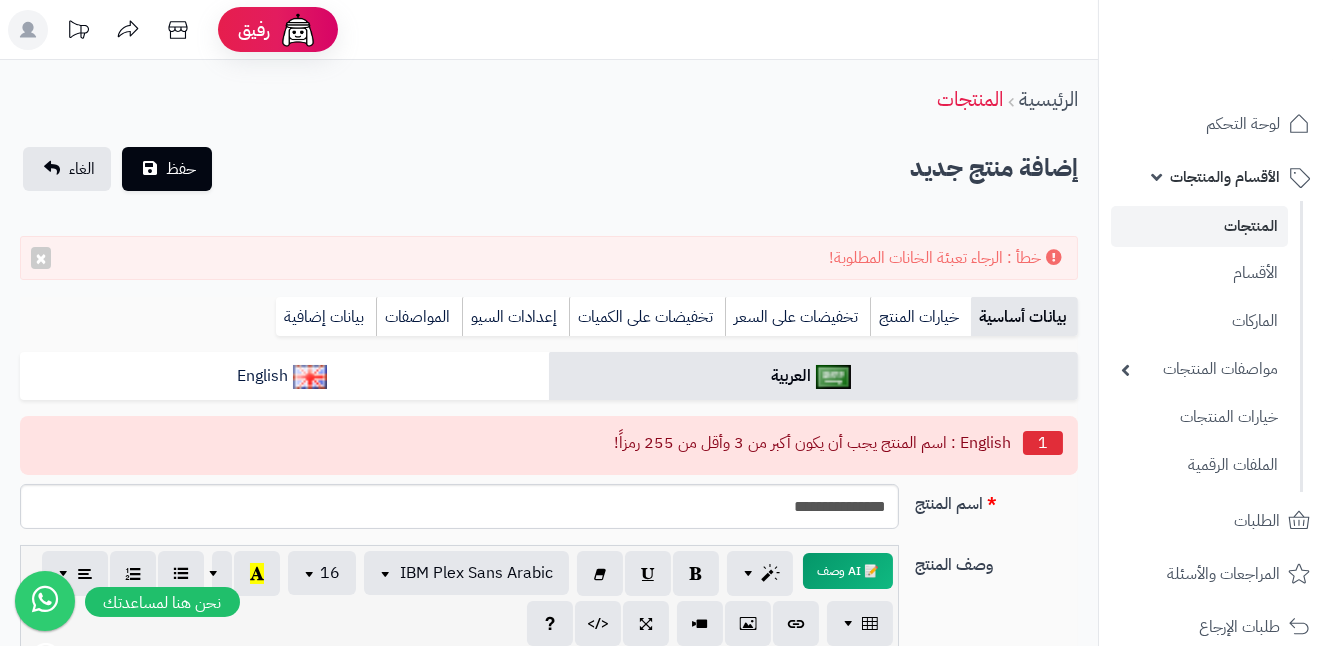 click on "**********" at bounding box center (459, 506) 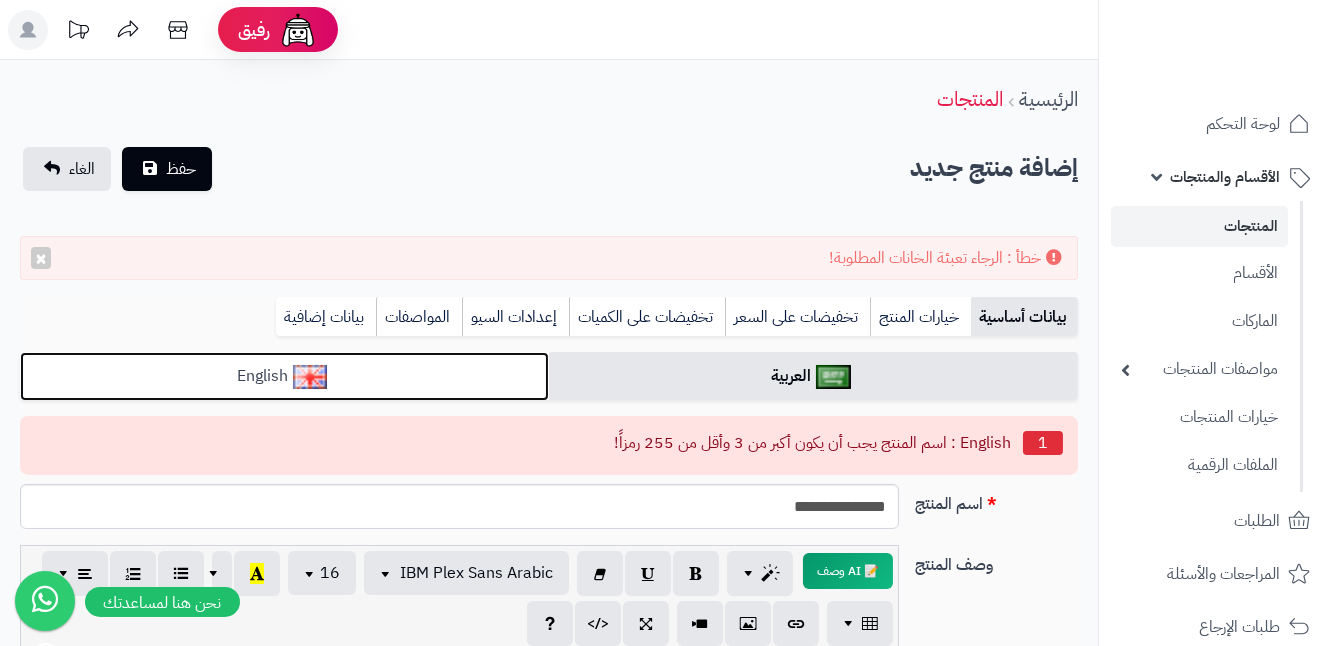click on "English" at bounding box center (284, 376) 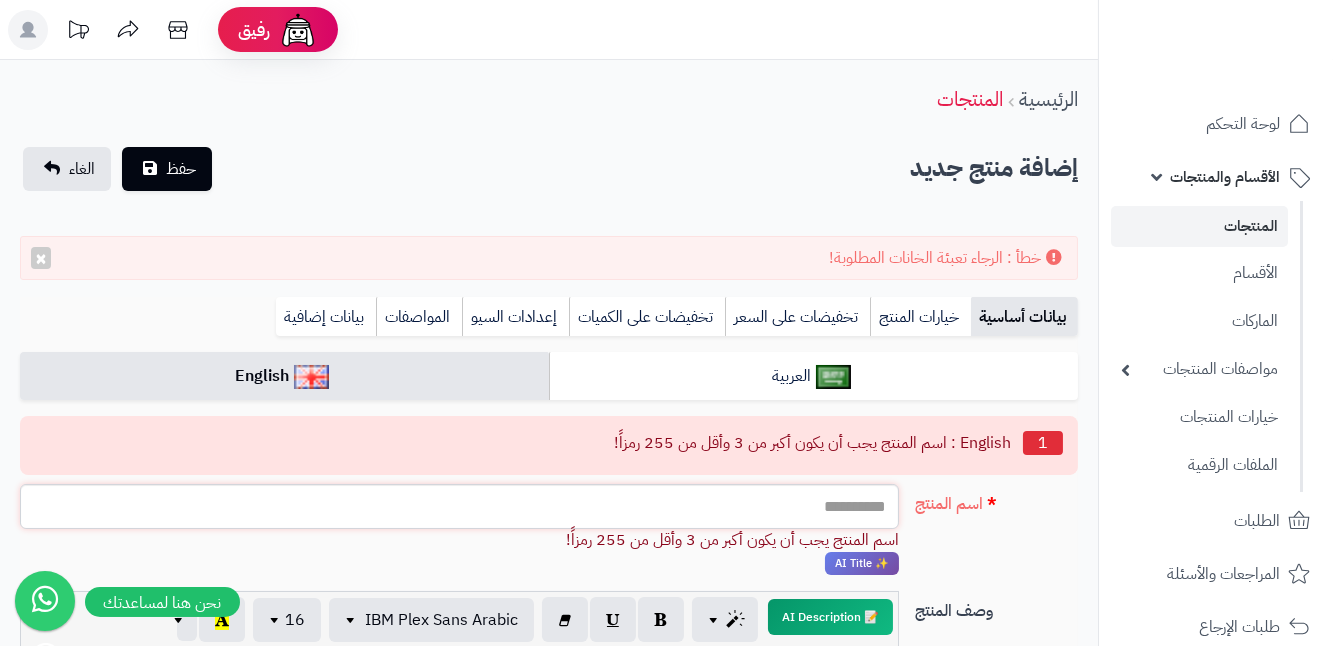 click on "اسم المنتج" at bounding box center (459, 506) 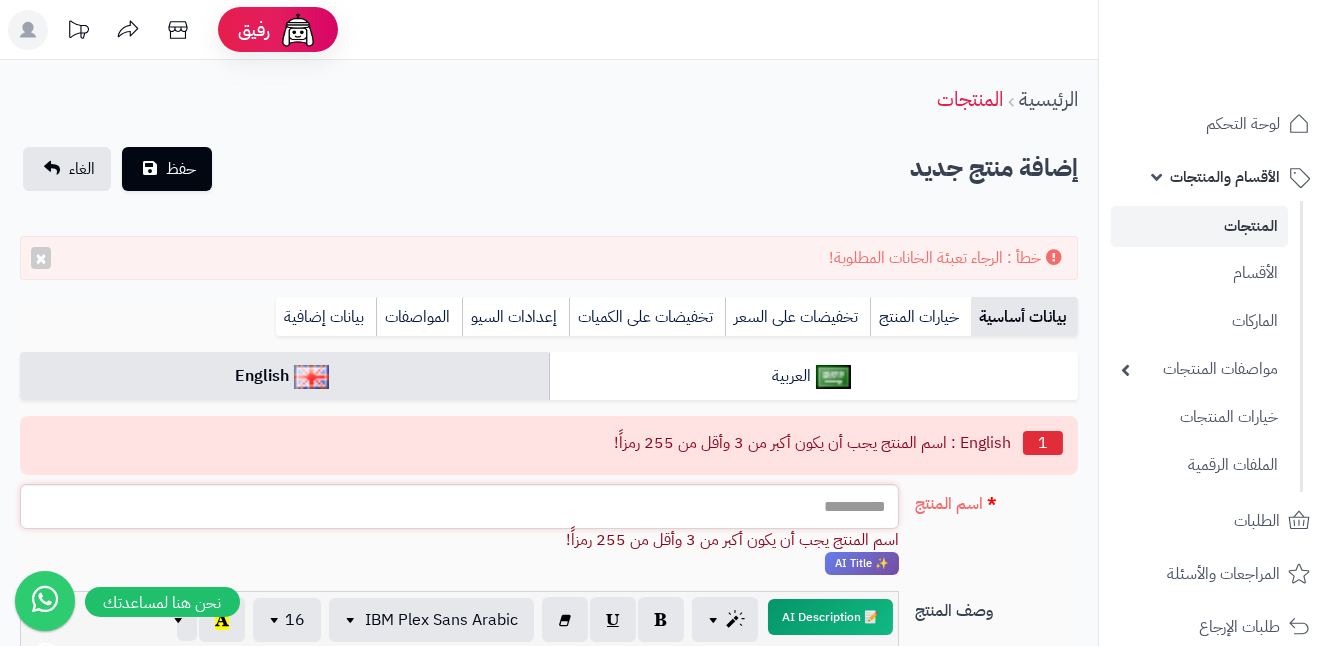 drag, startPoint x: 874, startPoint y: 489, endPoint x: 874, endPoint y: 500, distance: 11 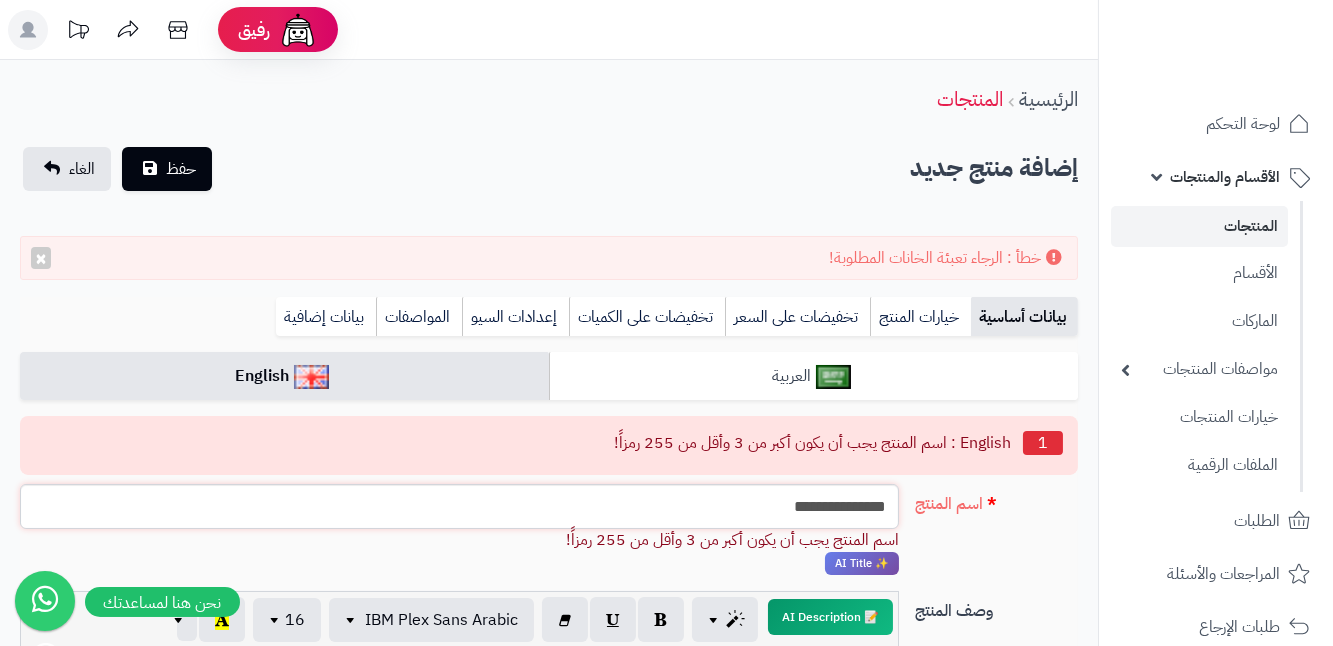 type on "**********" 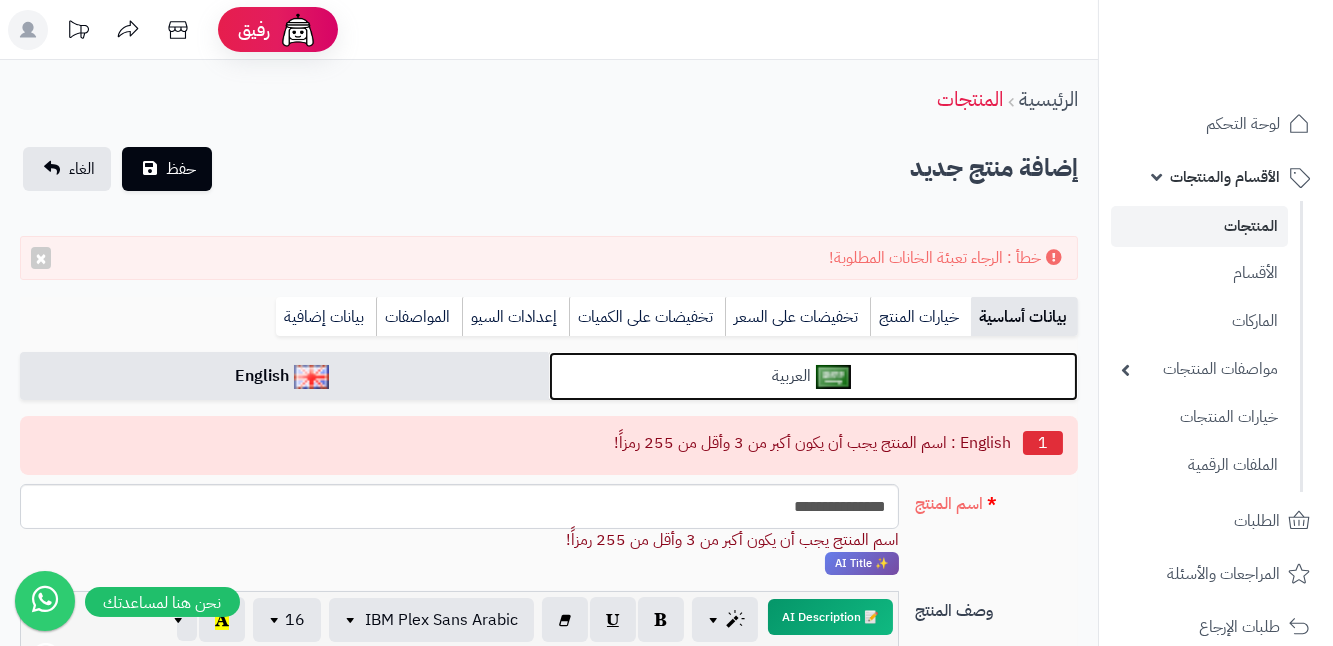 click on "العربية" at bounding box center [813, 376] 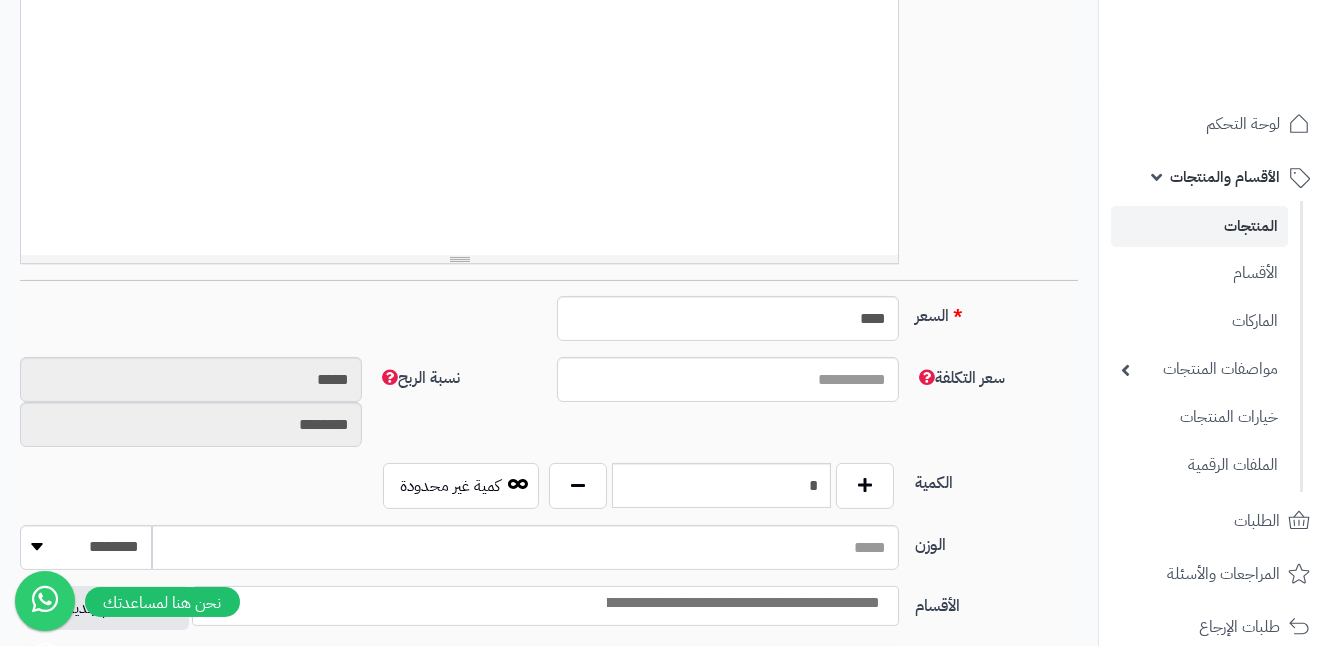 scroll, scrollTop: 727, scrollLeft: 0, axis: vertical 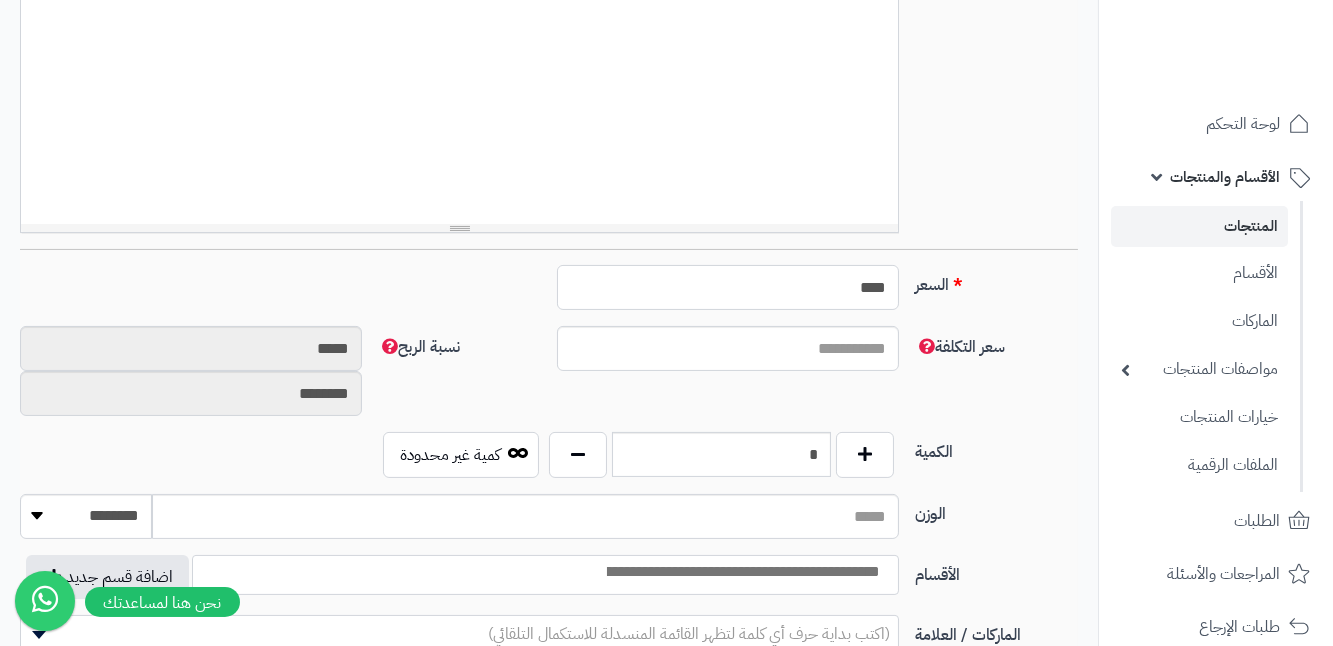 click on "****" at bounding box center [728, 287] 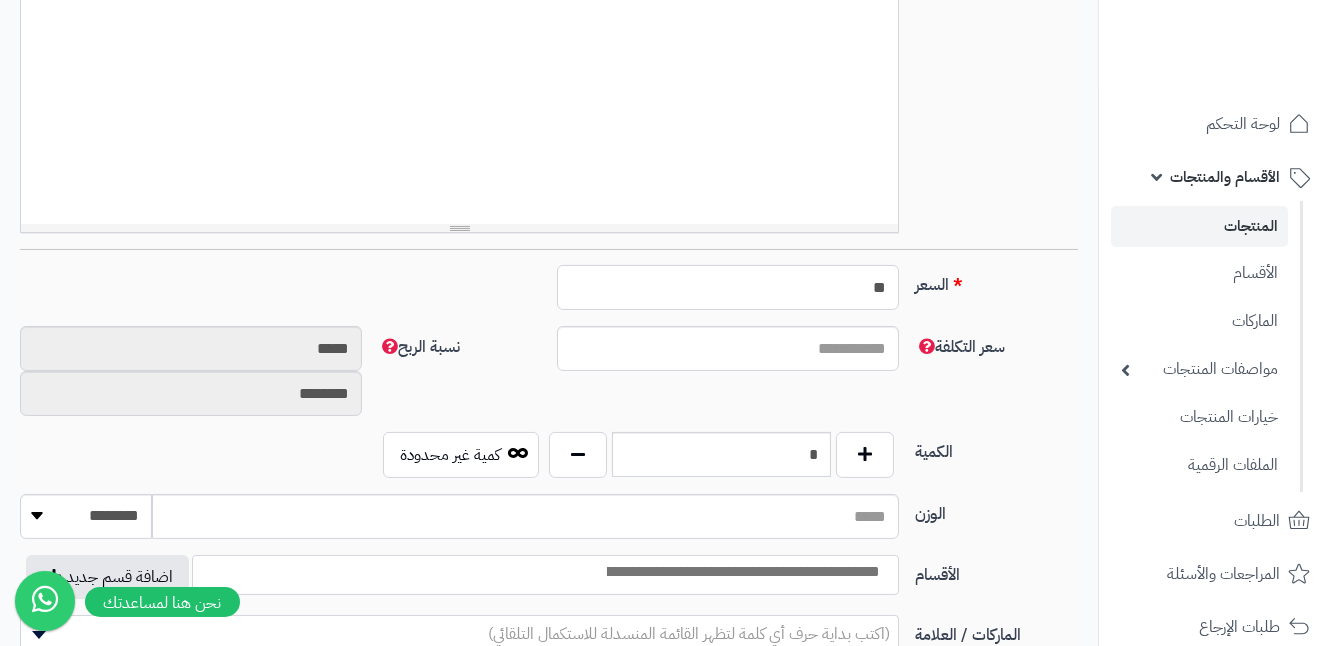 type on "*" 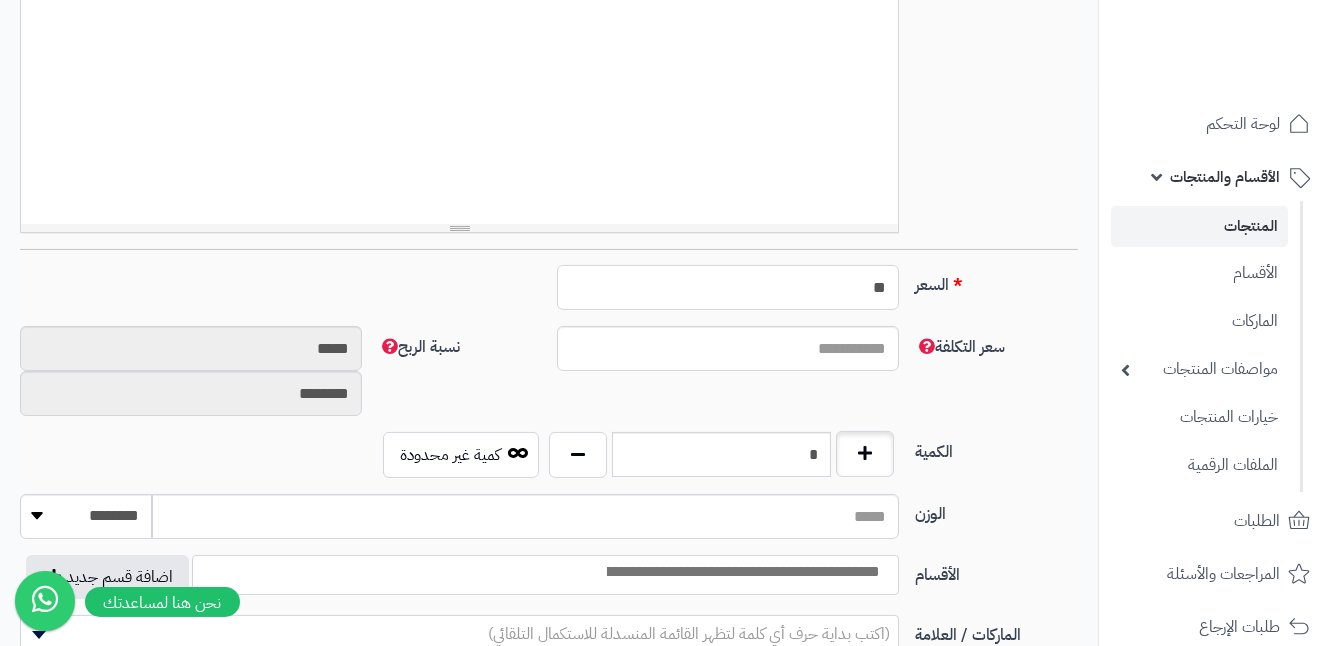 type on "**" 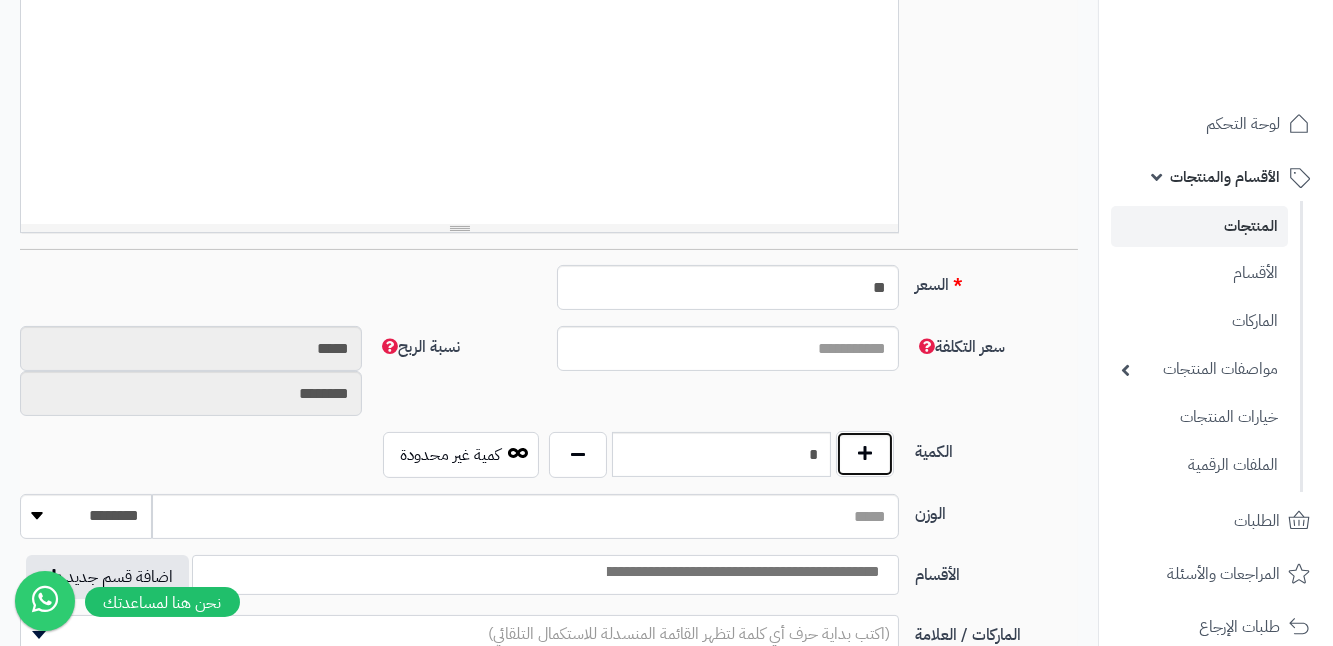 click at bounding box center (865, 454) 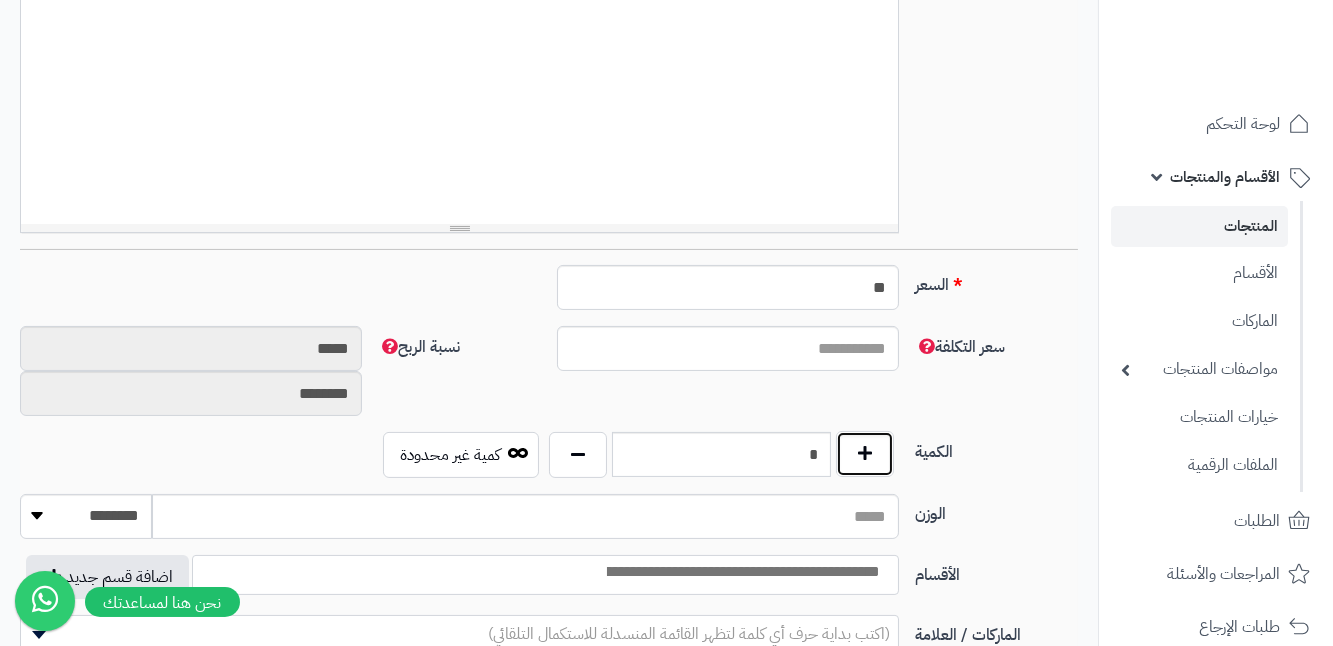 click at bounding box center (865, 454) 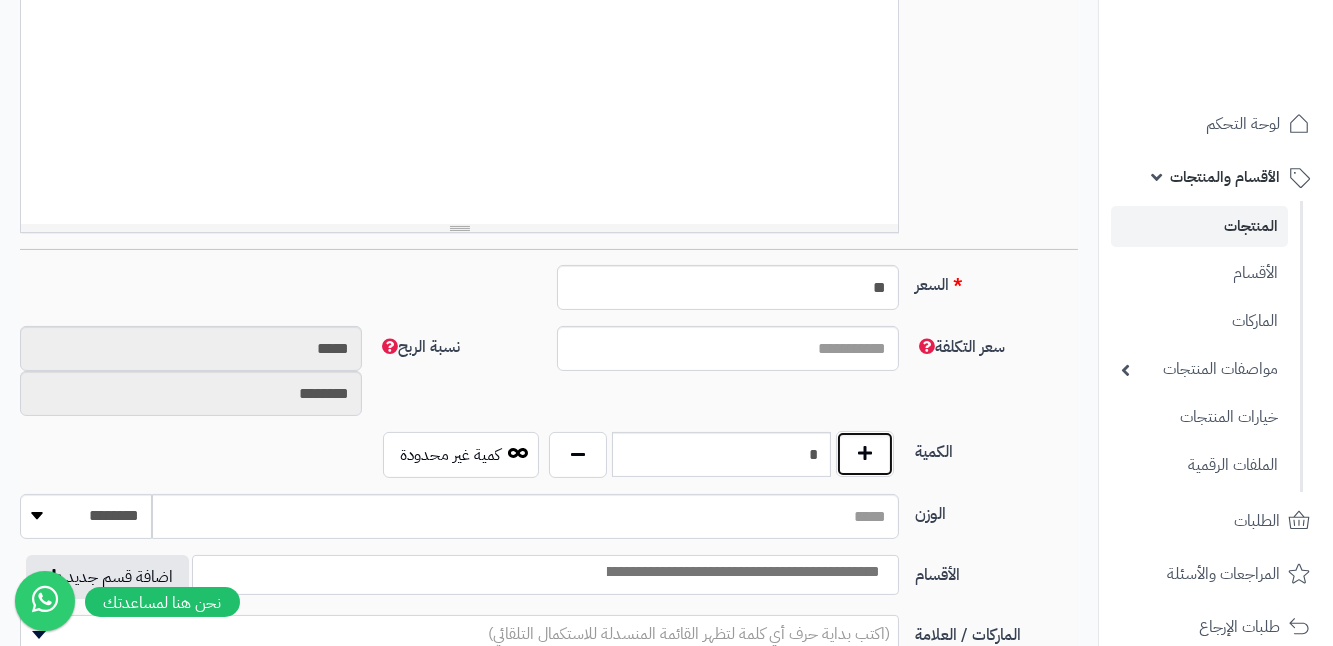 click at bounding box center [865, 454] 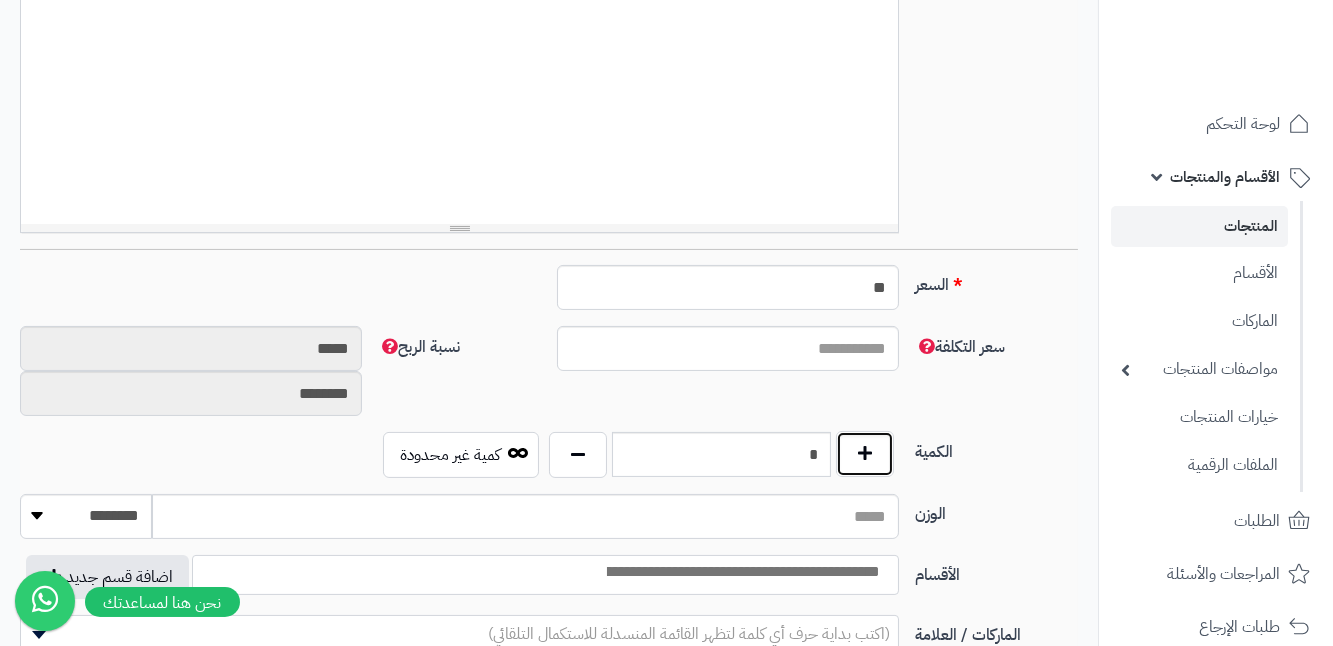 click at bounding box center (865, 454) 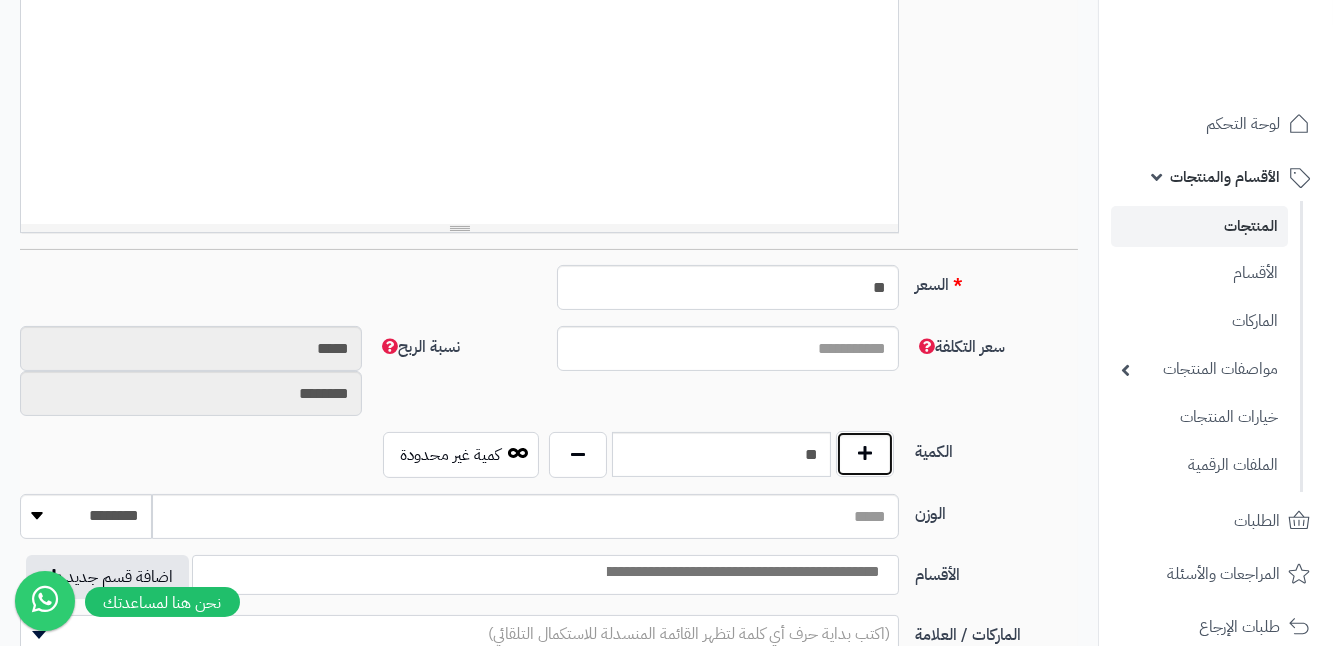 click at bounding box center [865, 454] 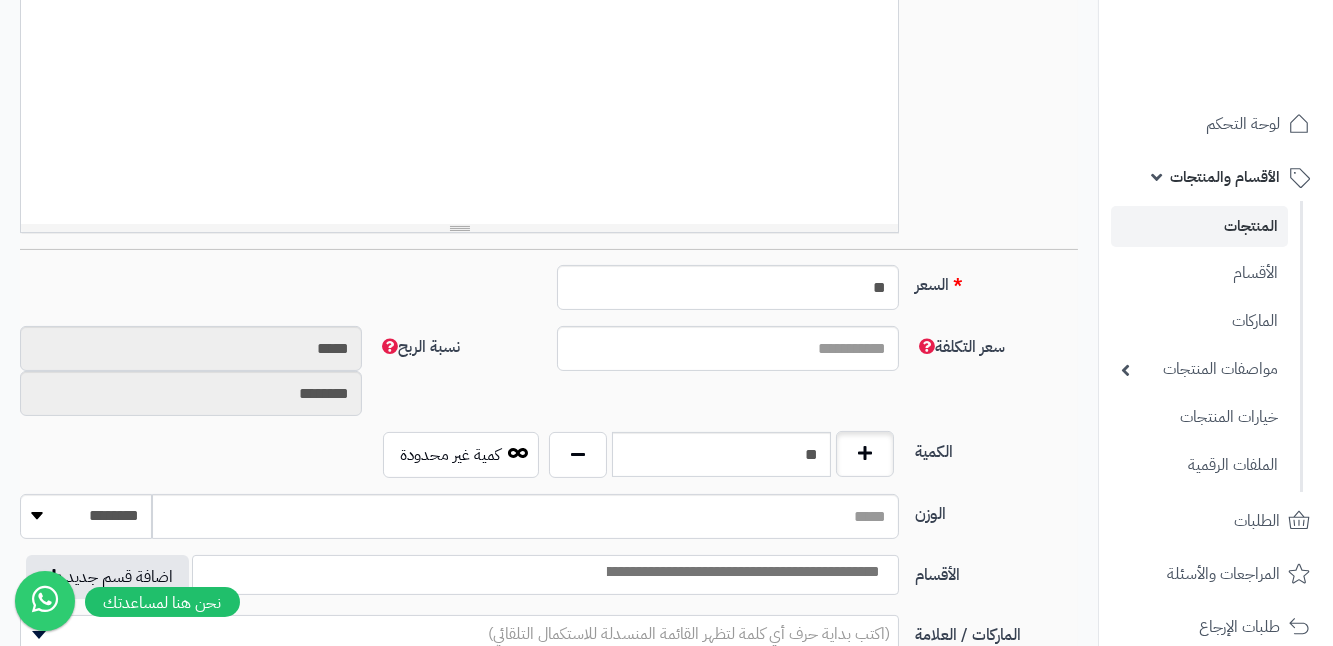 type on "**" 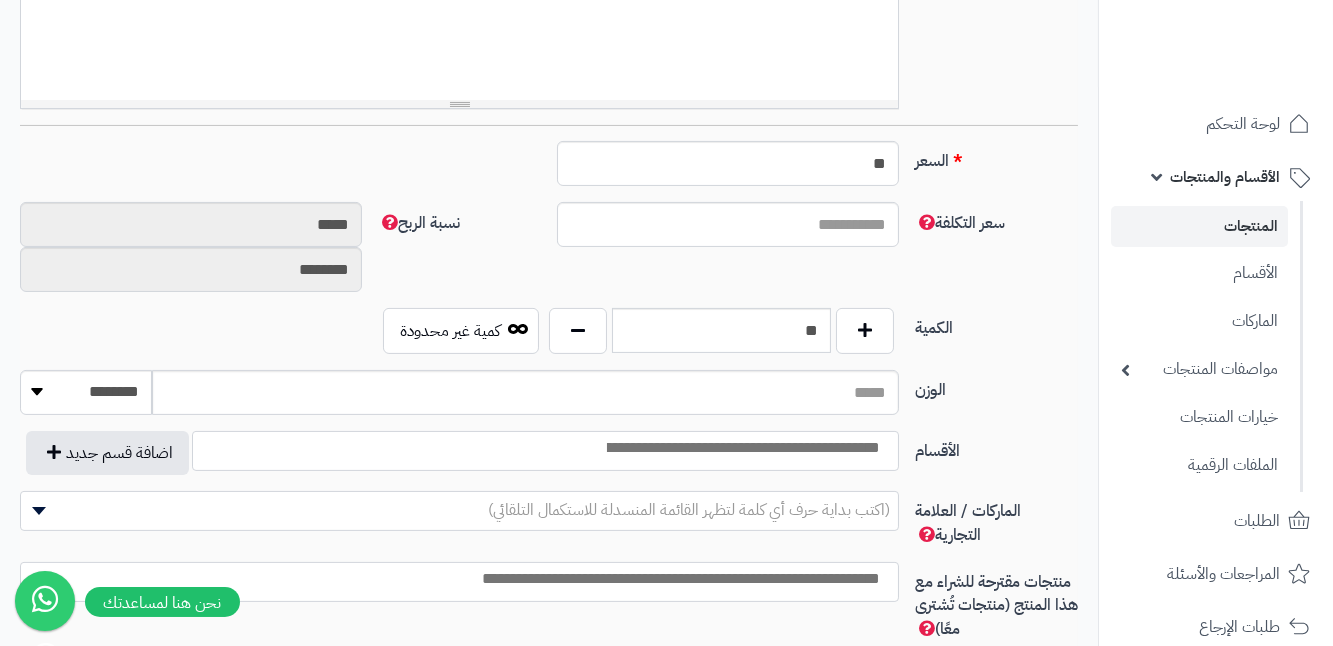 scroll, scrollTop: 1000, scrollLeft: 0, axis: vertical 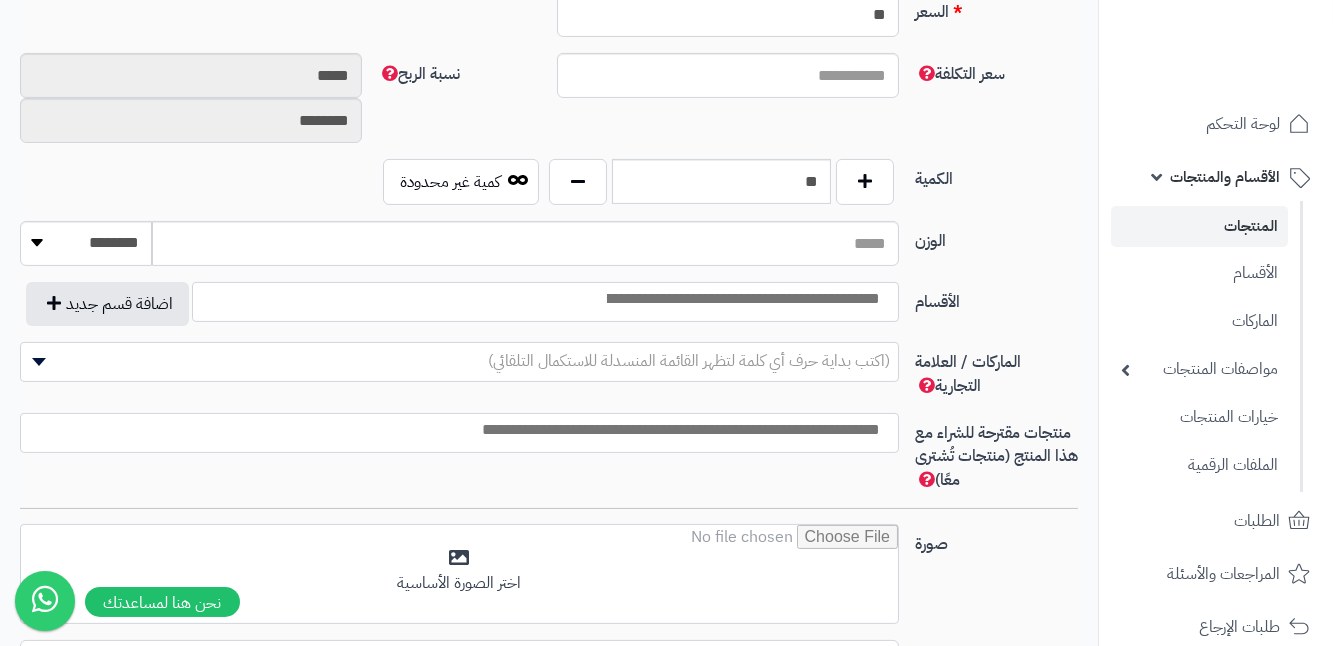 click at bounding box center [742, 299] 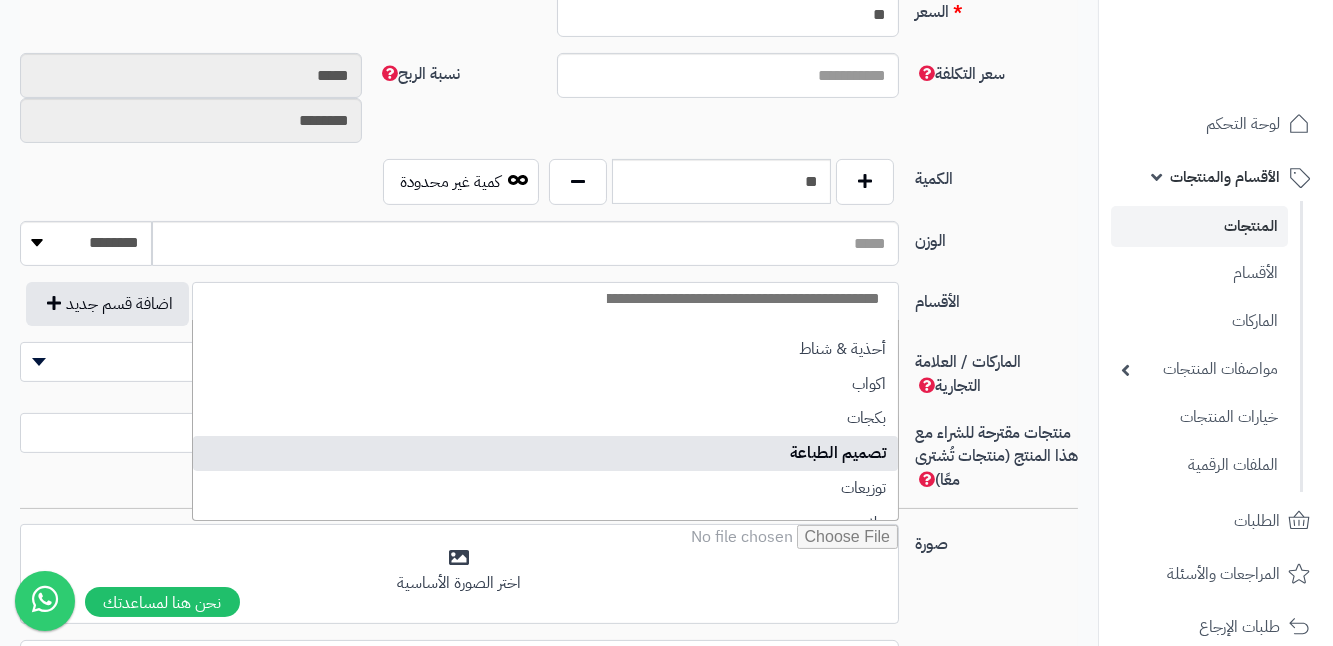 select on "***" 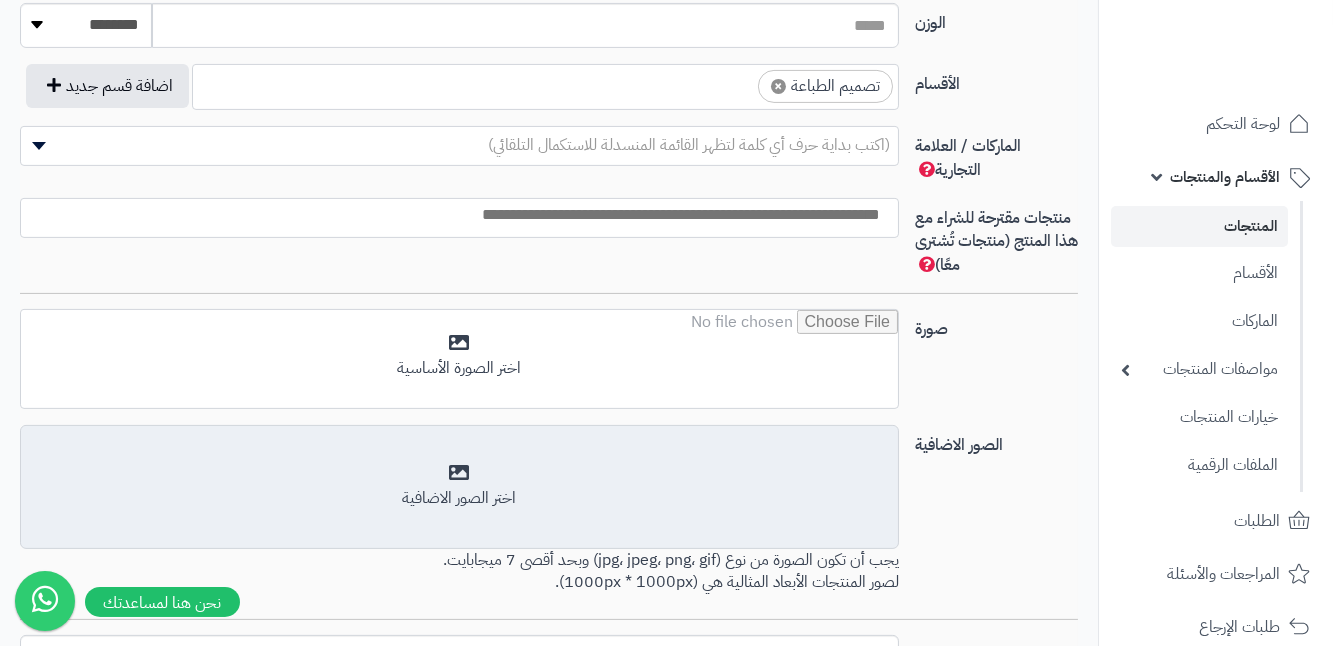 scroll, scrollTop: 1272, scrollLeft: 0, axis: vertical 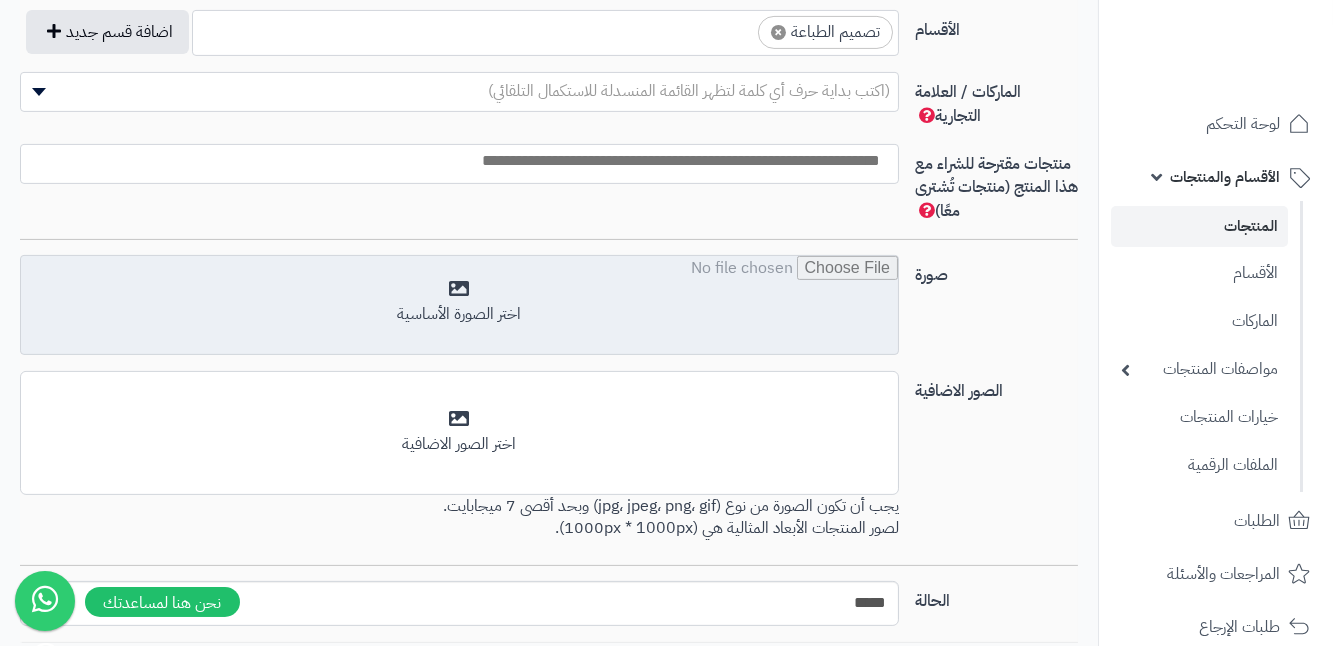 click at bounding box center [459, 306] 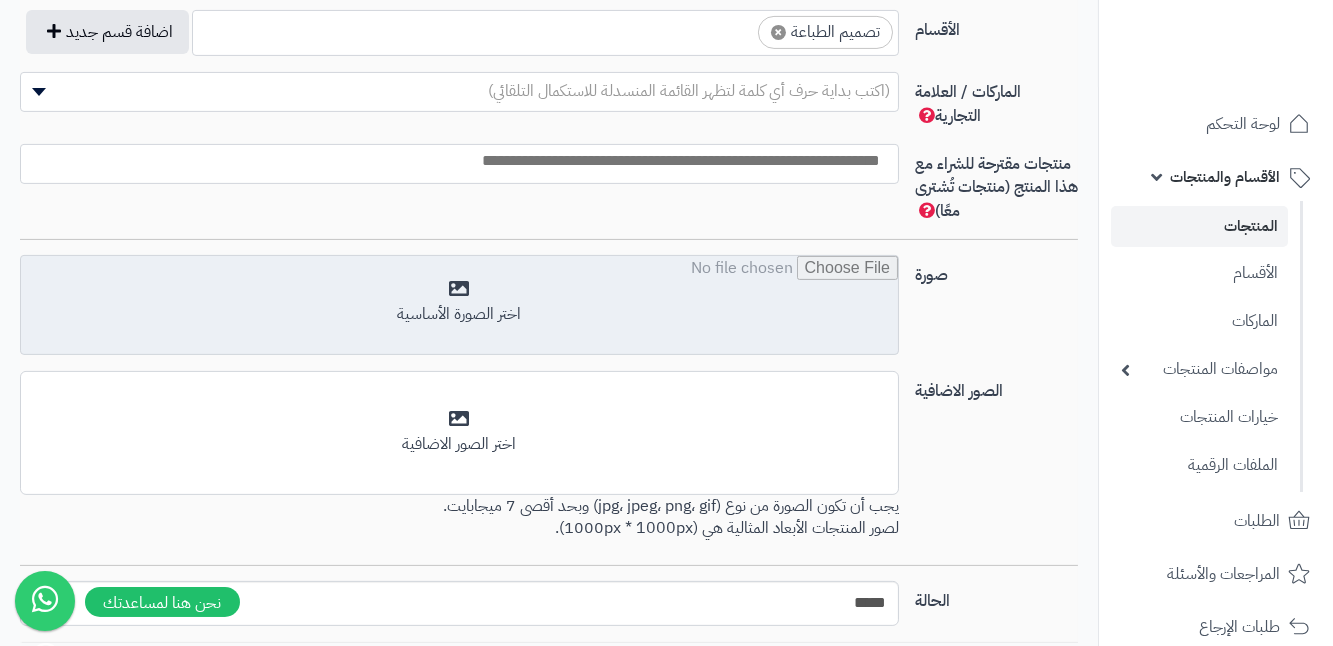 click at bounding box center (459, 306) 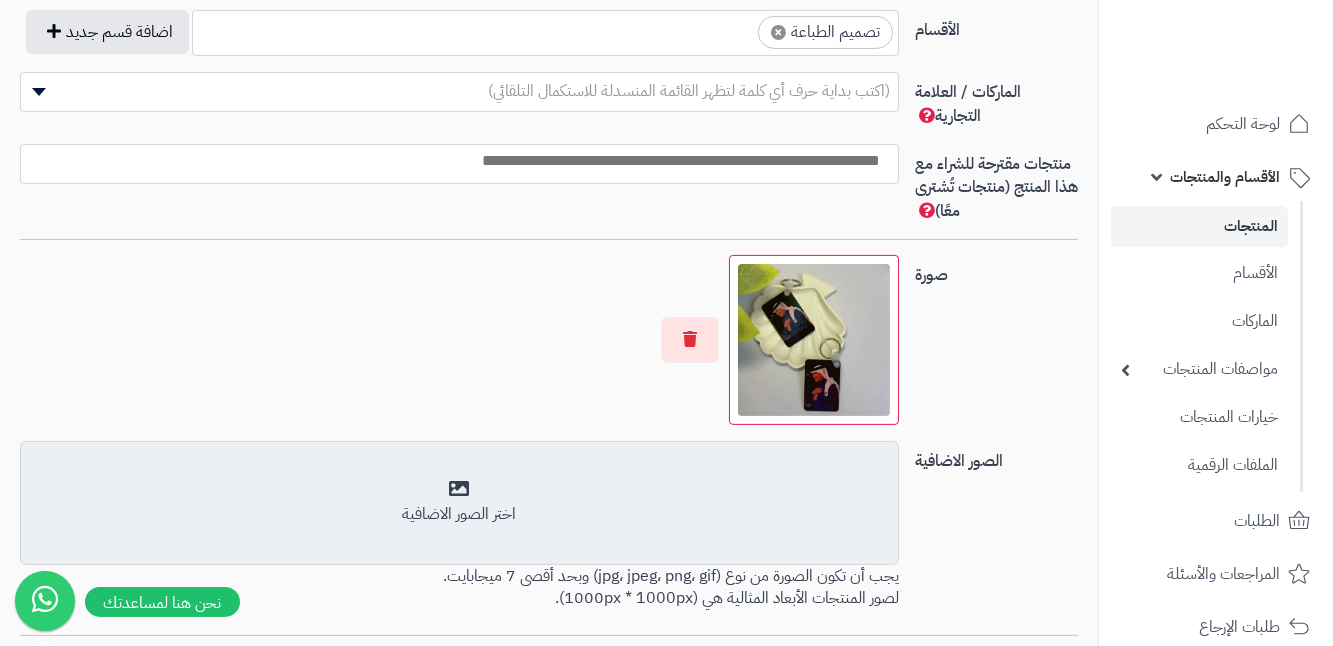 click on "اختر الصور الاضافية" at bounding box center [459, 502] 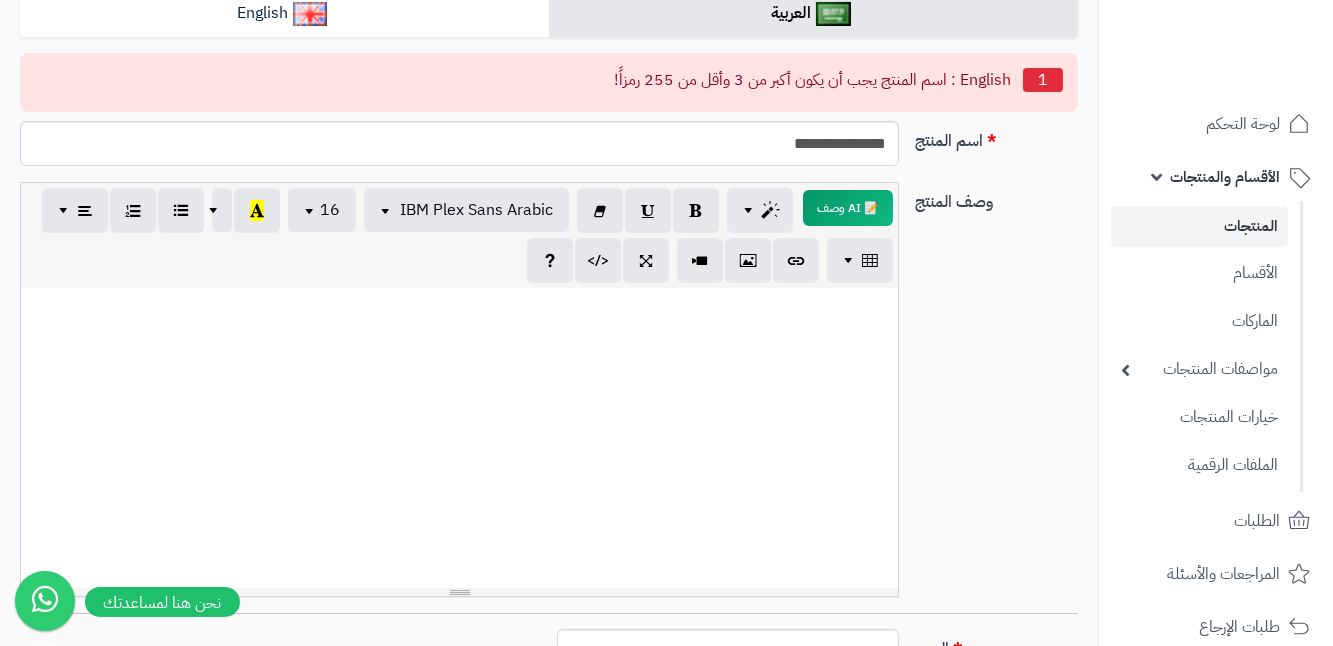 scroll, scrollTop: 272, scrollLeft: 0, axis: vertical 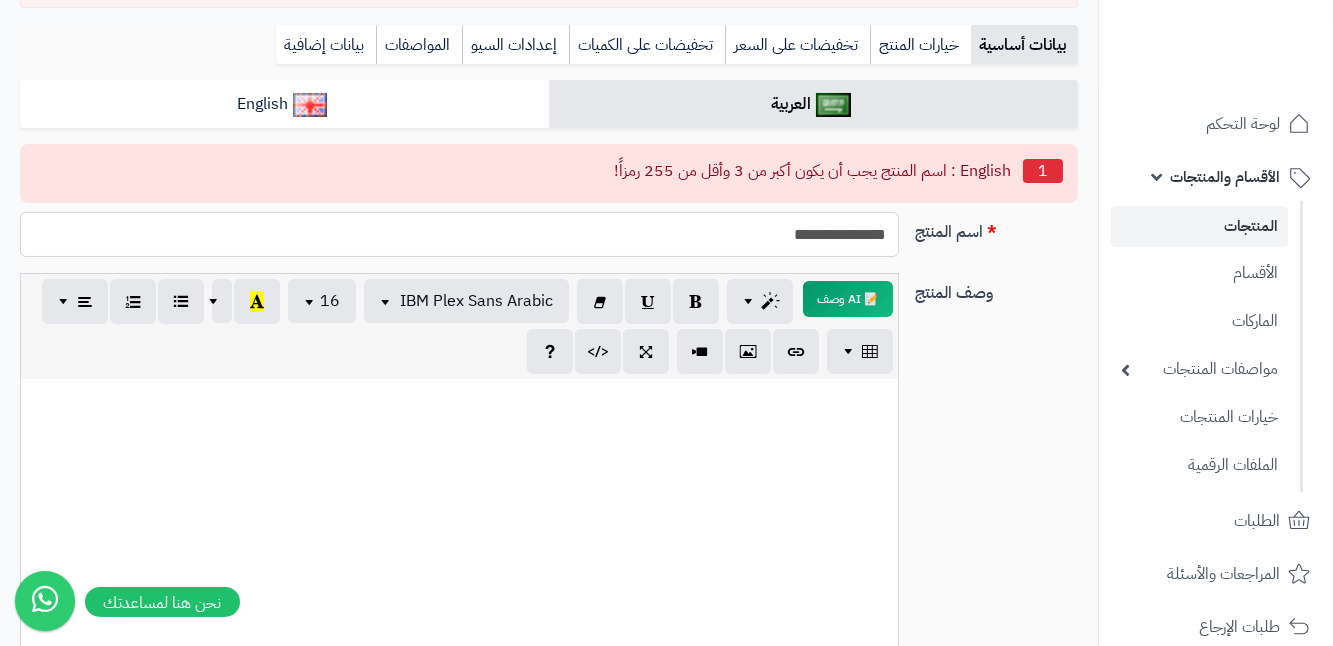 click on "**********" at bounding box center (459, 234) 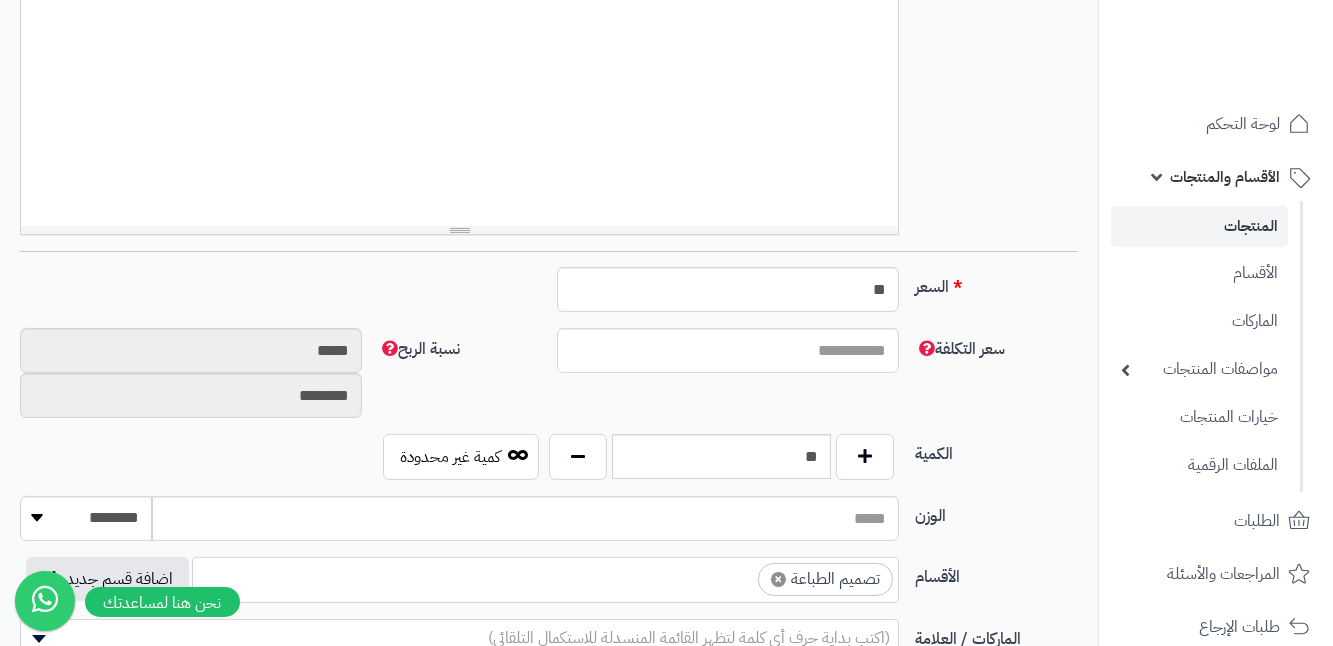 scroll, scrollTop: 727, scrollLeft: 0, axis: vertical 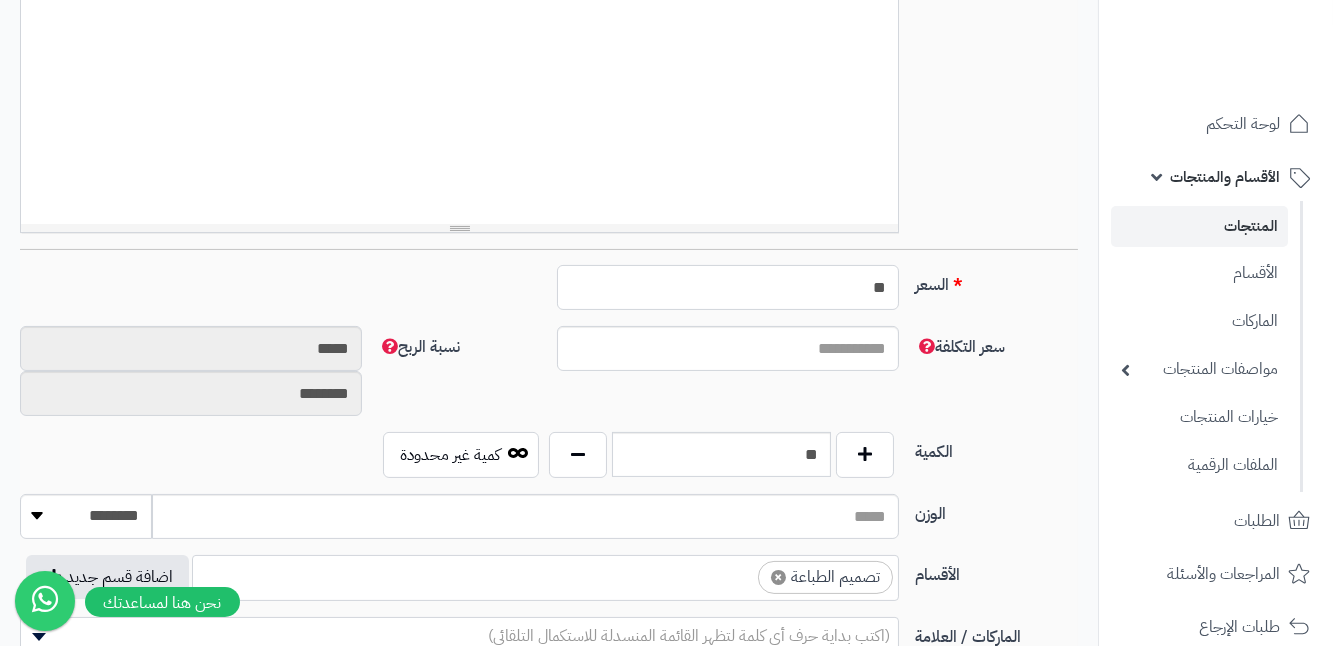 drag, startPoint x: 708, startPoint y: 268, endPoint x: 710, endPoint y: 281, distance: 13.152946 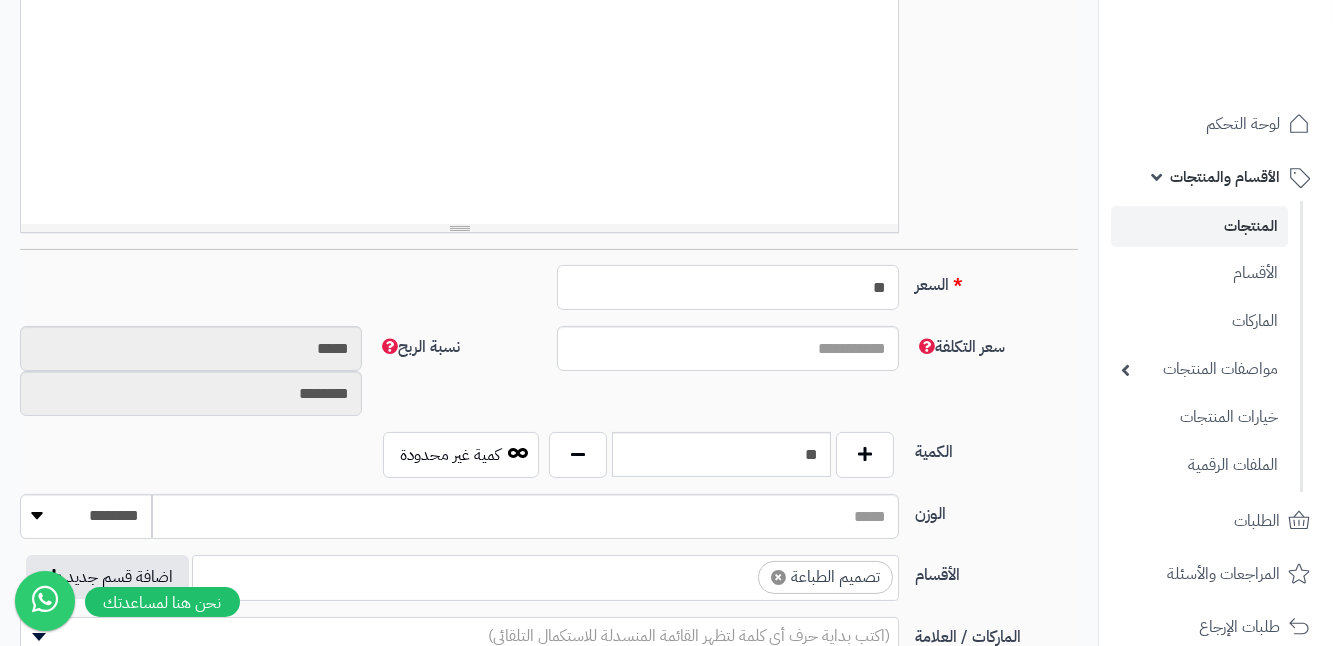 click on "**" at bounding box center (728, 287) 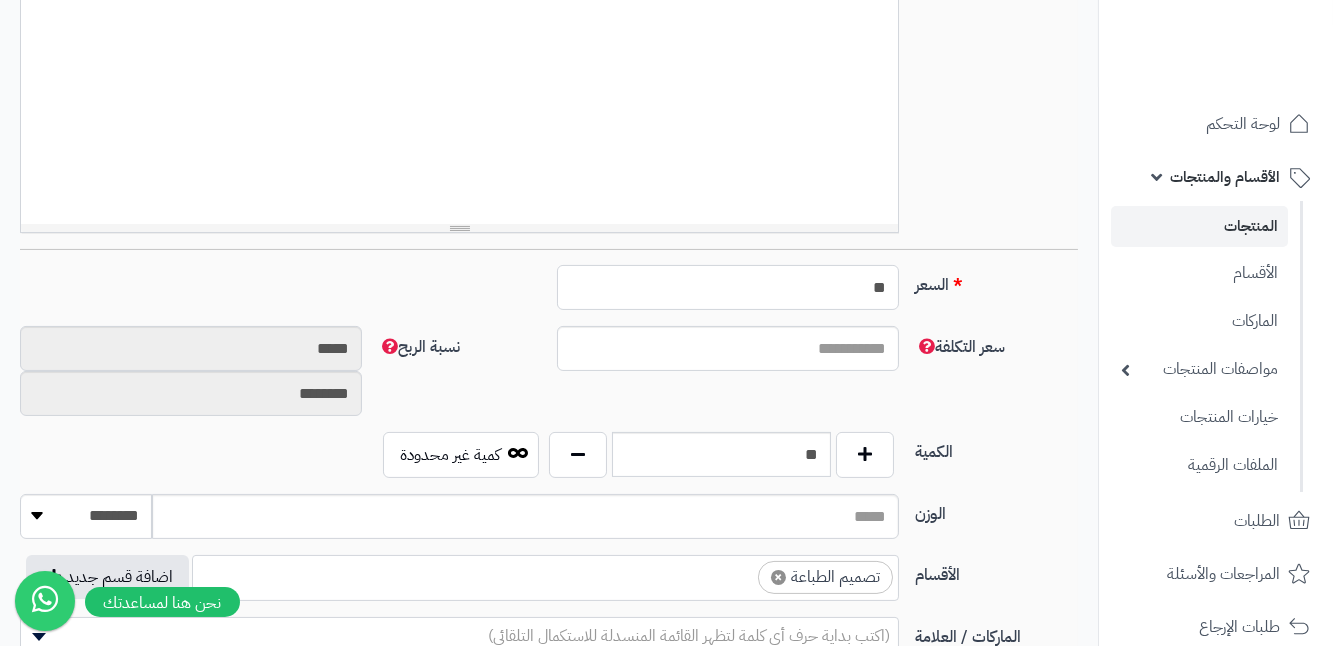 type on "**" 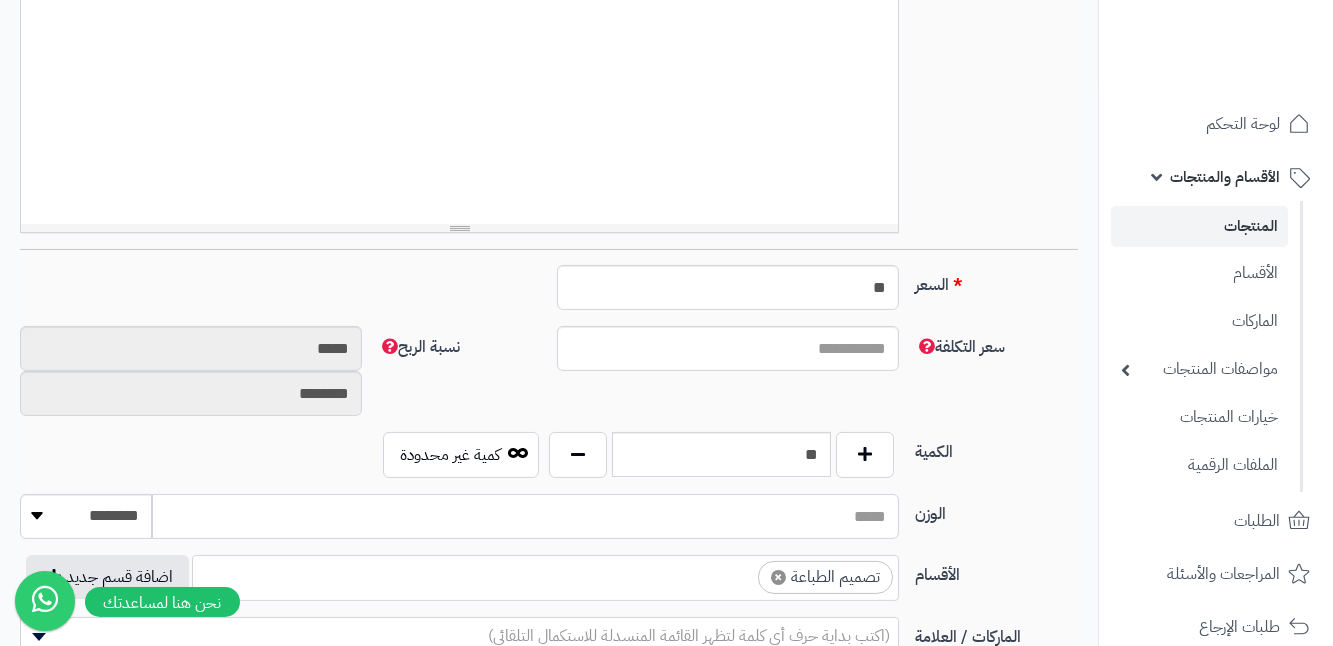 click on "الوزن" at bounding box center [525, 516] 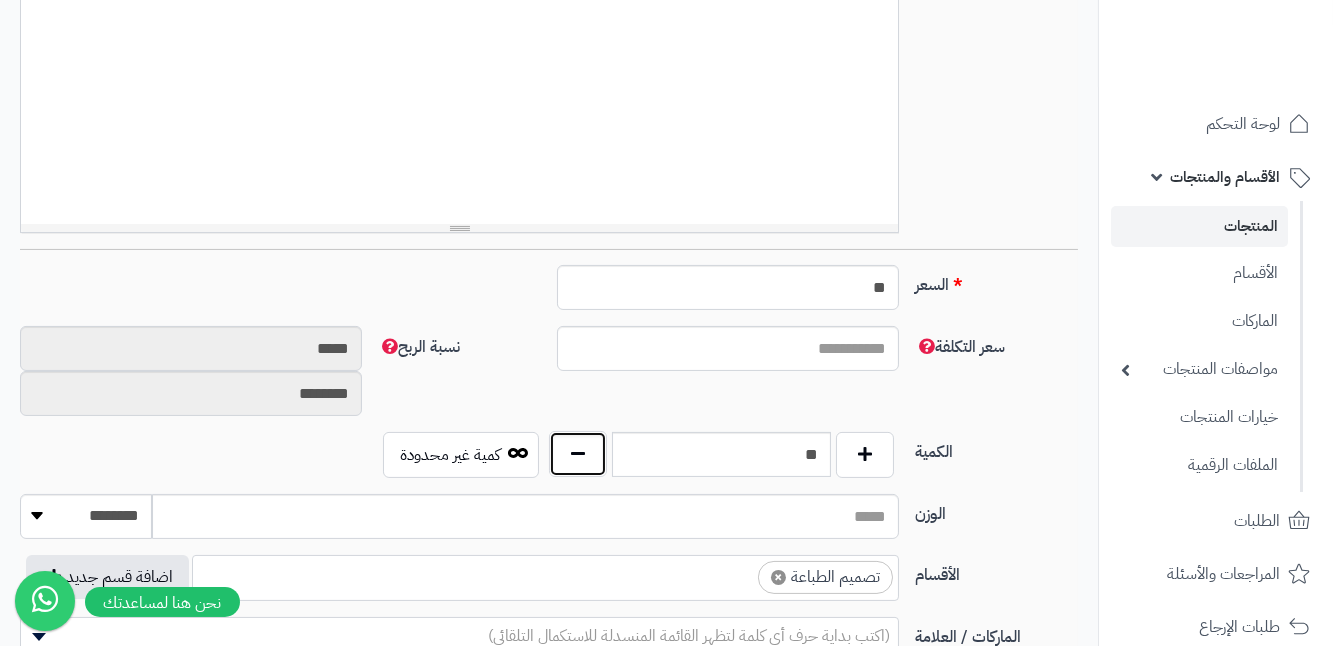 click at bounding box center (578, 454) 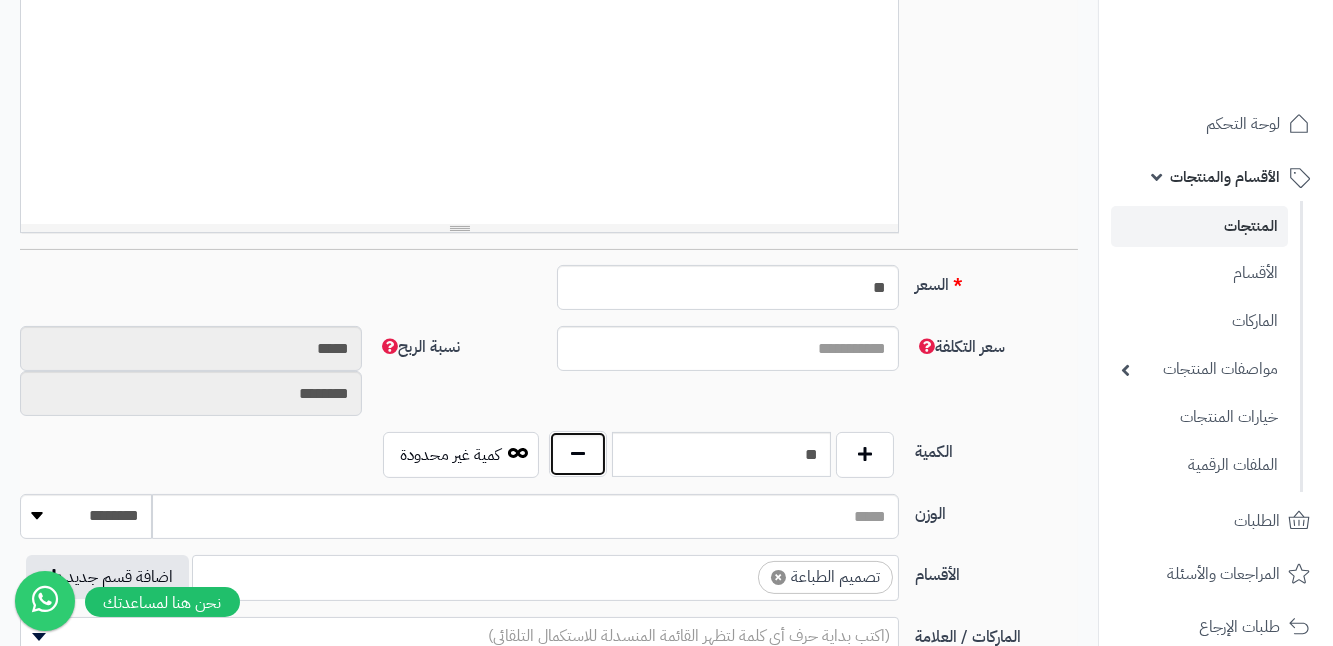 click at bounding box center (578, 454) 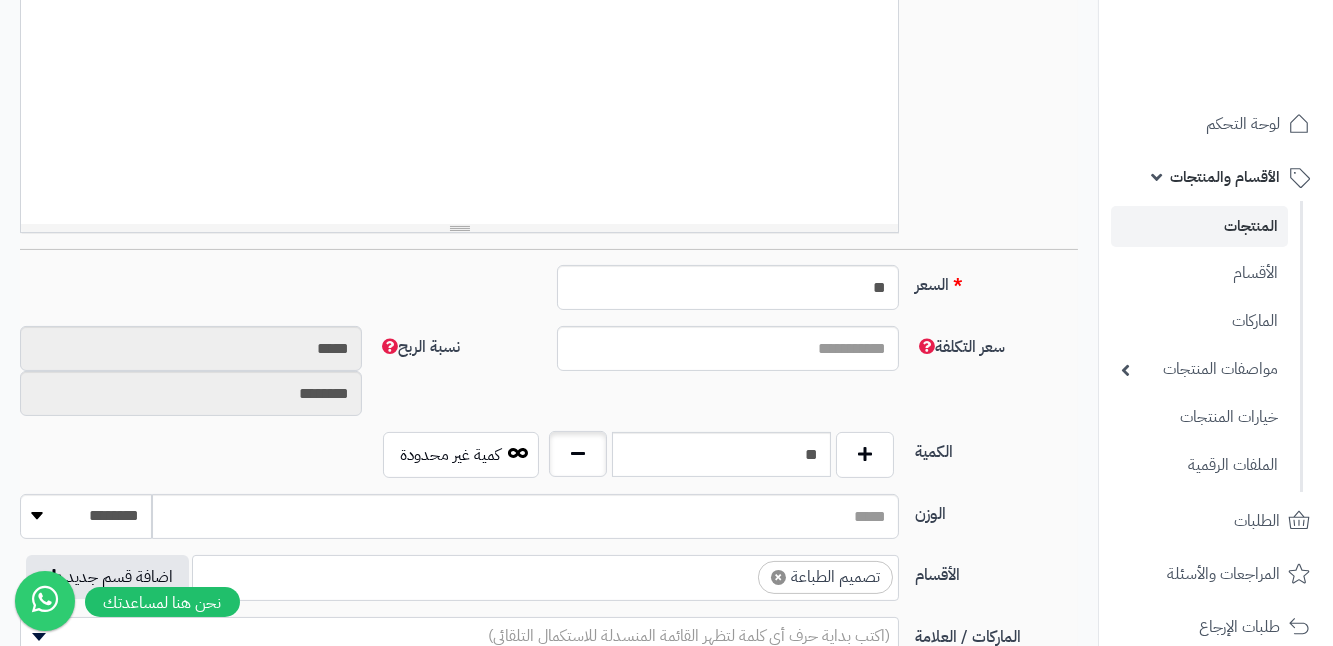 type on "**" 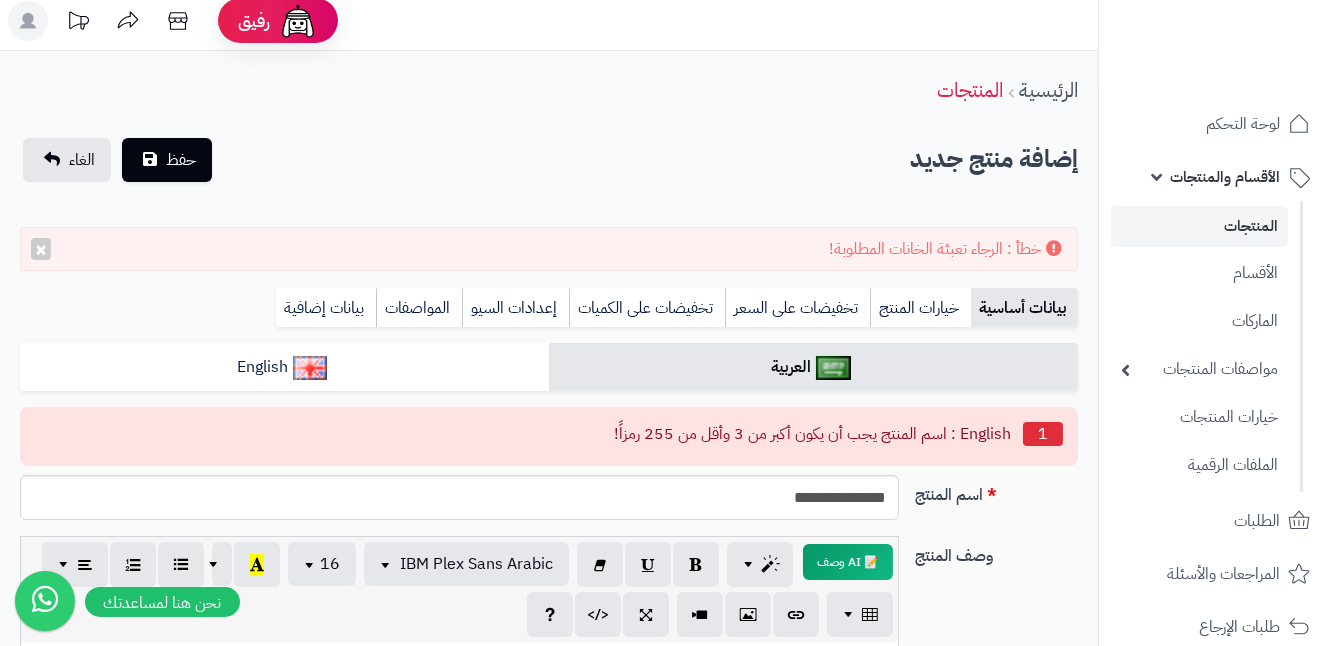 scroll, scrollTop: 0, scrollLeft: 0, axis: both 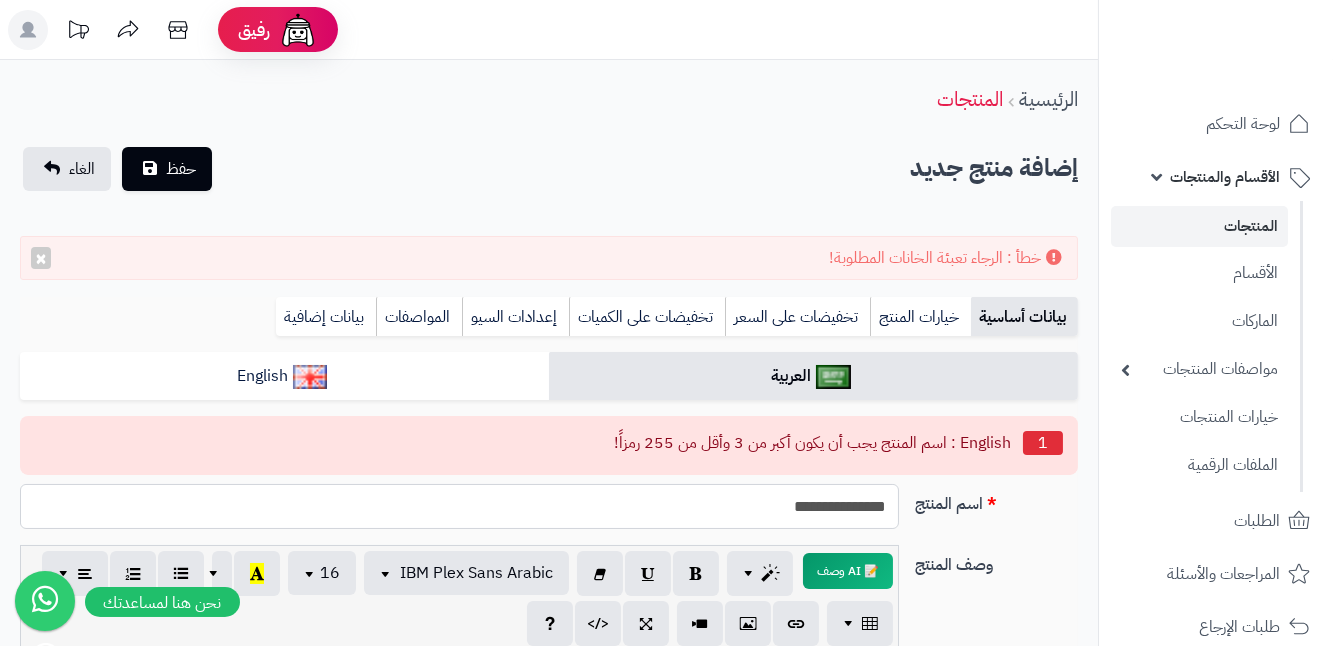click on "**********" at bounding box center [459, 506] 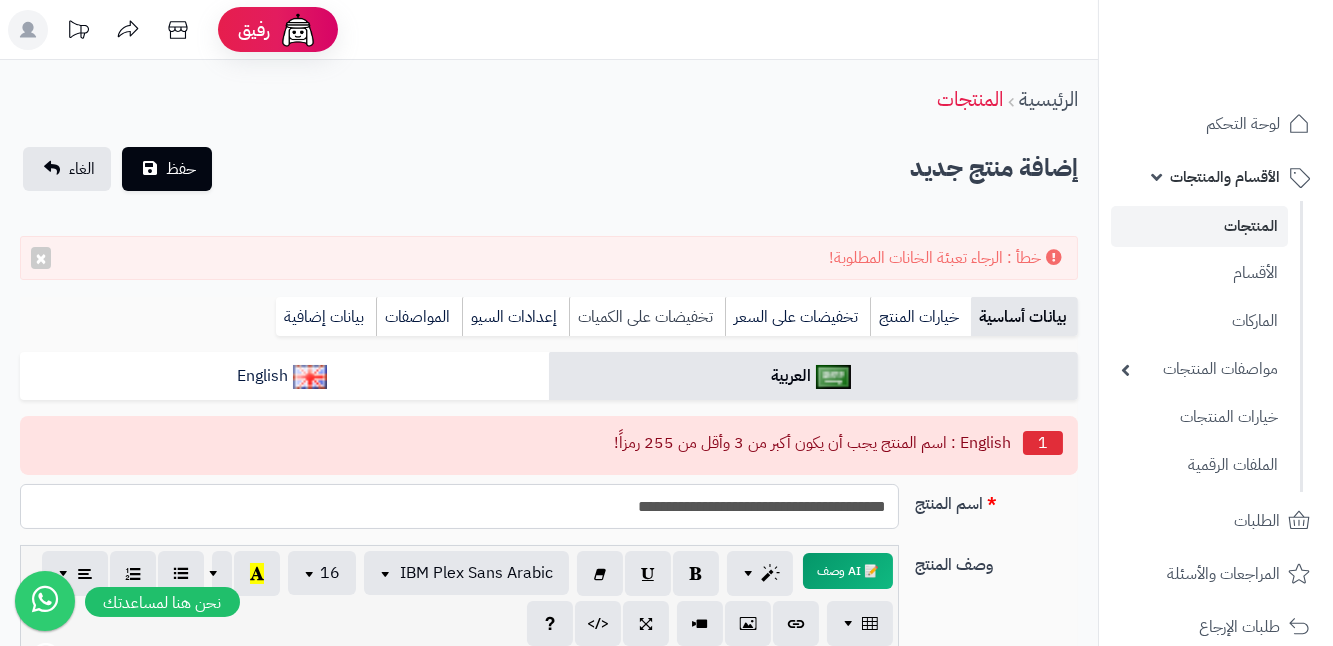 type on "**********" 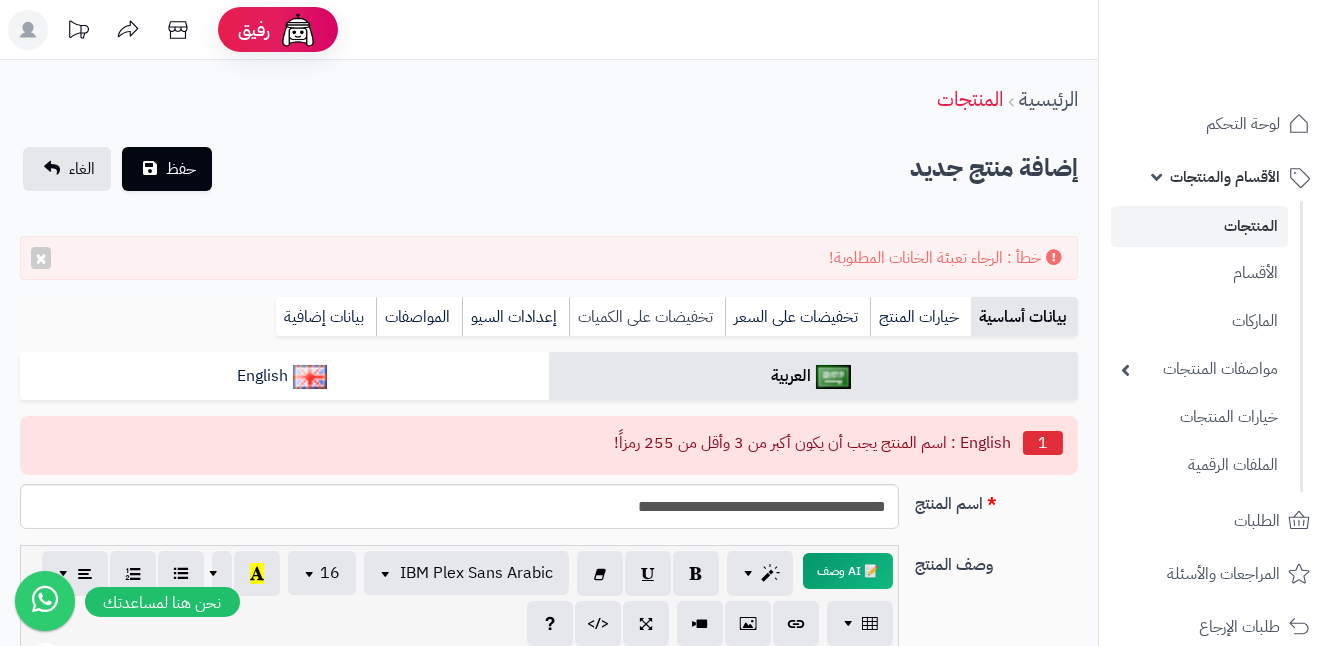 click on "تخفيضات على الكميات" at bounding box center [647, 317] 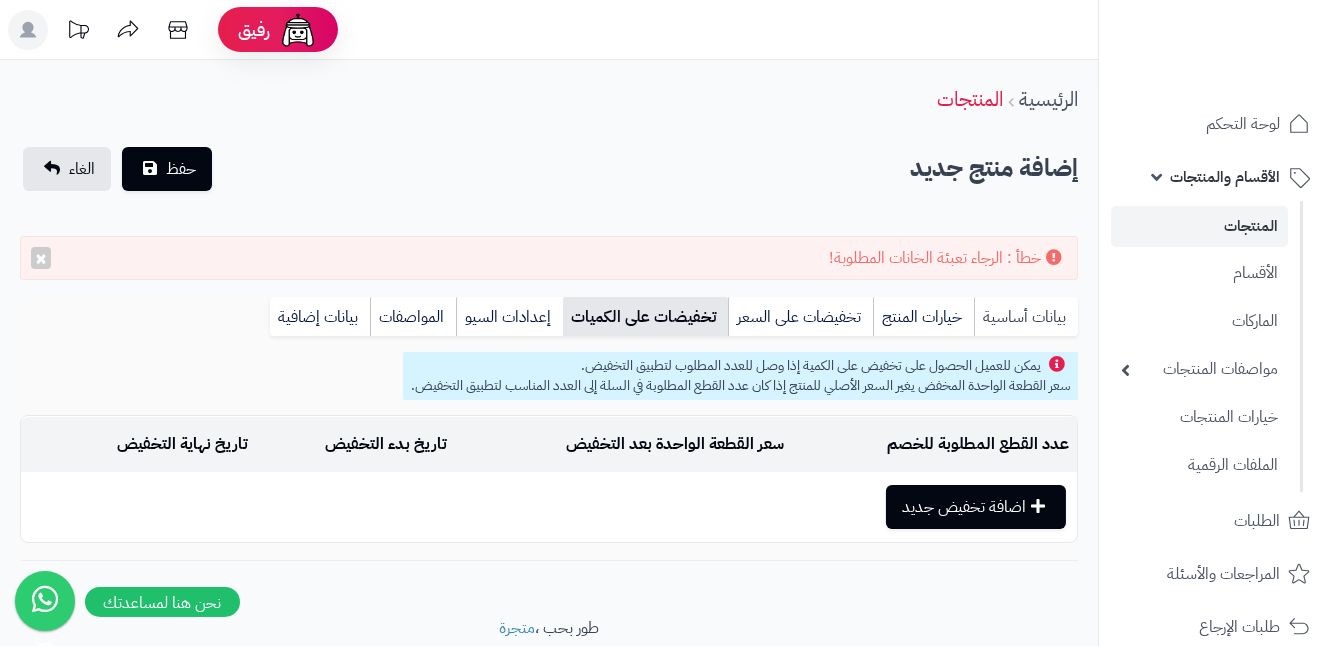 click on "بيانات أساسية" at bounding box center [1026, 317] 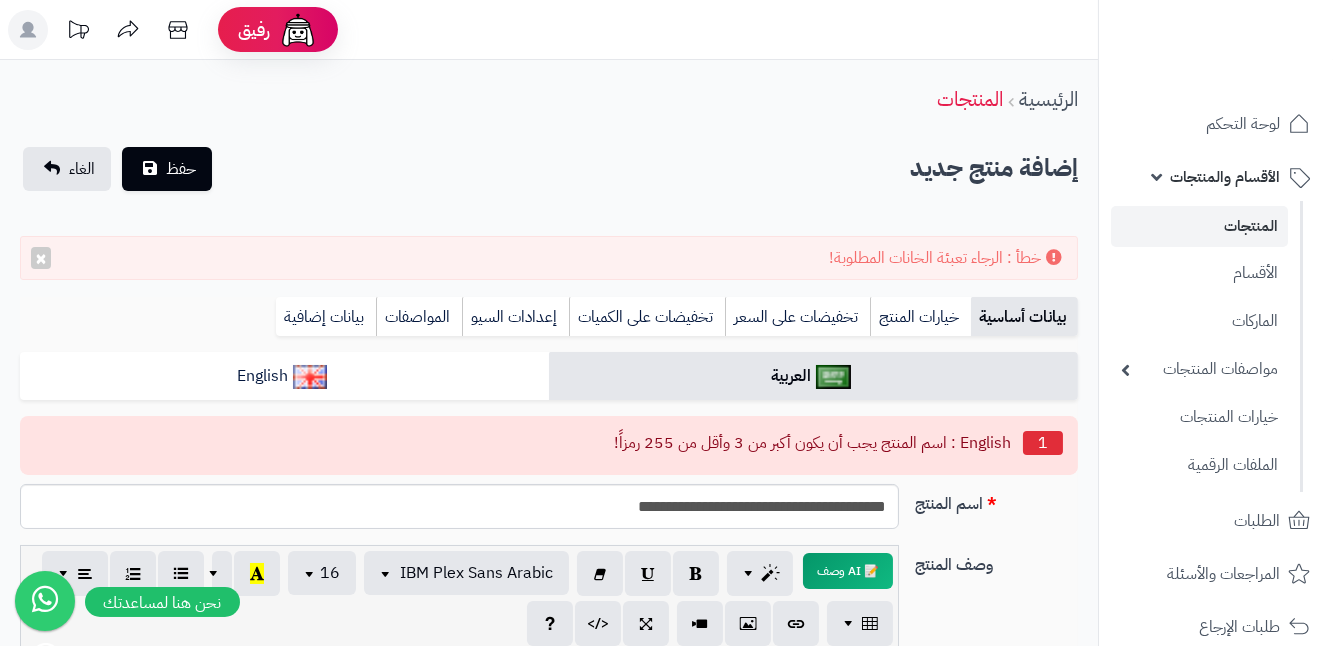 scroll, scrollTop: 0, scrollLeft: 0, axis: both 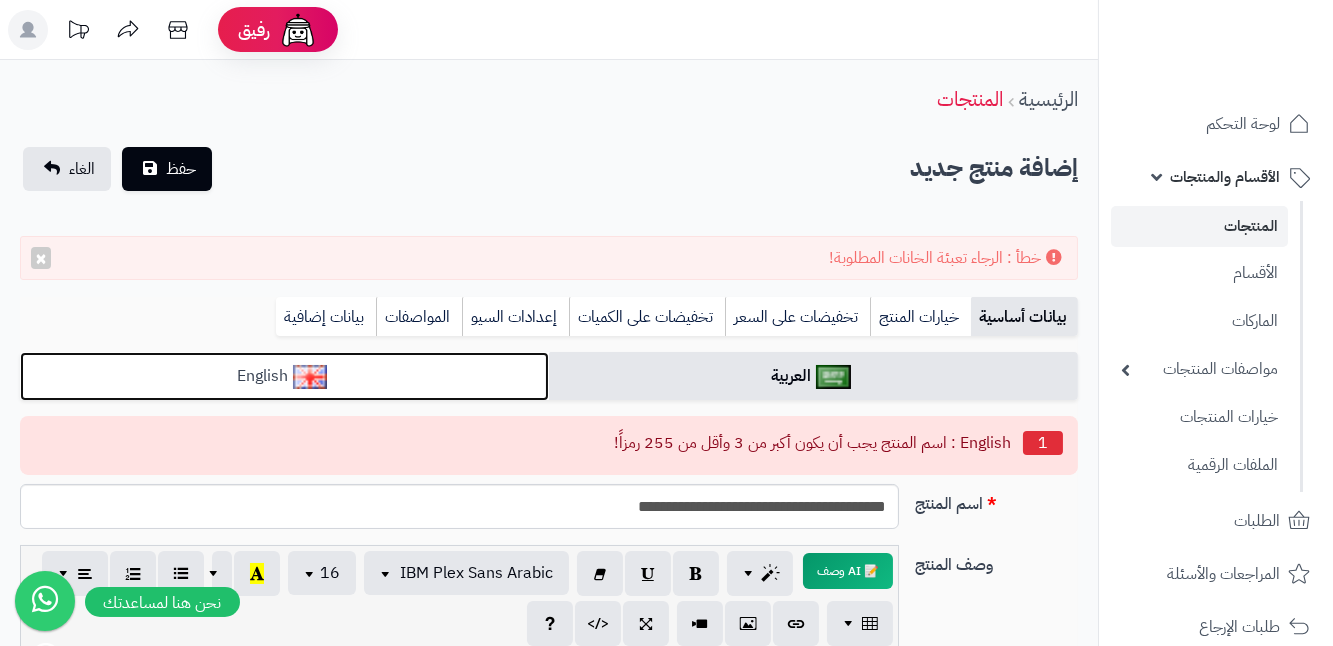 click on "English" at bounding box center (284, 376) 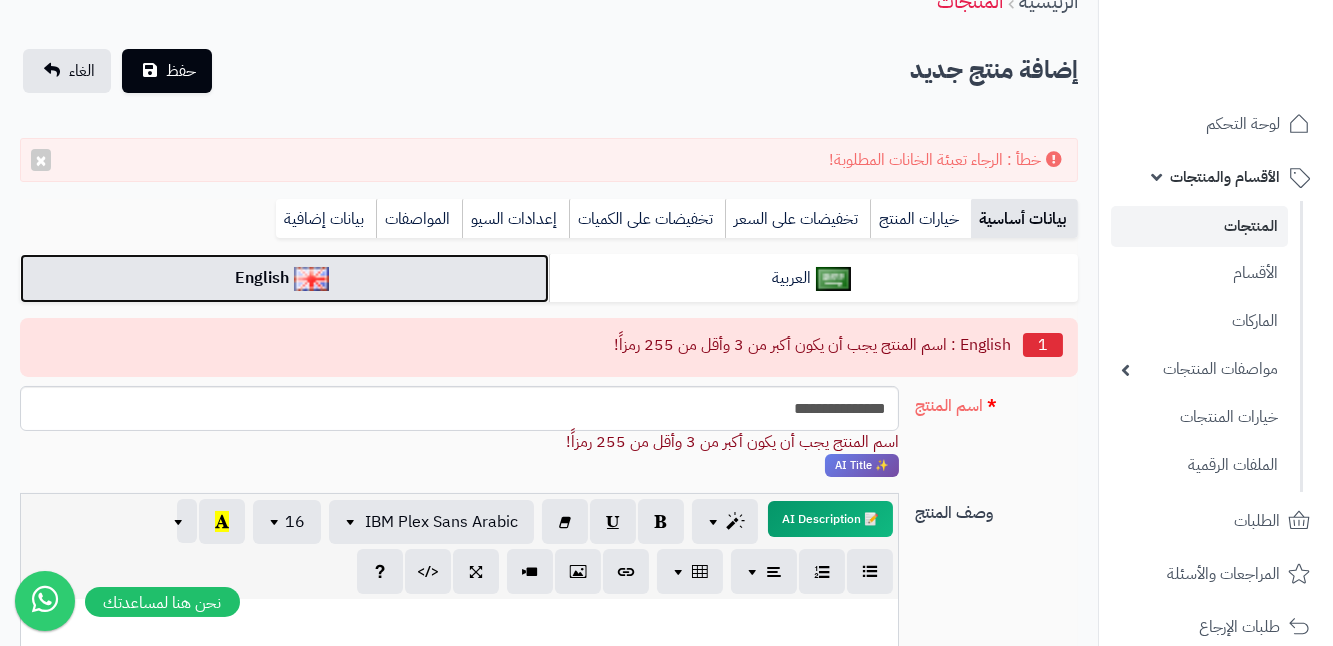 scroll, scrollTop: 90, scrollLeft: 0, axis: vertical 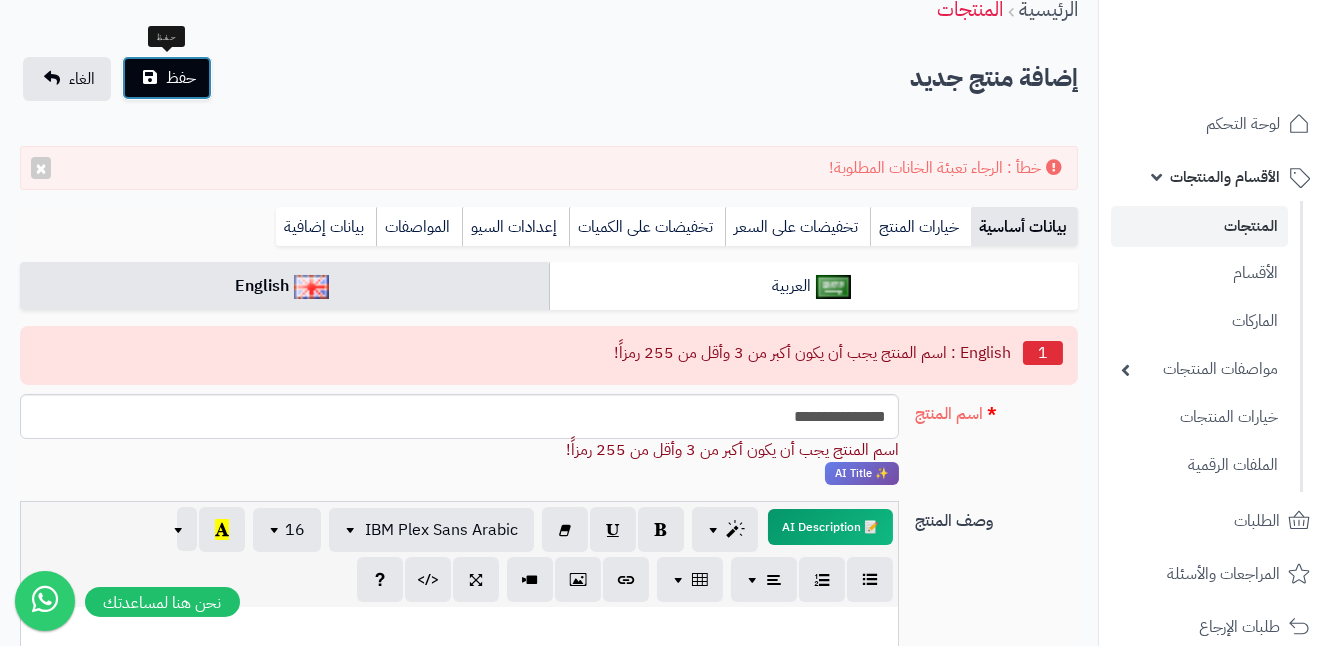 click on "حفظ" at bounding box center [181, 78] 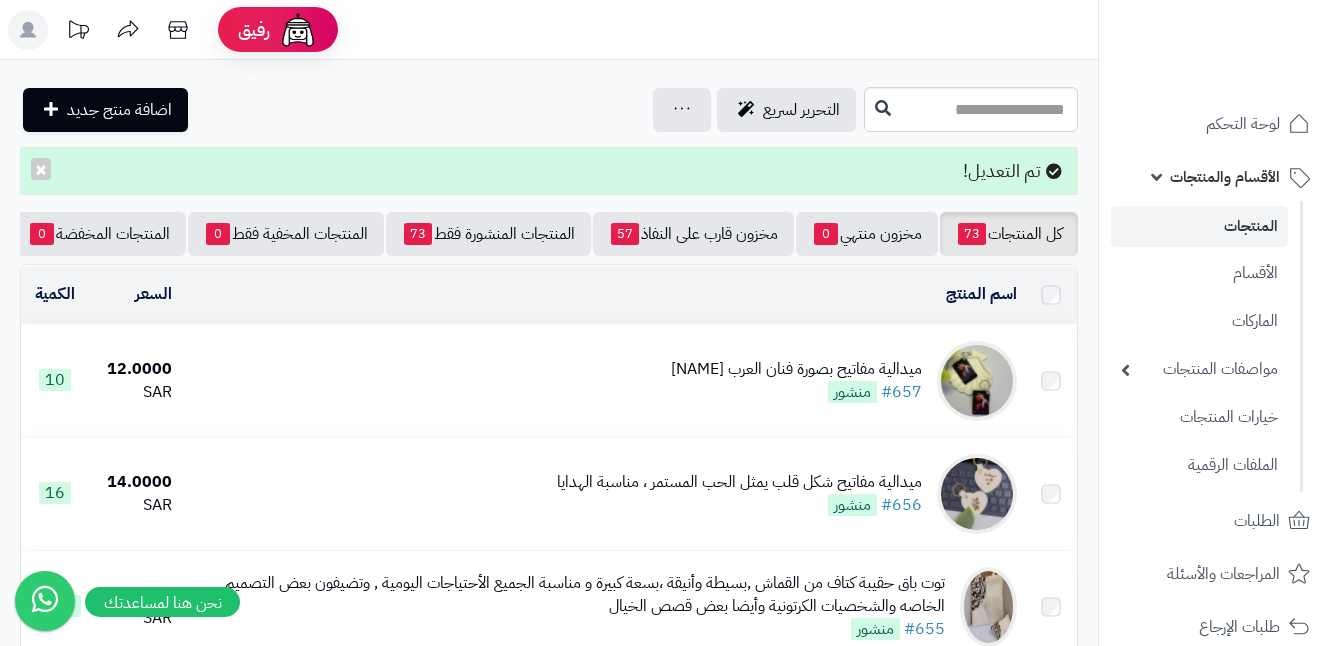 scroll, scrollTop: 0, scrollLeft: 0, axis: both 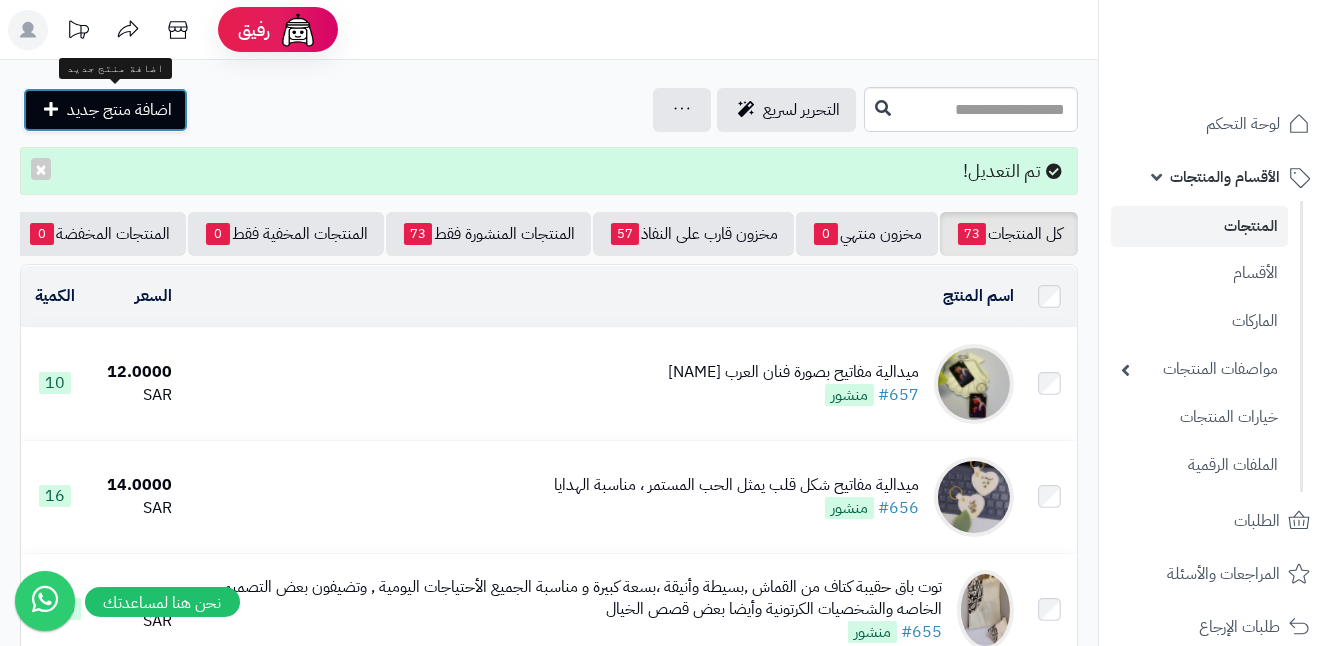click at bounding box center [51, 109] 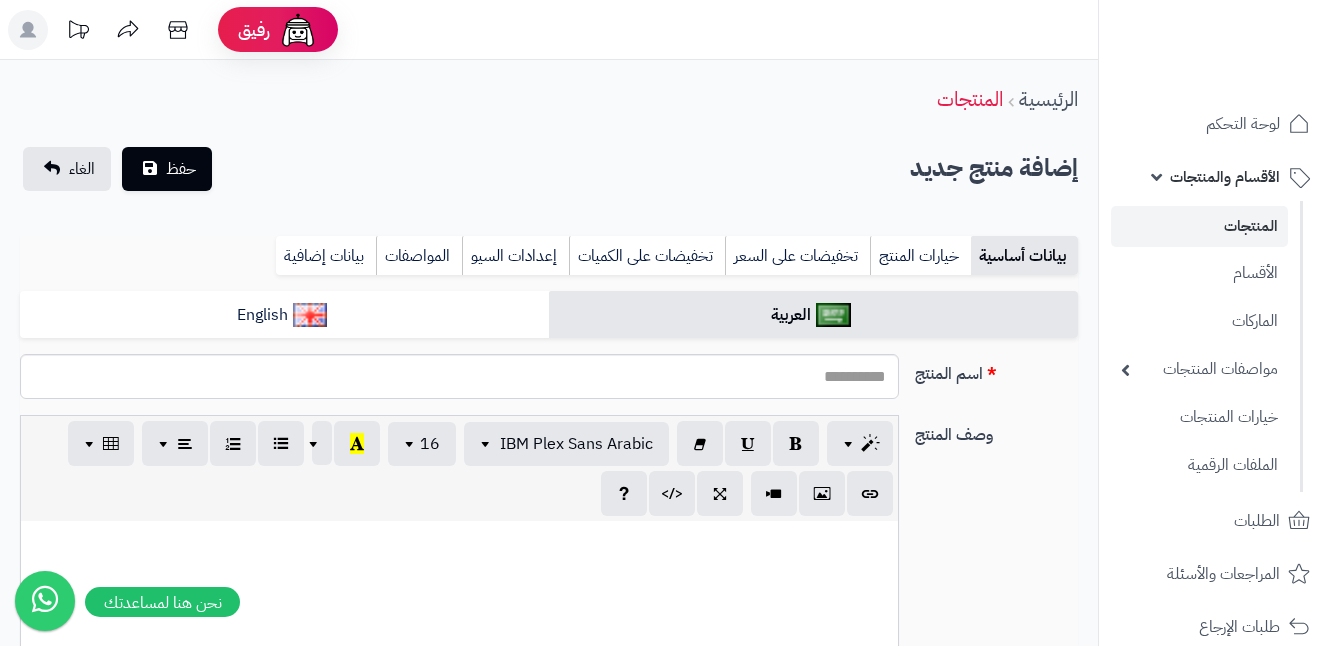 select 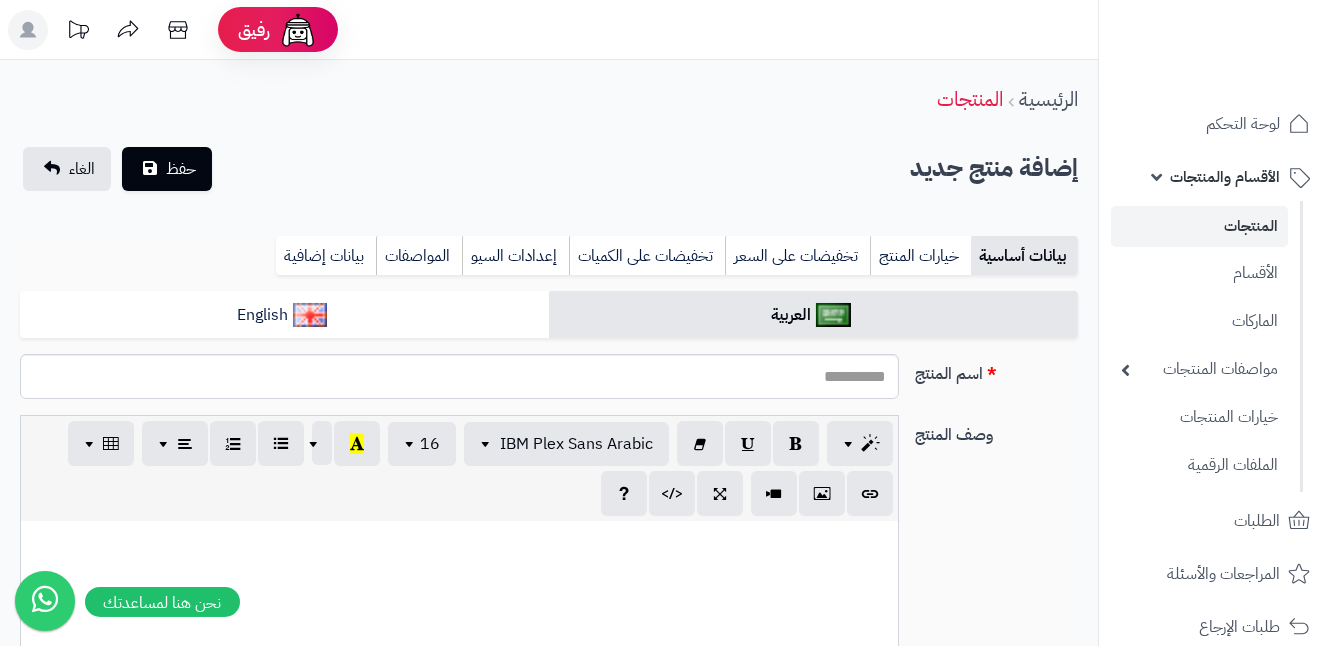 scroll, scrollTop: 0, scrollLeft: 13, axis: horizontal 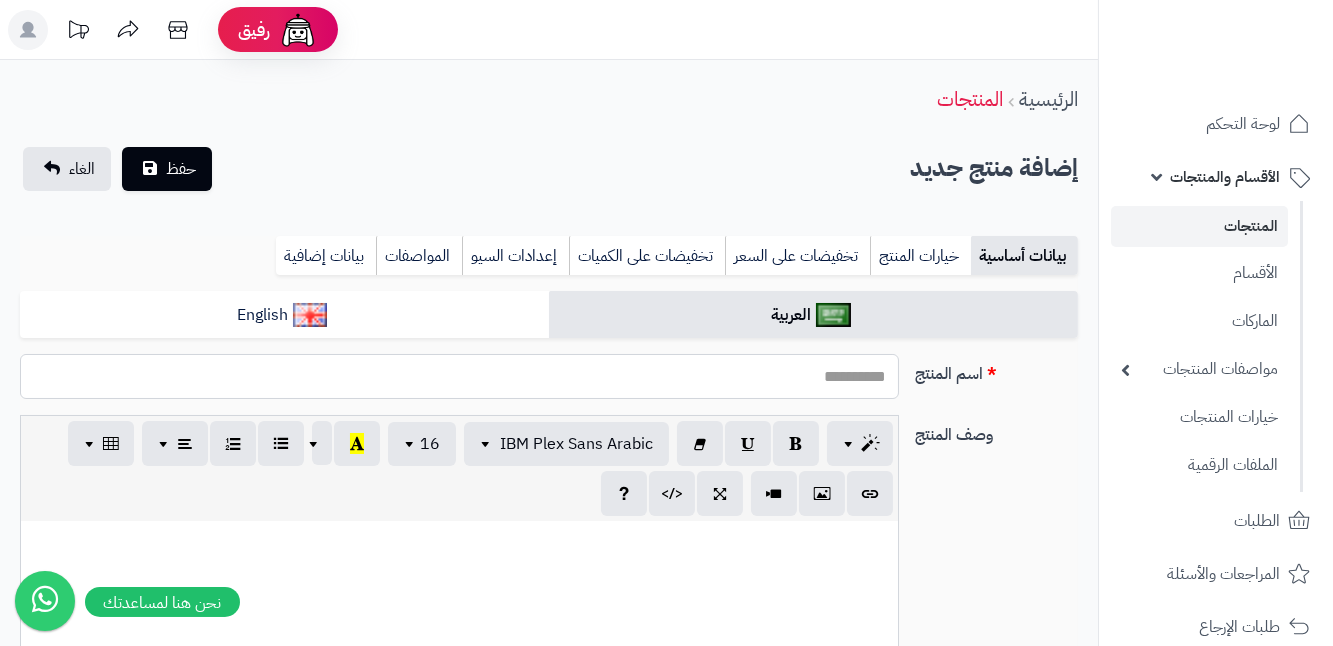 click on "اسم المنتج" at bounding box center (459, 376) 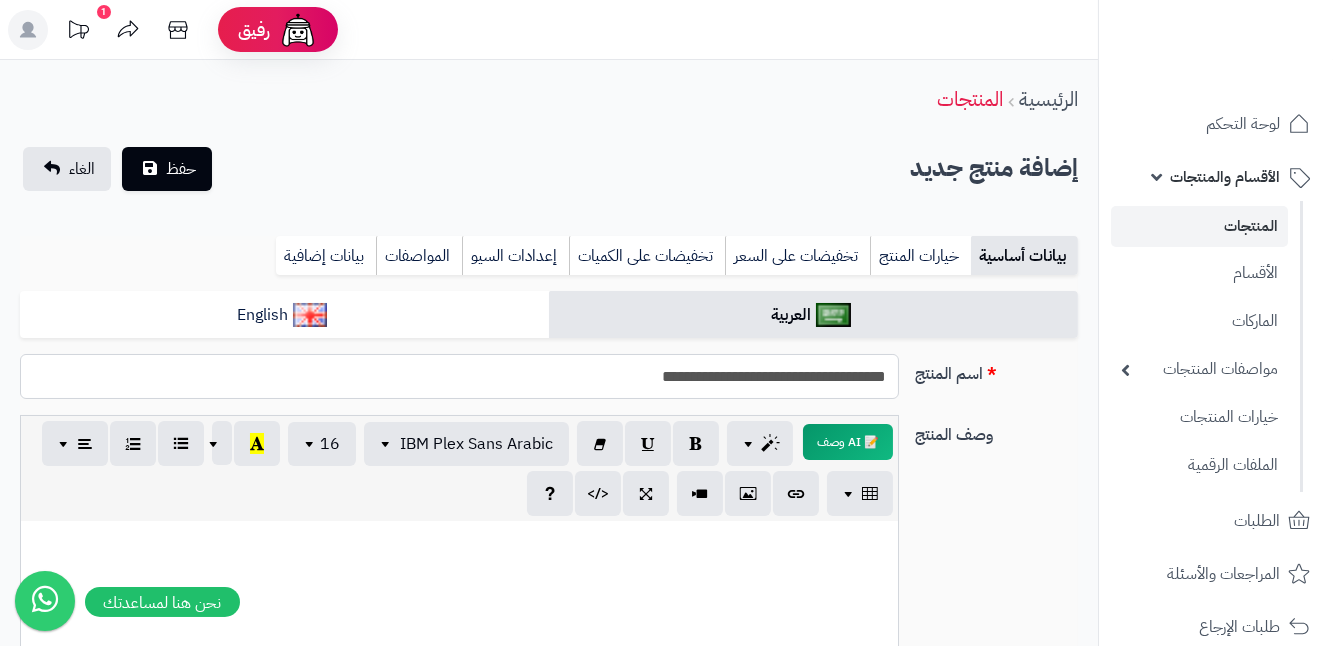 drag, startPoint x: 758, startPoint y: 378, endPoint x: 884, endPoint y: 382, distance: 126.06348 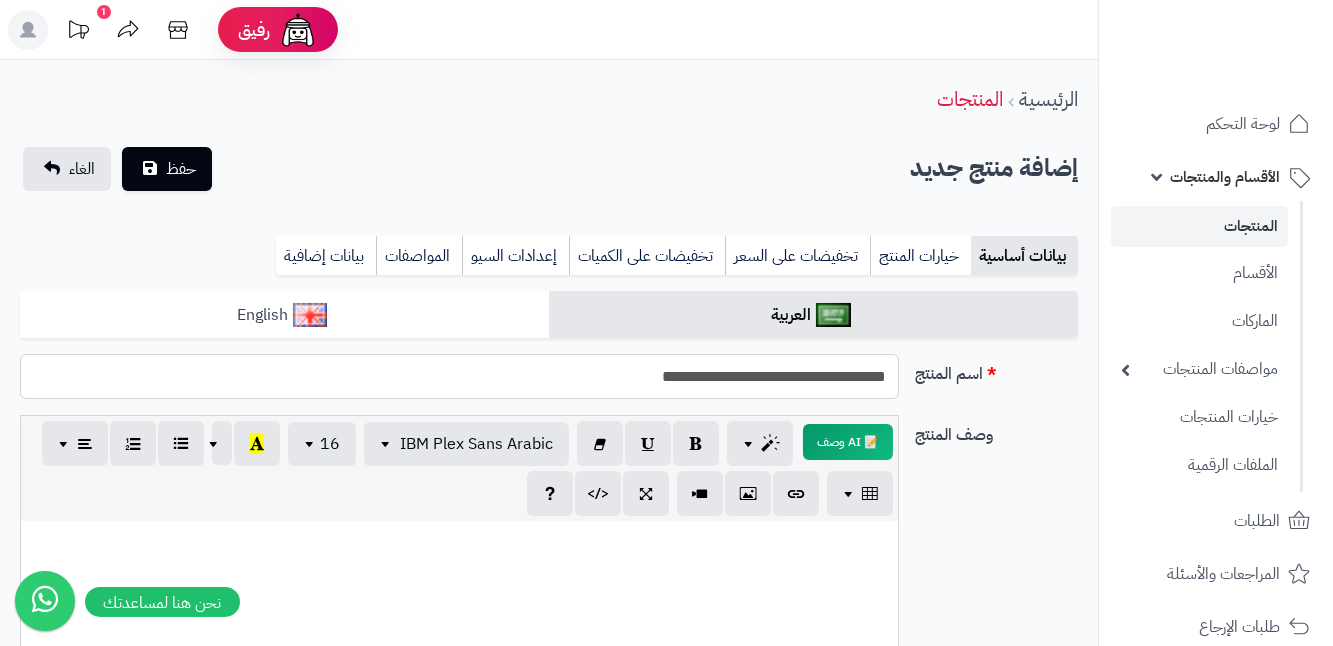 type on "**********" 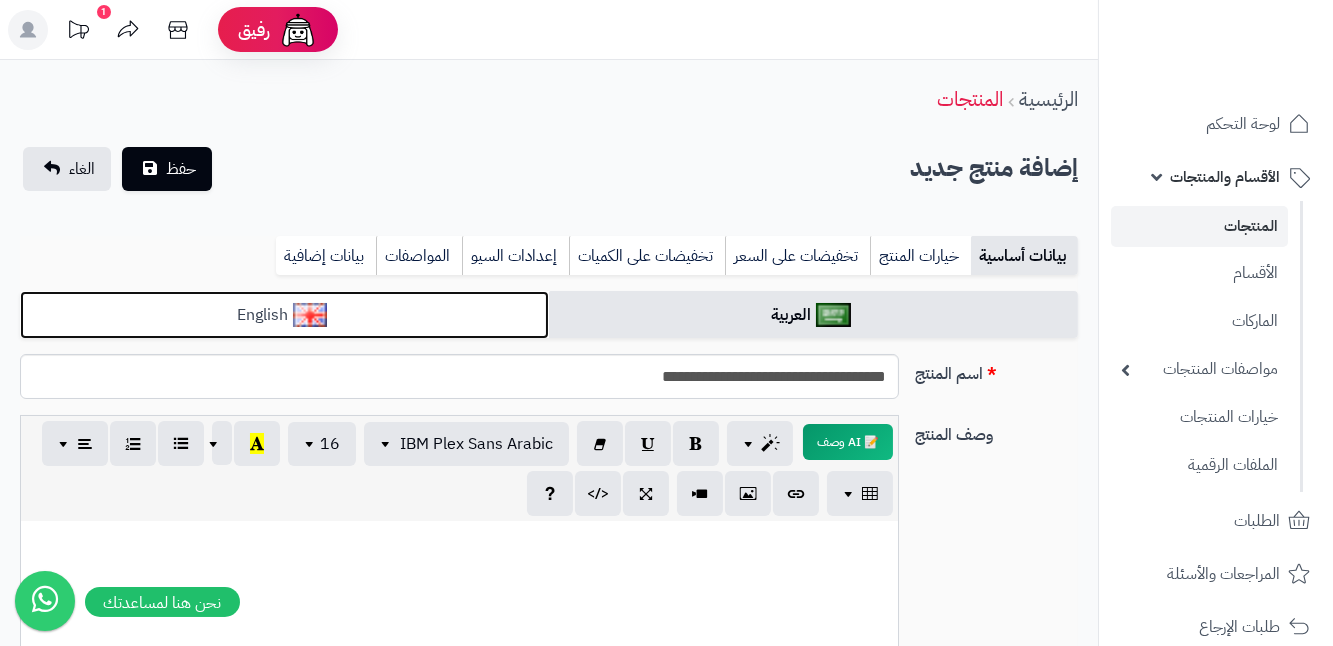 click on "English" at bounding box center (284, 315) 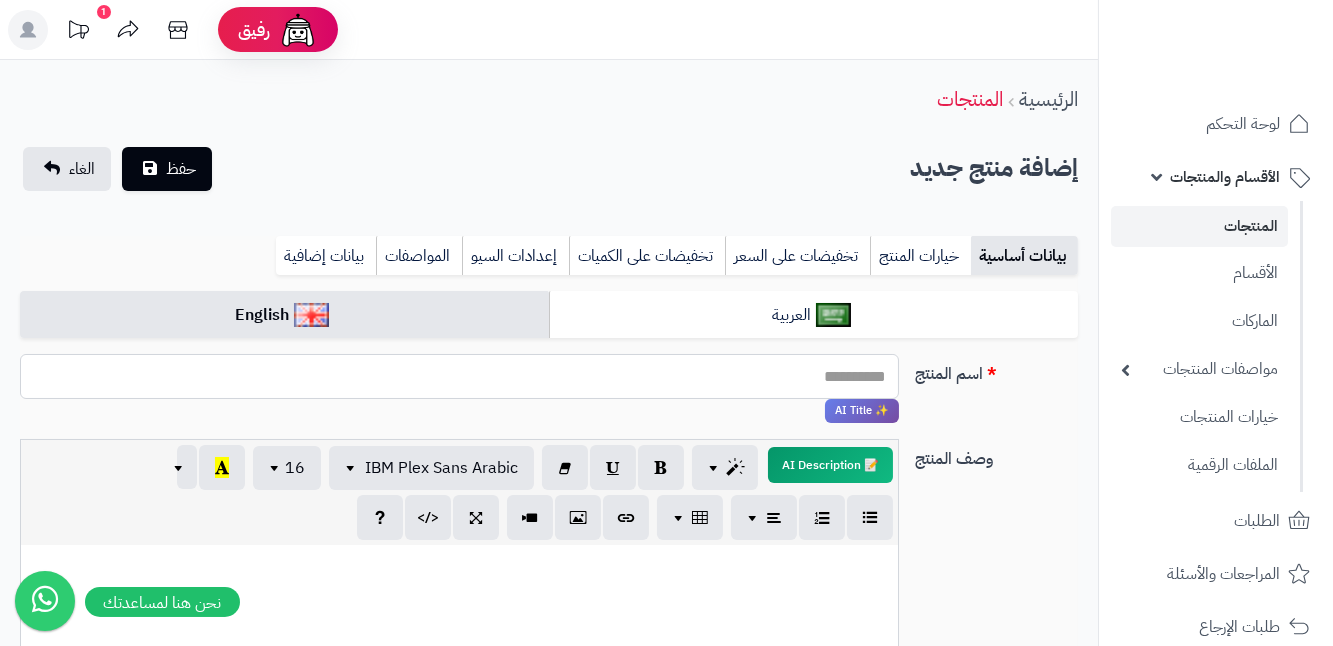 click on "اسم المنتج" at bounding box center [459, 376] 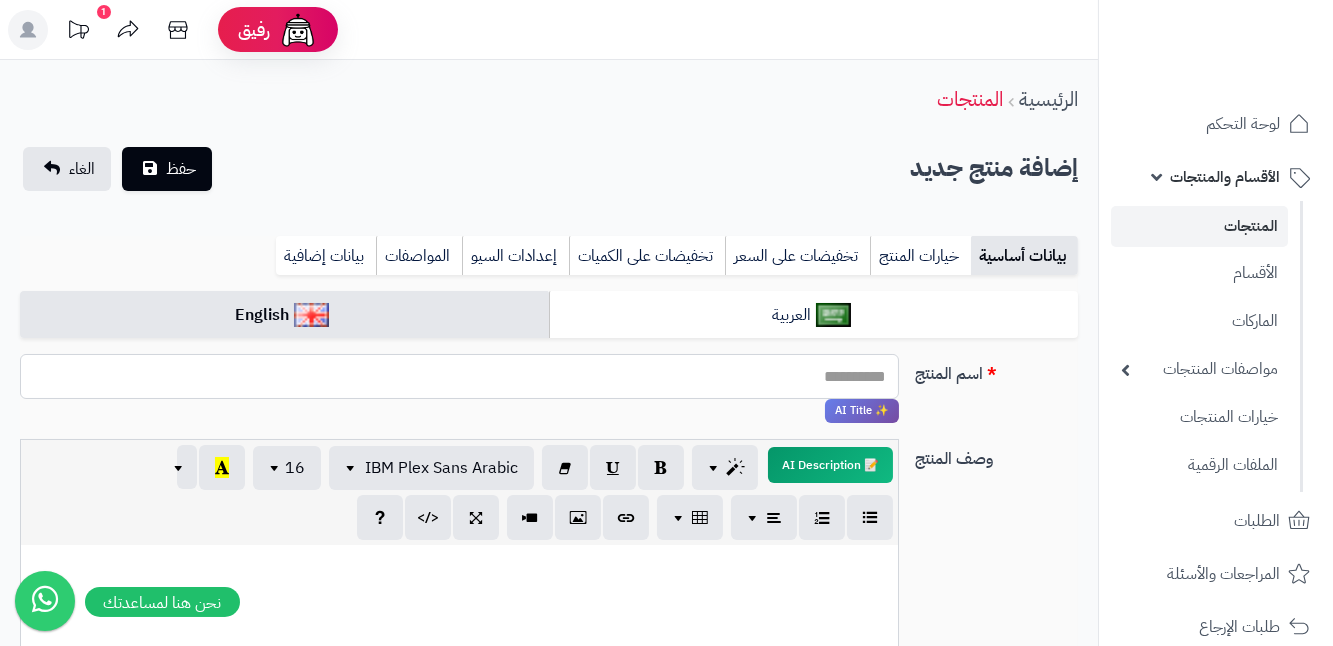 paste on "**********" 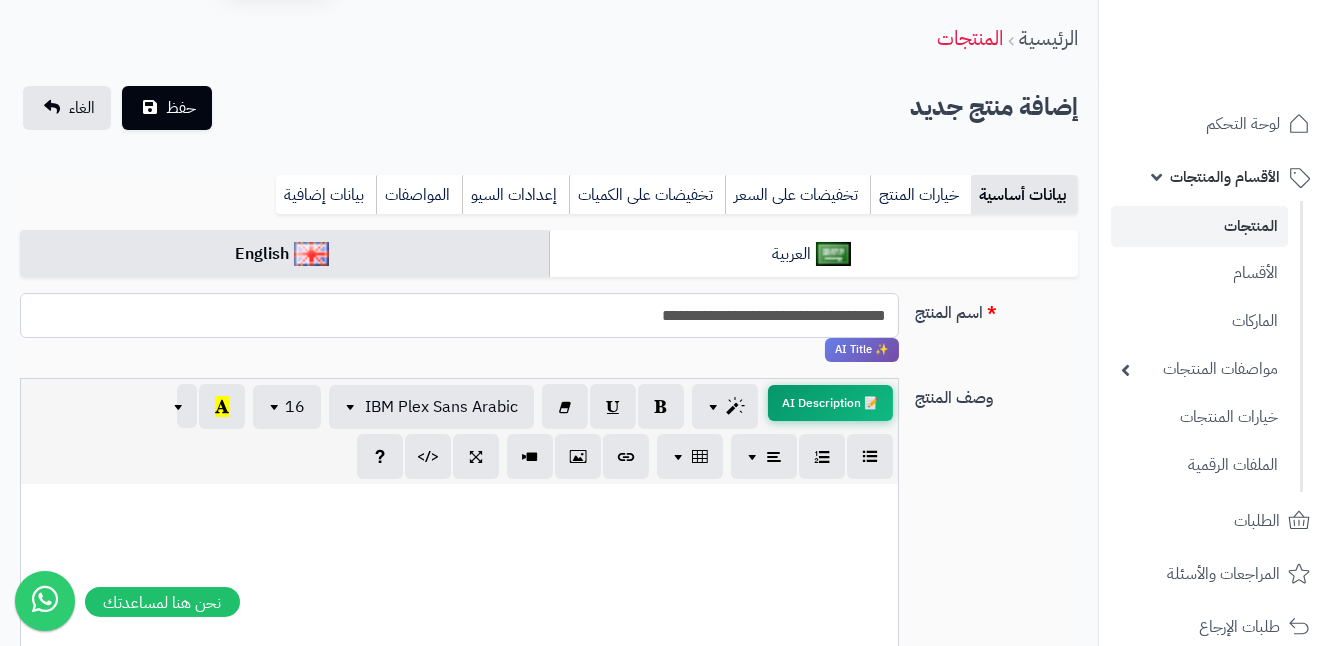 scroll, scrollTop: 90, scrollLeft: 0, axis: vertical 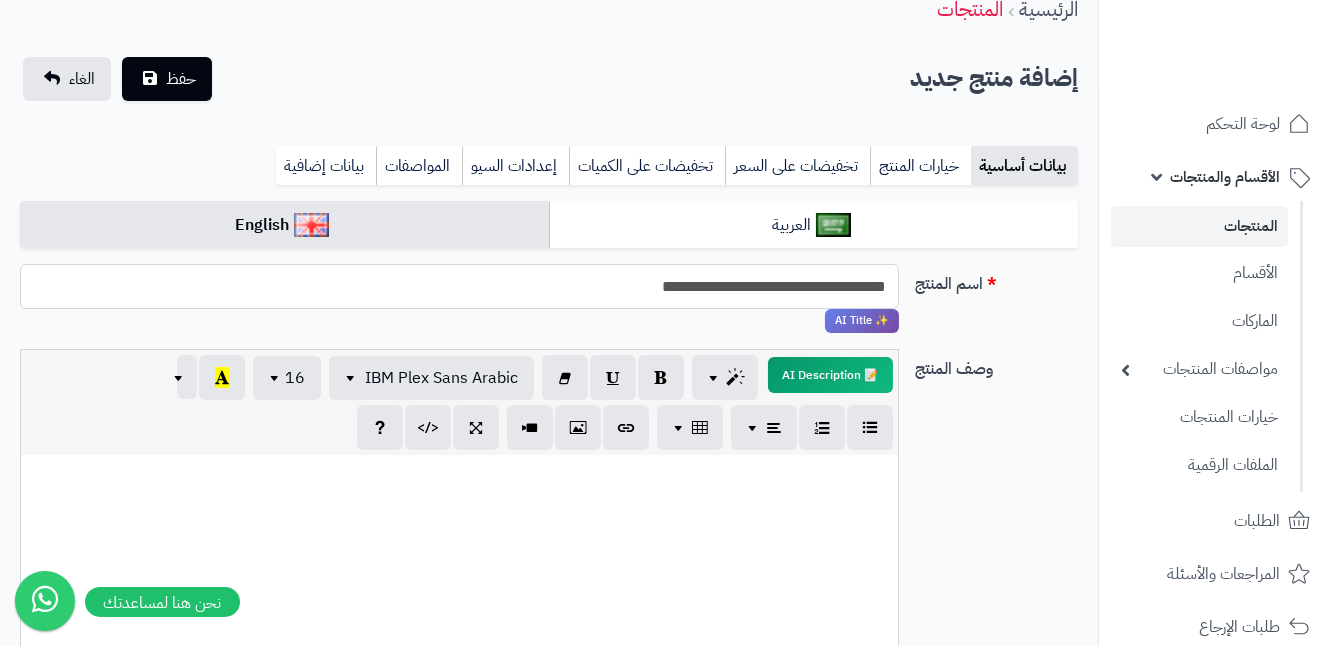 type on "**********" 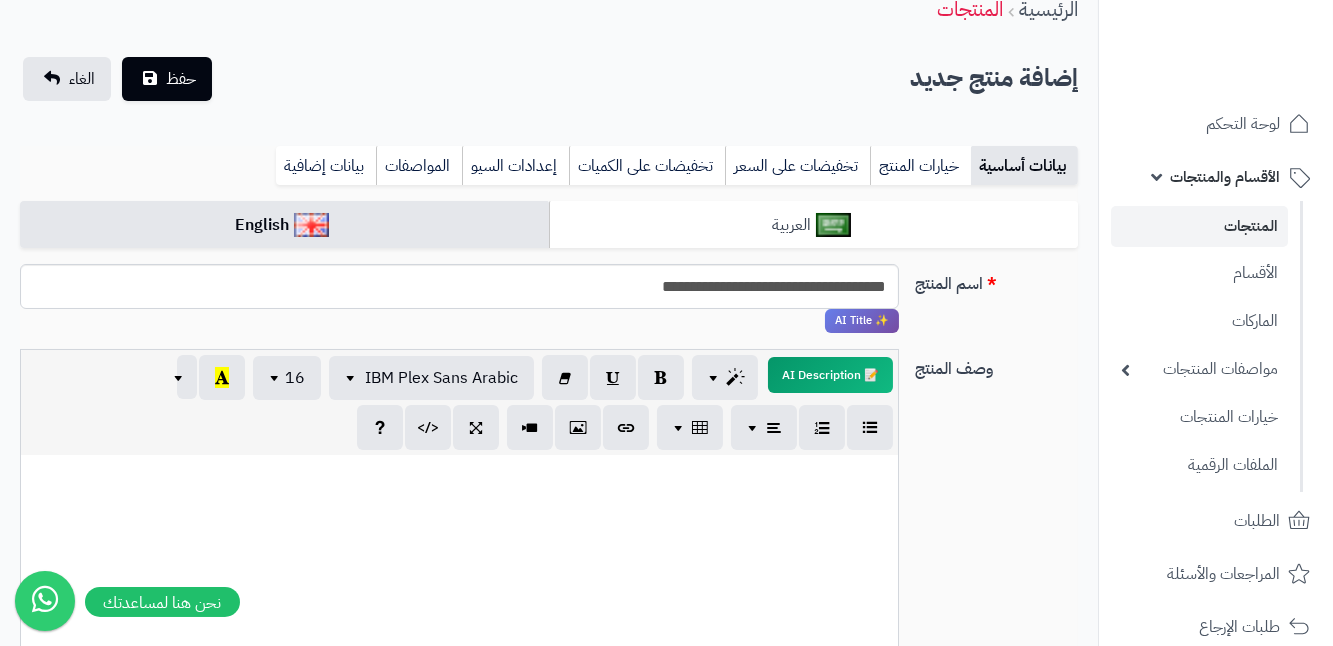 click on "**********" at bounding box center [549, 931] 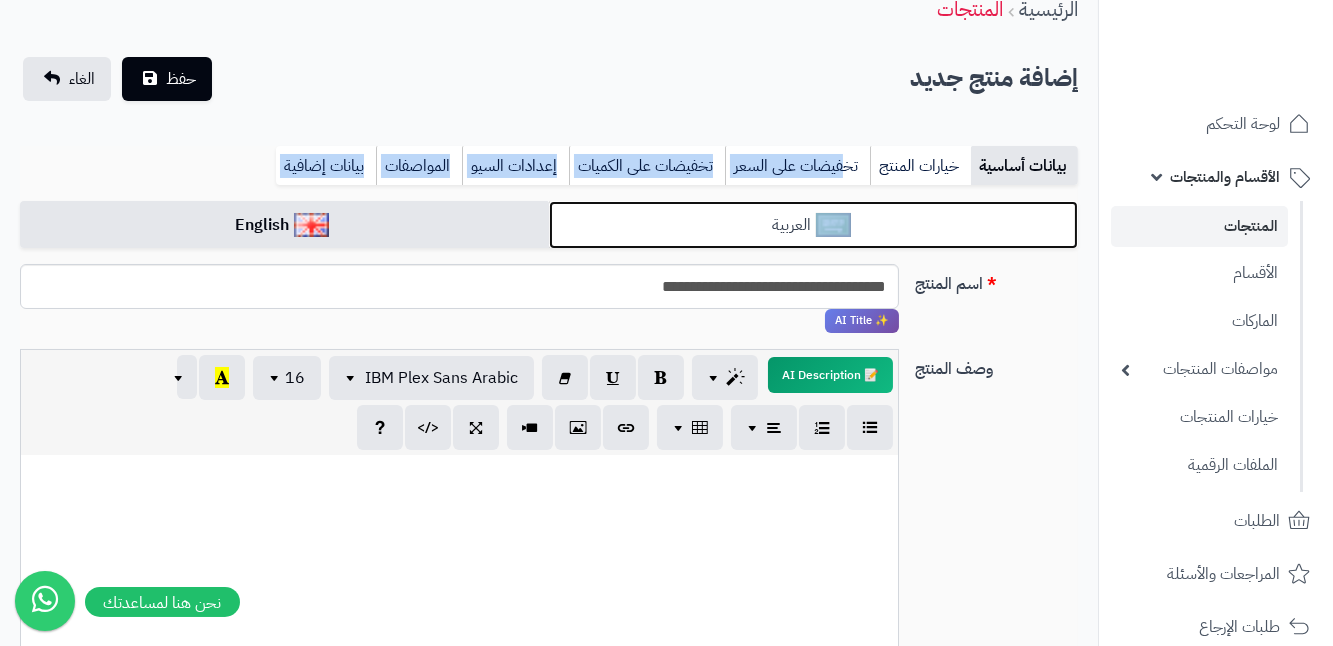 drag, startPoint x: 844, startPoint y: 202, endPoint x: 855, endPoint y: 221, distance: 21.954498 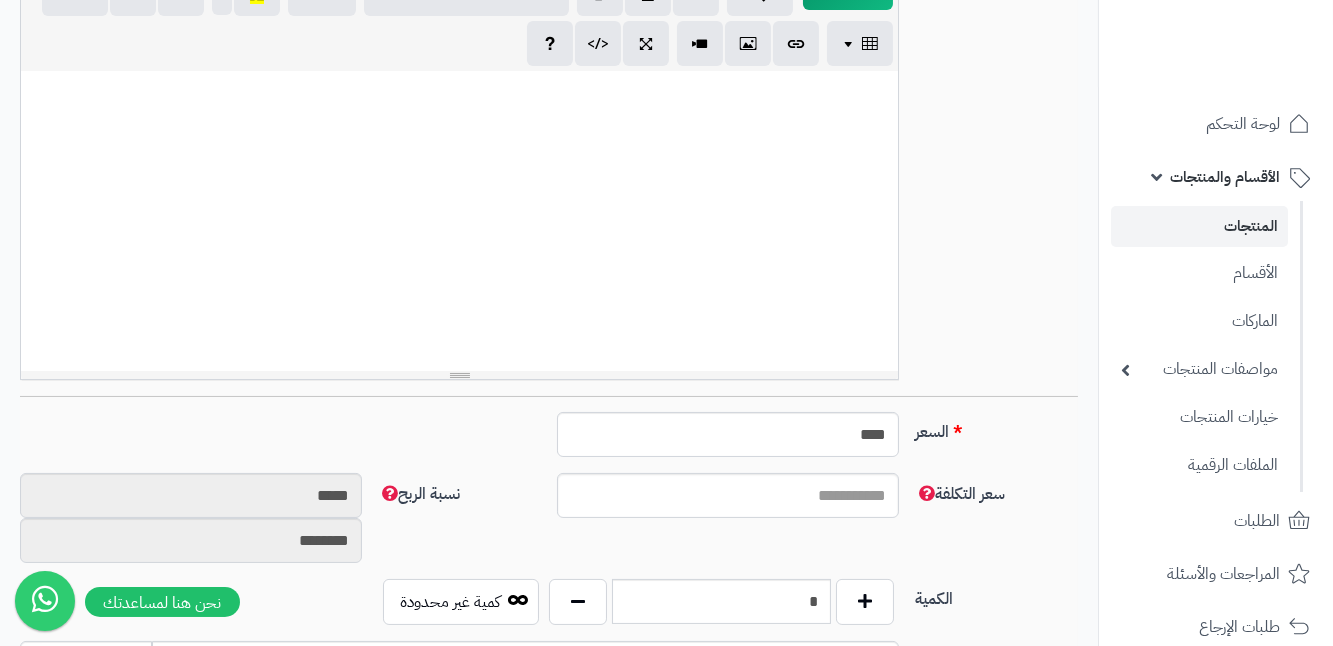 scroll, scrollTop: 545, scrollLeft: 0, axis: vertical 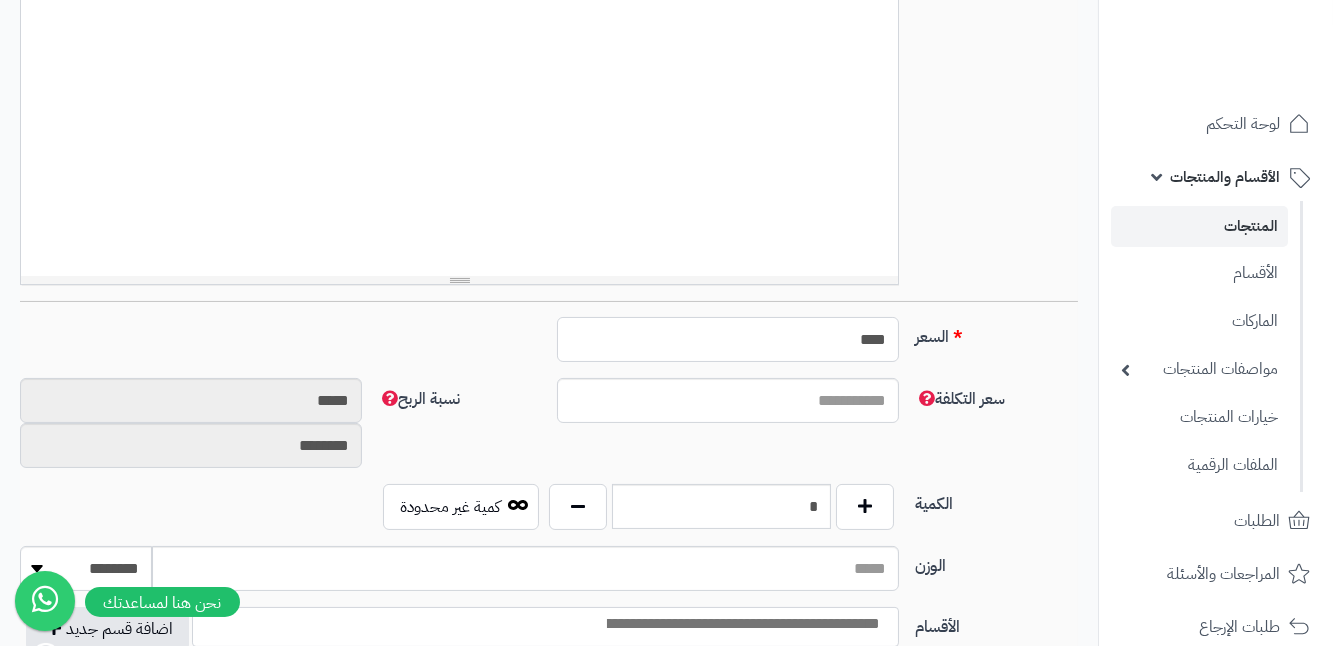 click on "****" at bounding box center (728, 339) 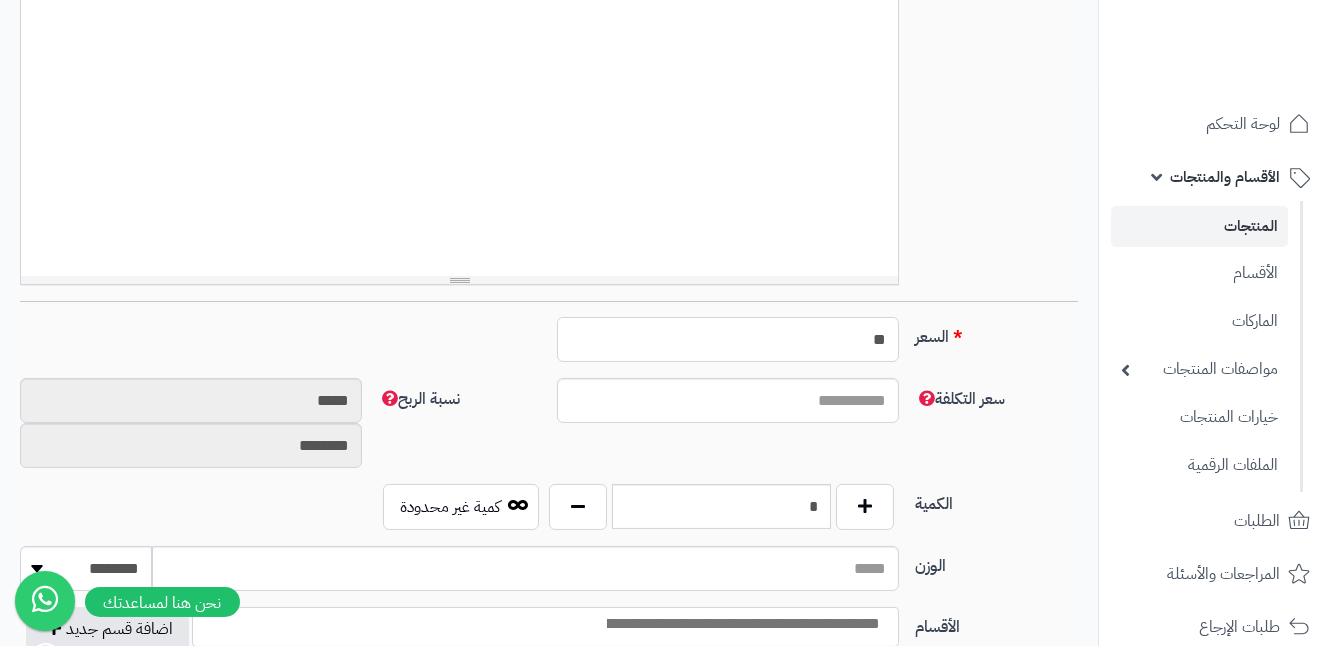 type on "*" 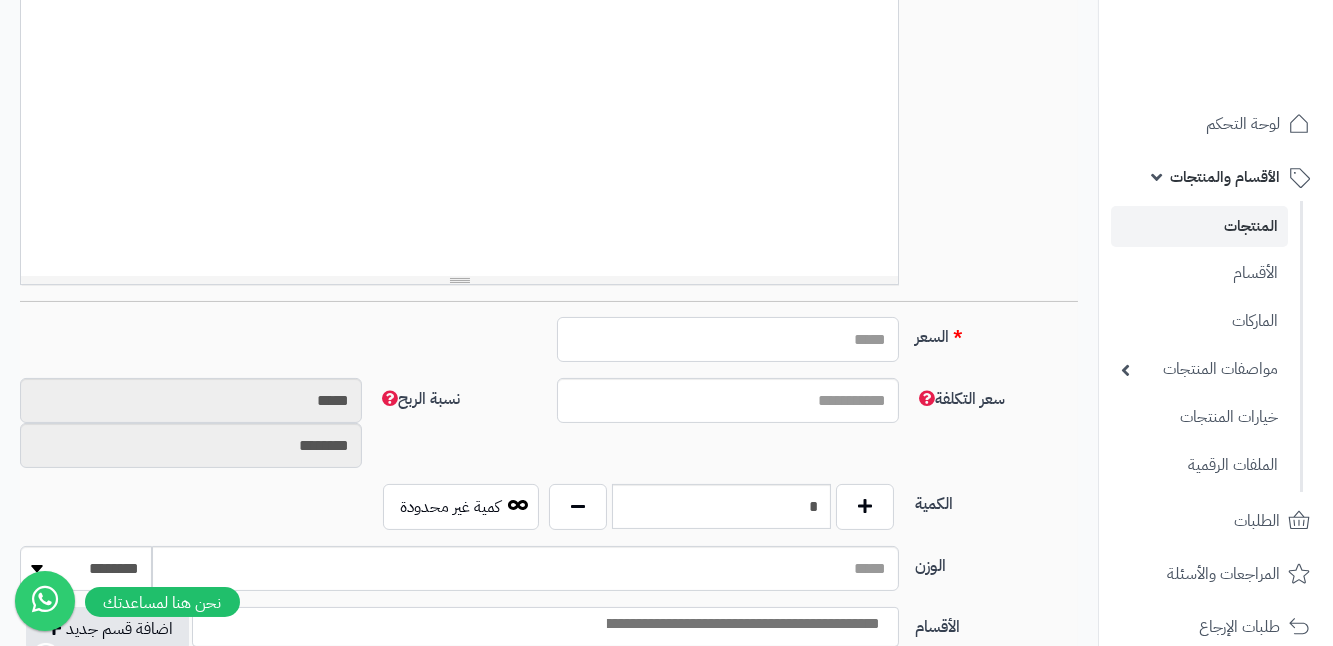 type on "*" 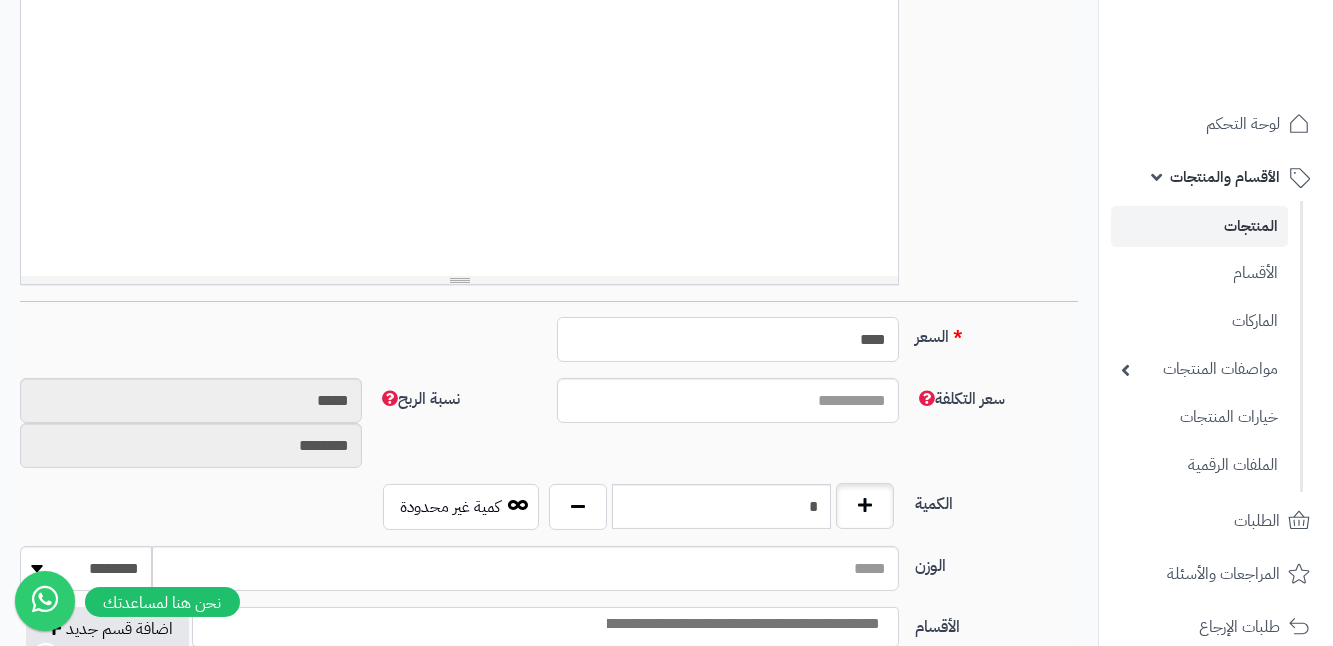 type on "****" 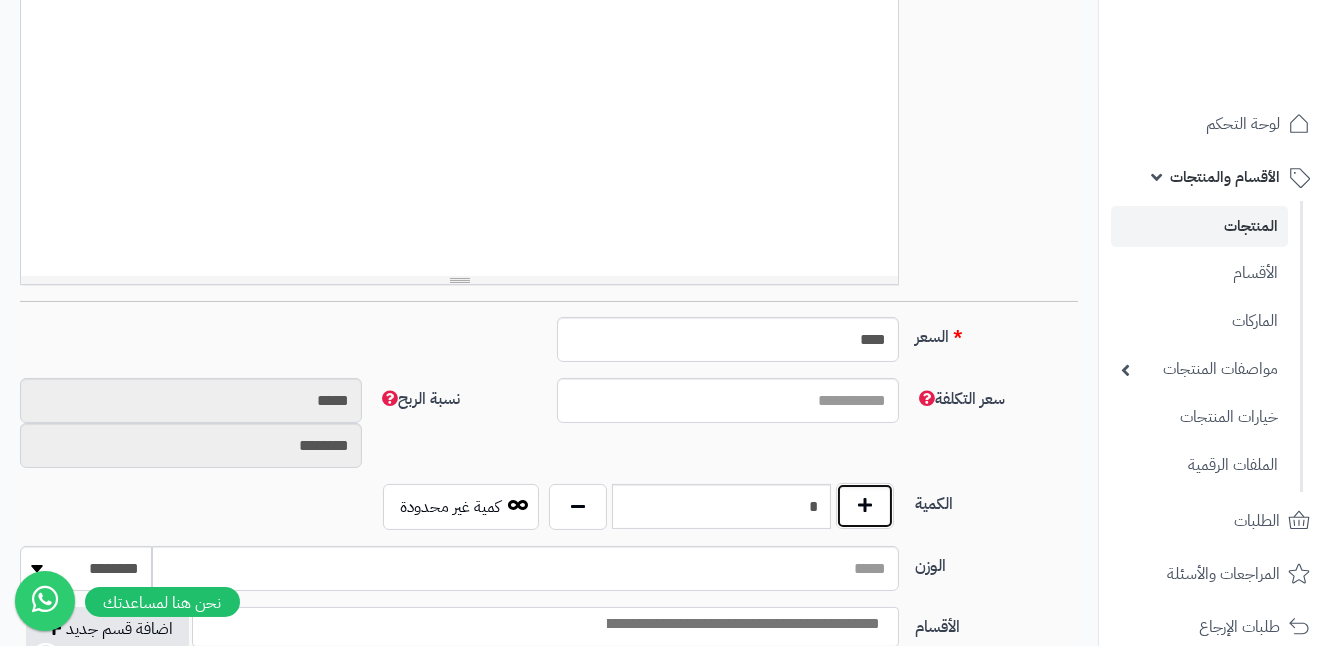 click at bounding box center (865, 506) 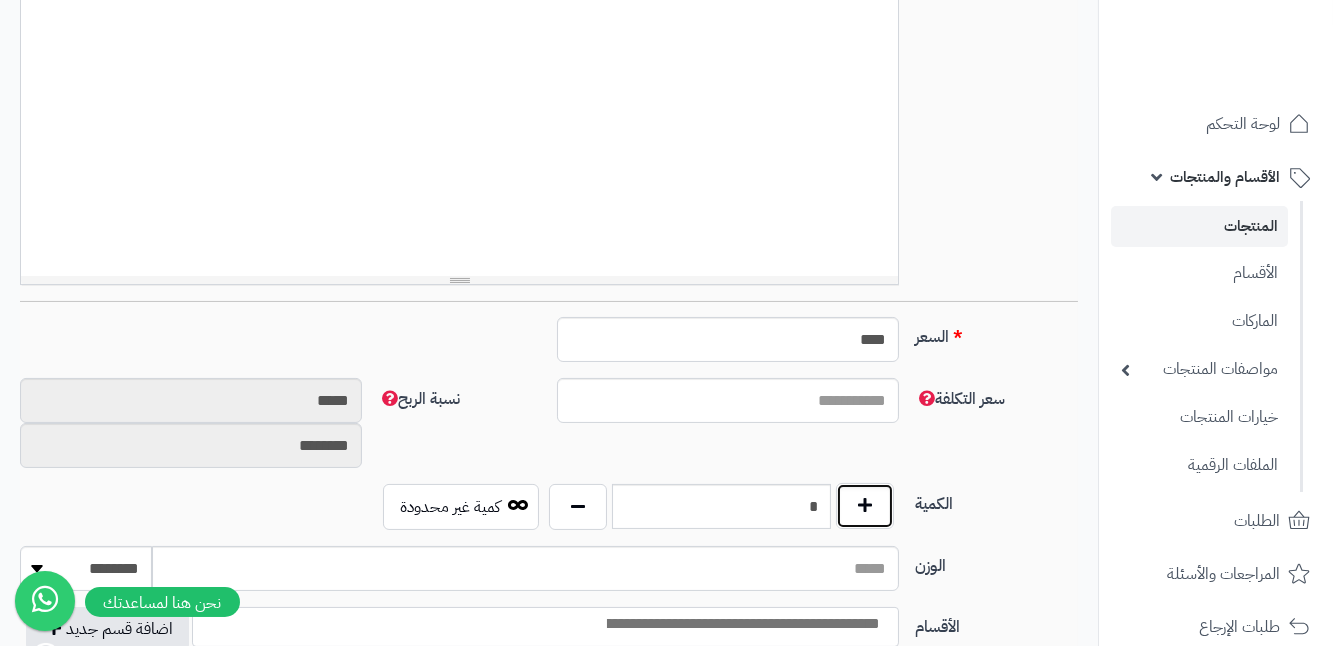 click at bounding box center [865, 506] 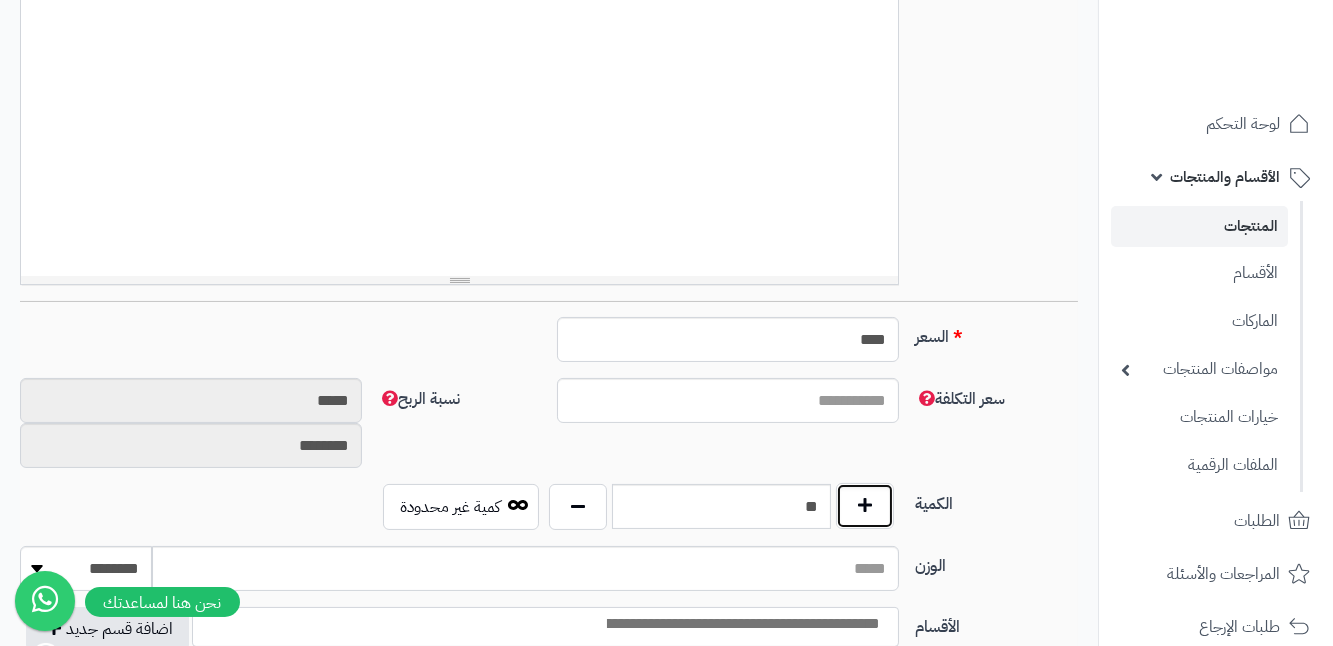 click at bounding box center [865, 506] 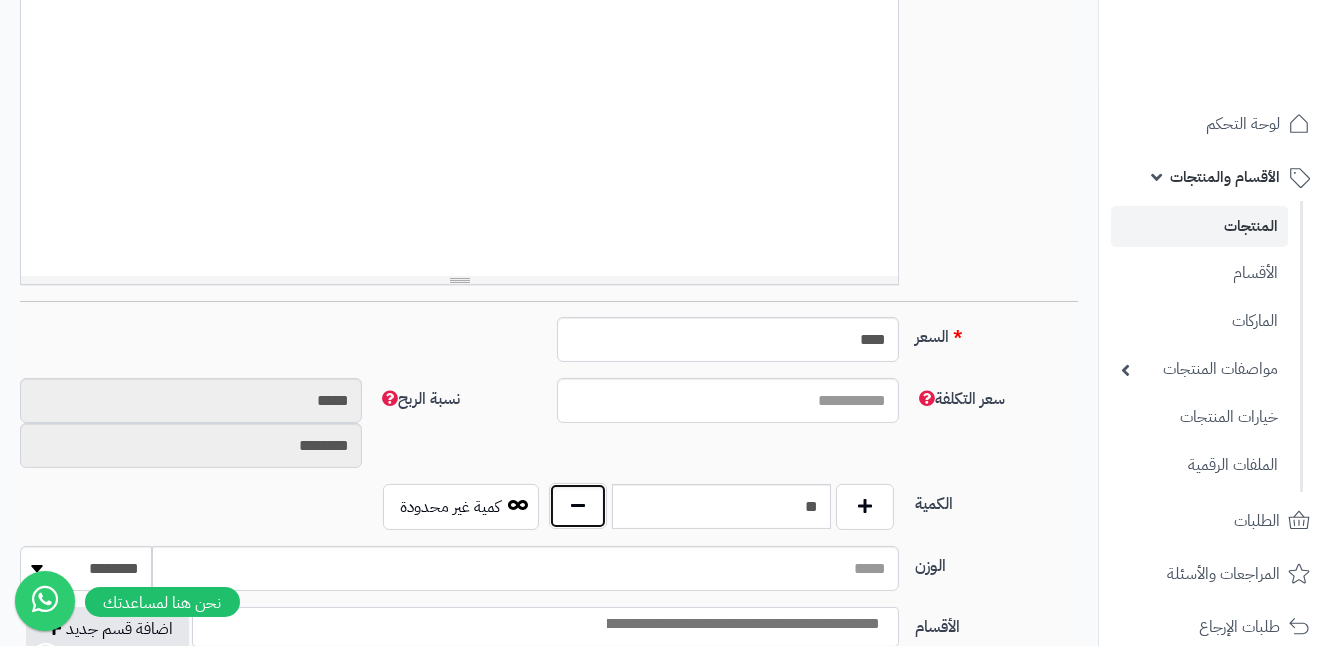 click at bounding box center (578, 506) 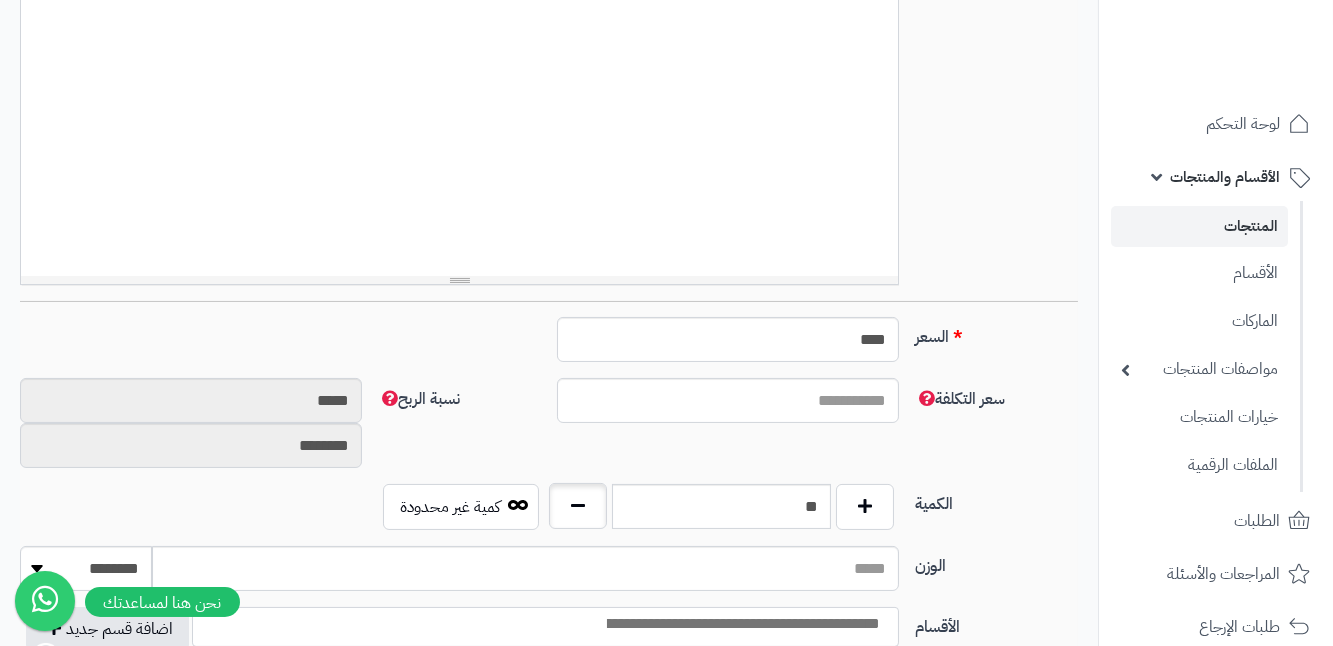type on "**" 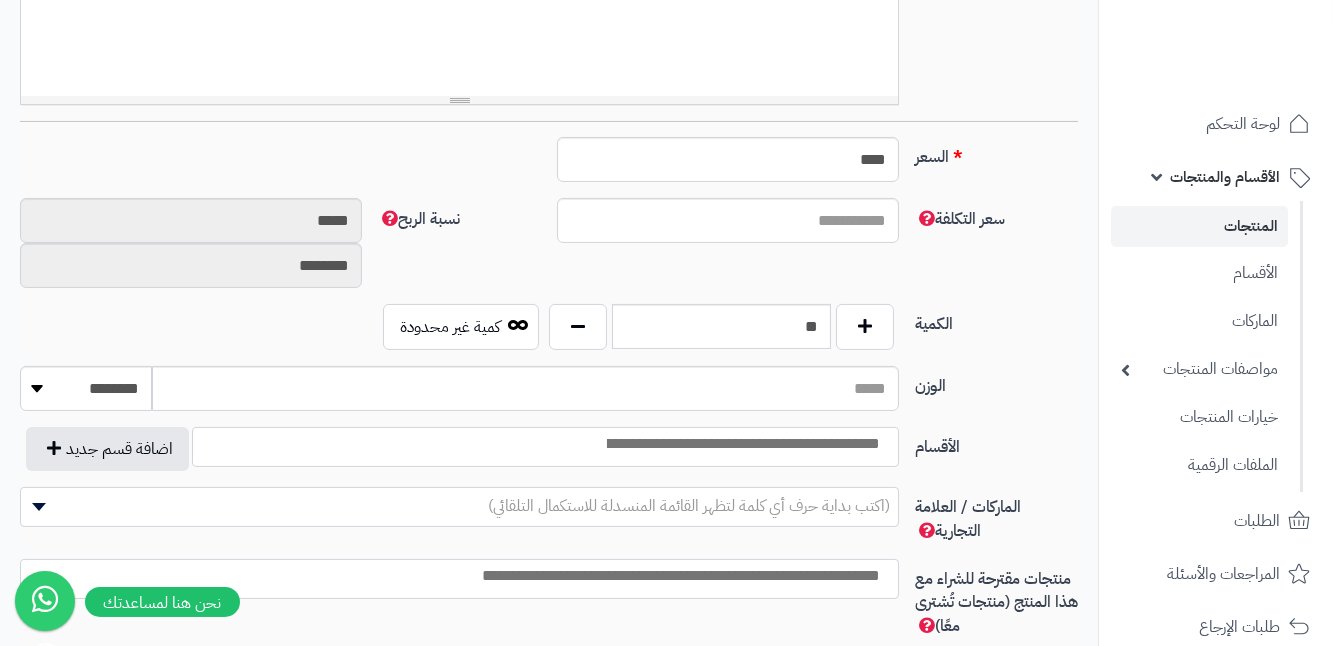 scroll, scrollTop: 727, scrollLeft: 0, axis: vertical 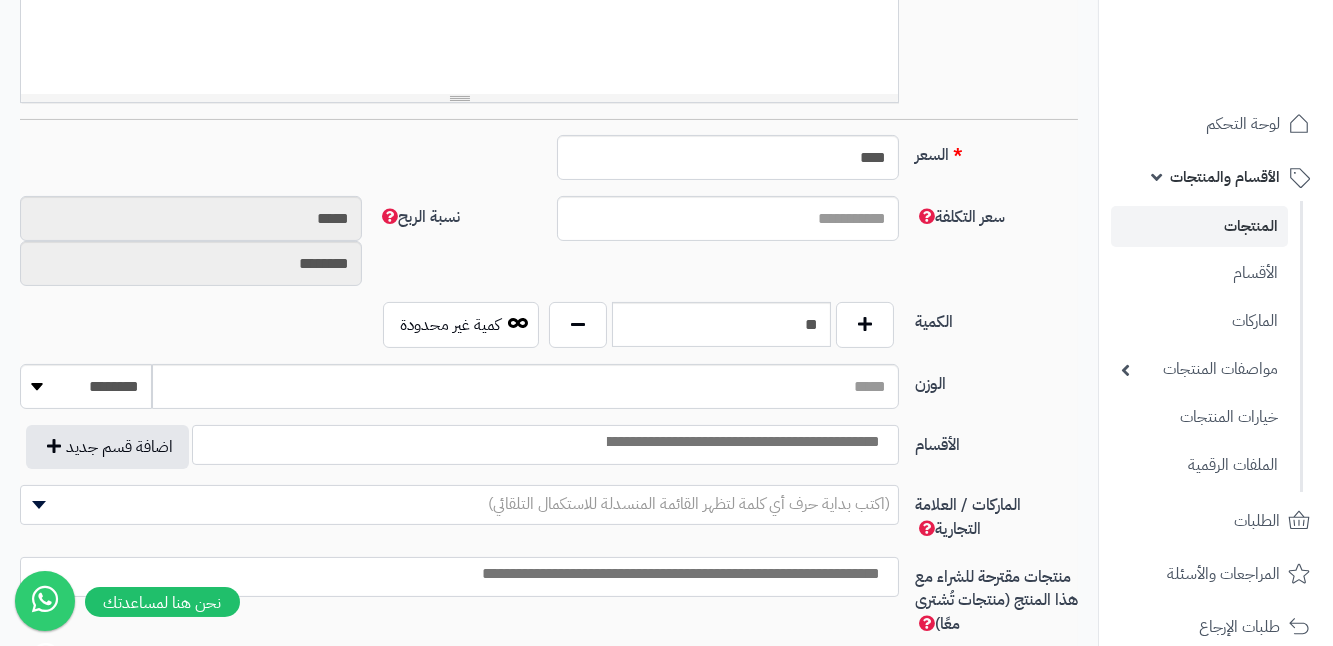 click at bounding box center [742, 442] 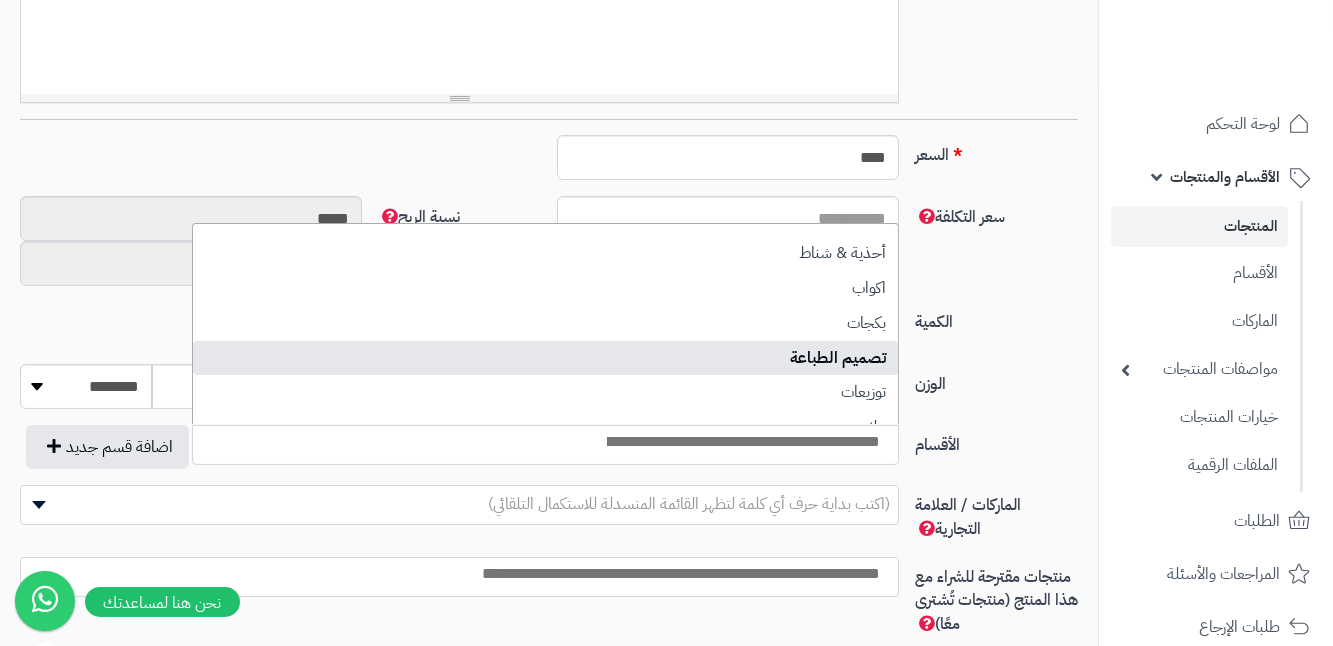 select on "***" 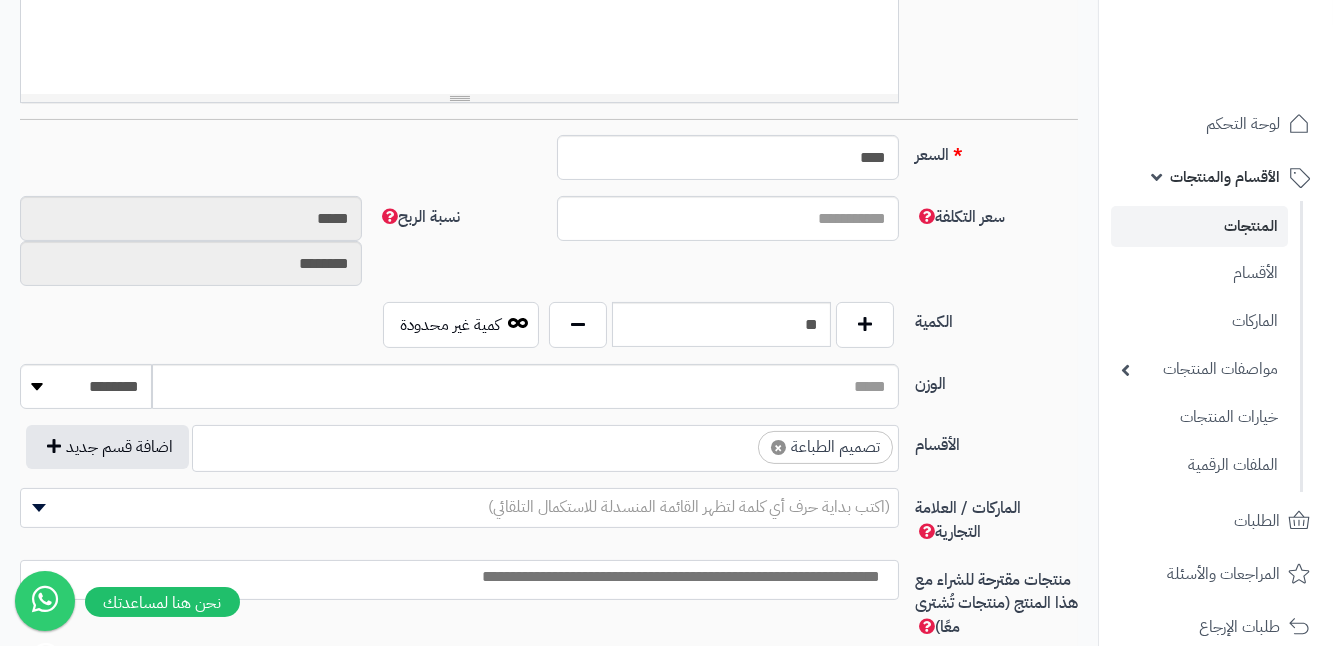 scroll, scrollTop: 94, scrollLeft: 0, axis: vertical 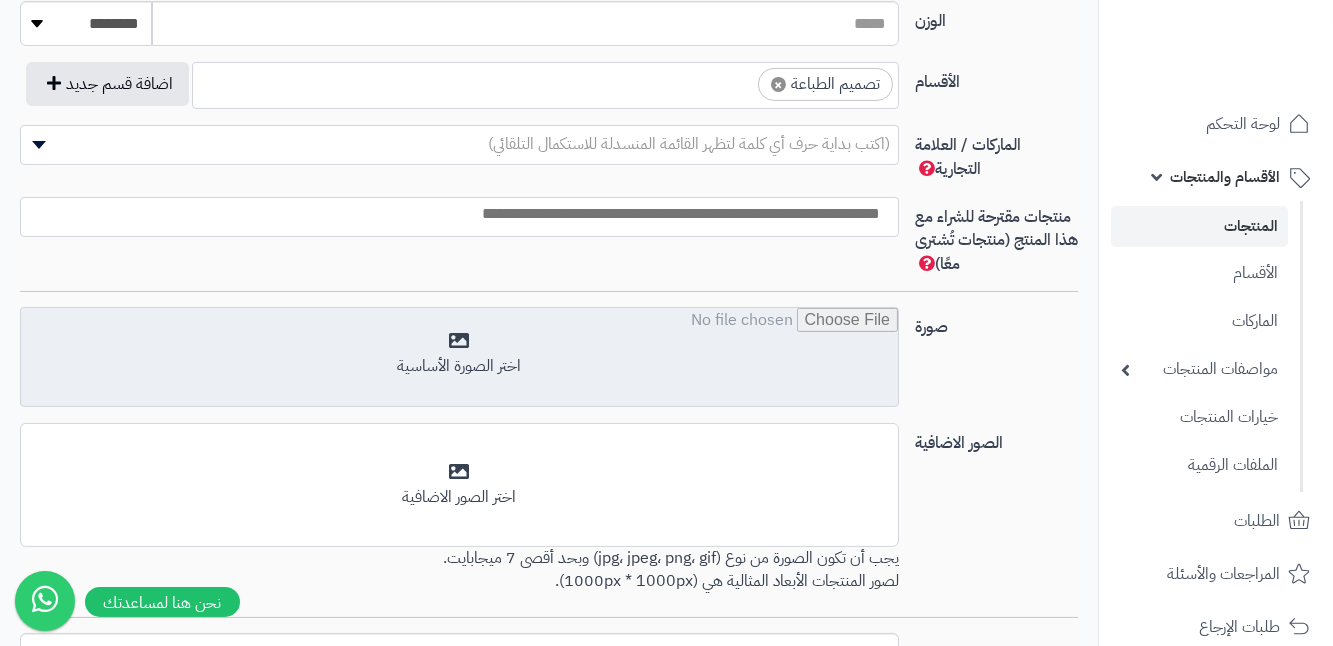 click at bounding box center [459, 358] 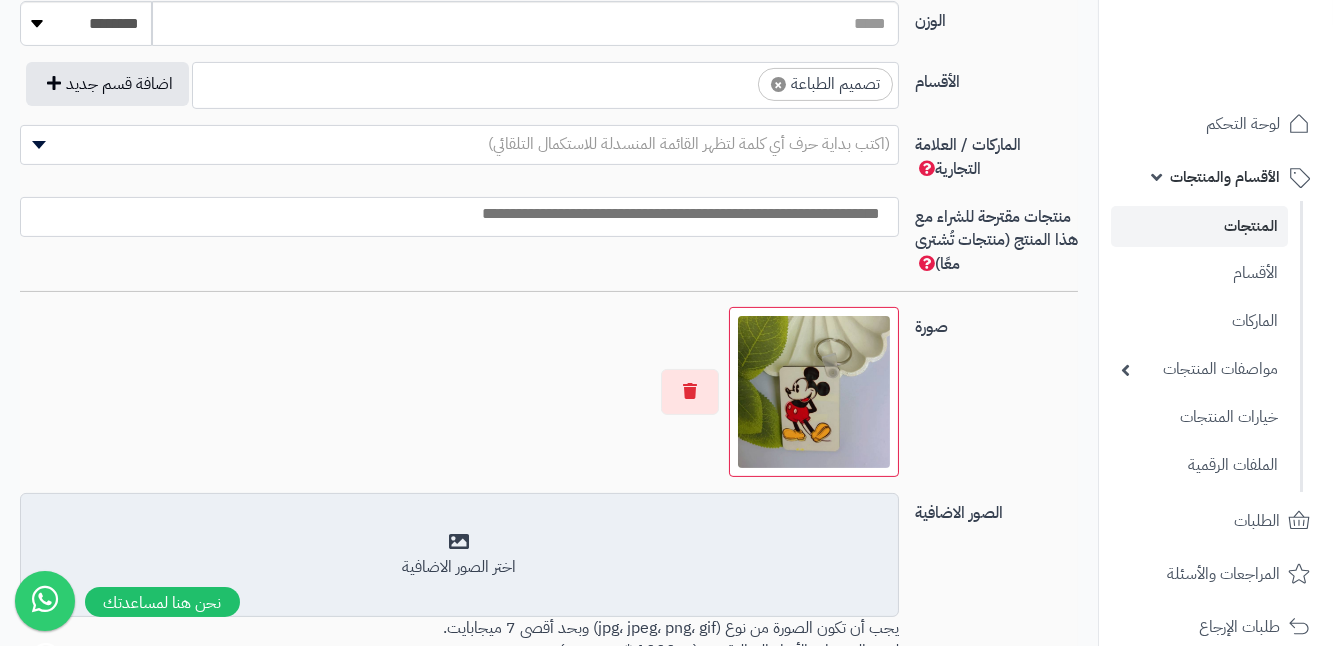 click on "اختر الصور الاضافية" at bounding box center (459, 555) 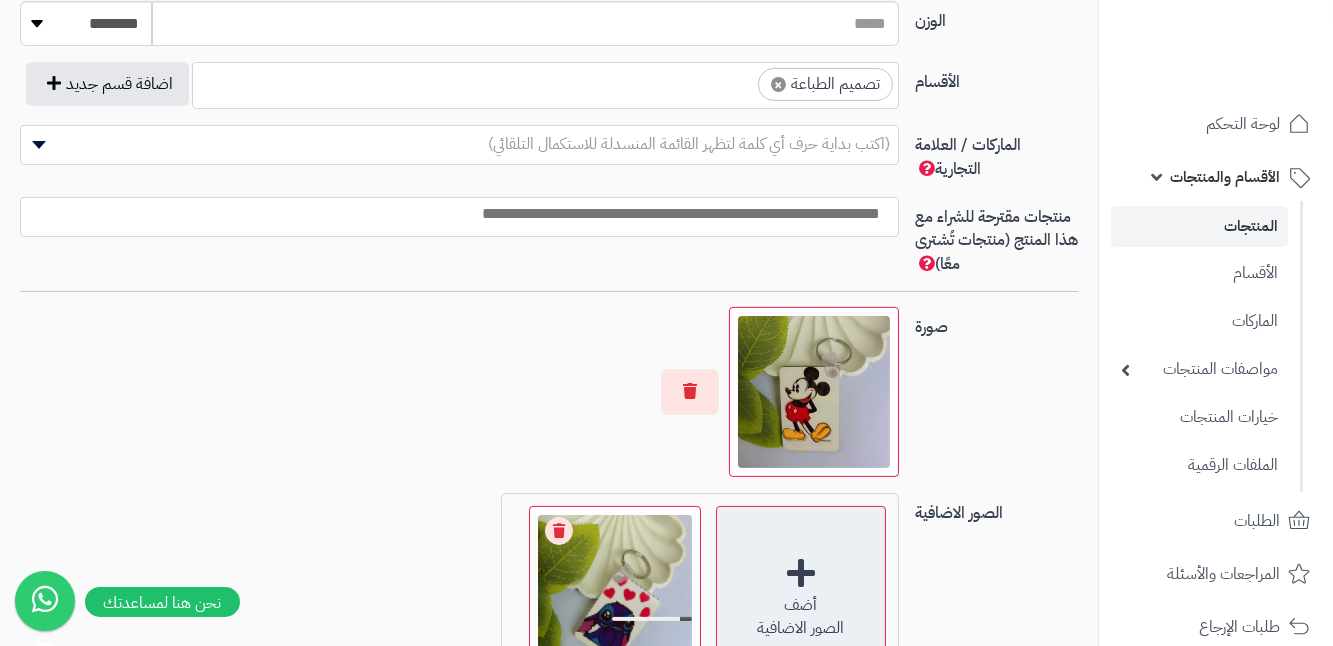 click on "أضف" at bounding box center (801, 605) 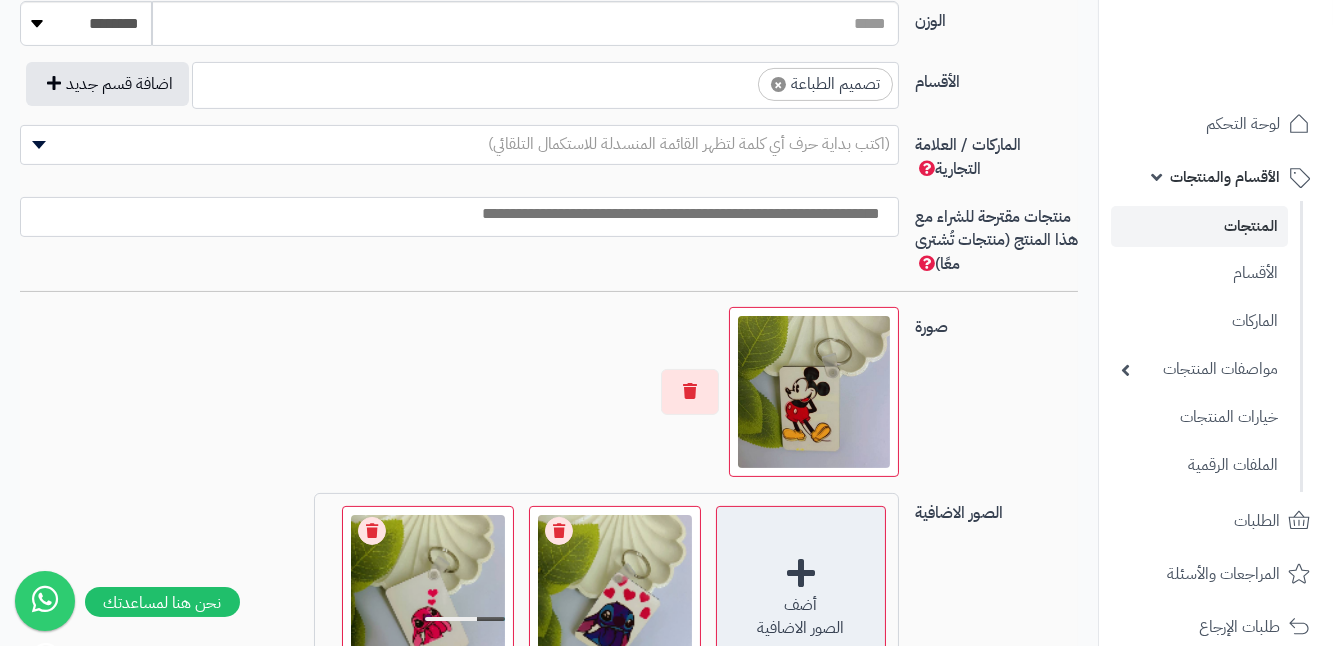 click on "أضف الصور الاضافية" at bounding box center [801, 591] 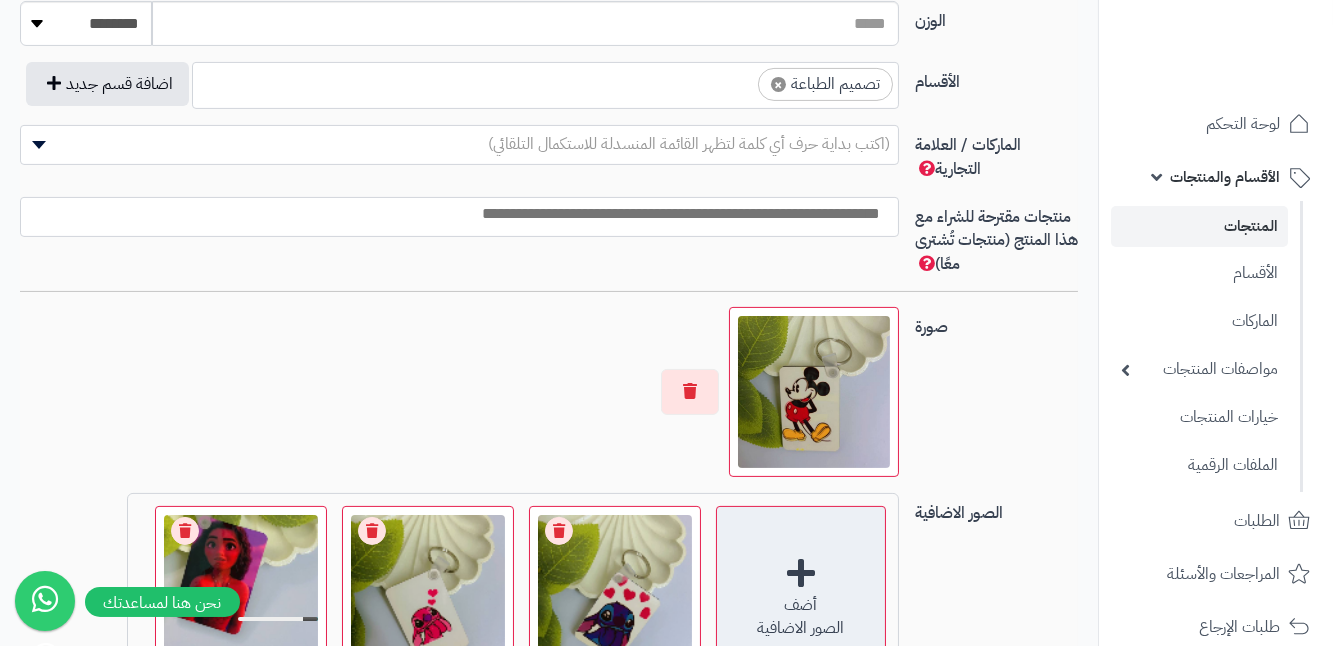 click on "أضف الصور الاضافية" at bounding box center [801, 591] 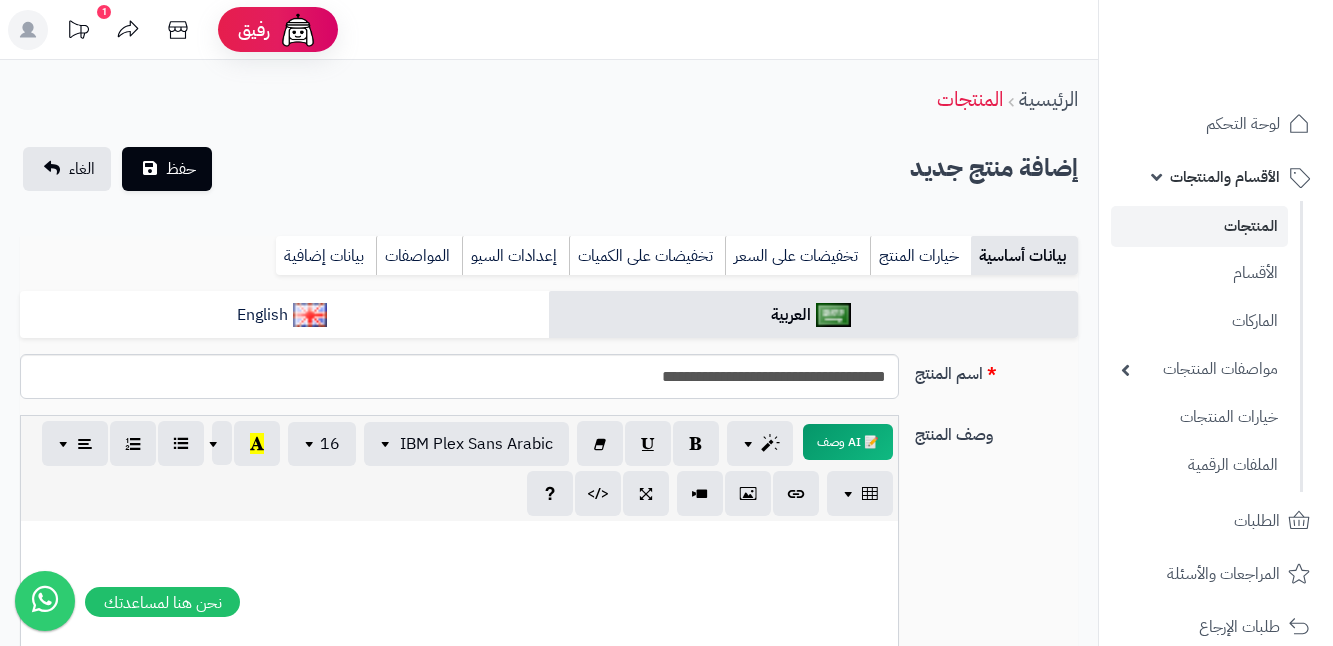 select on "***" 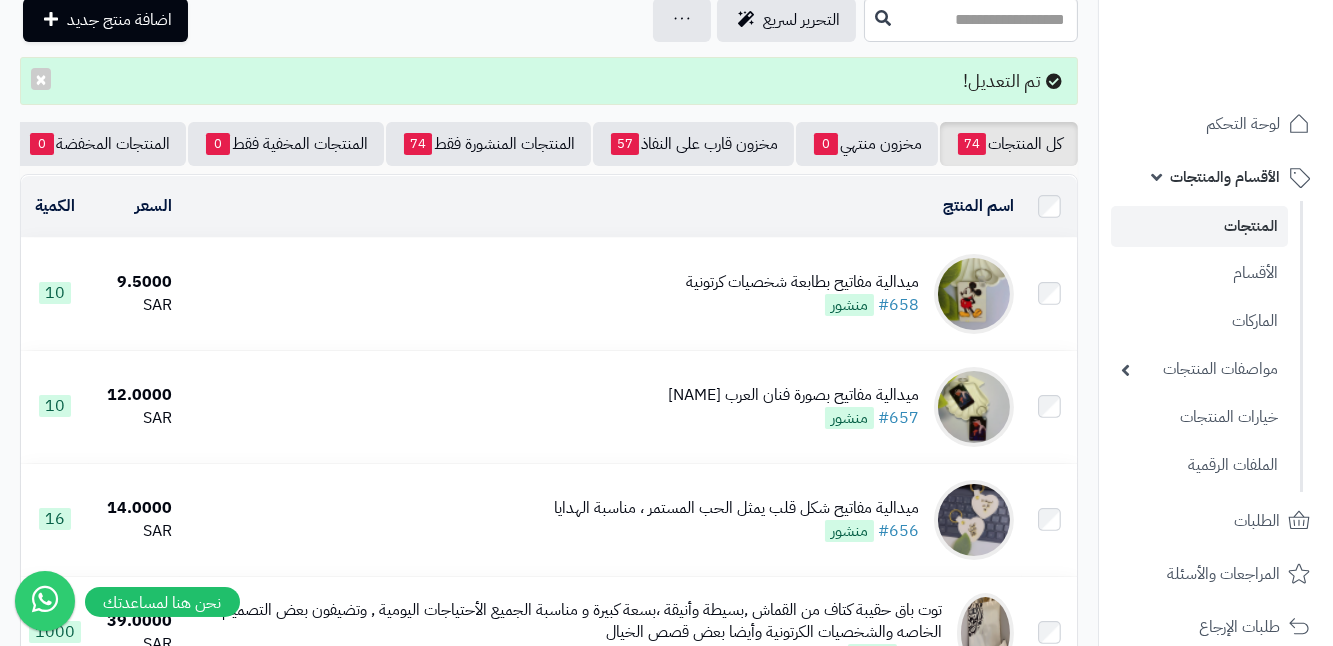 scroll, scrollTop: 0, scrollLeft: 0, axis: both 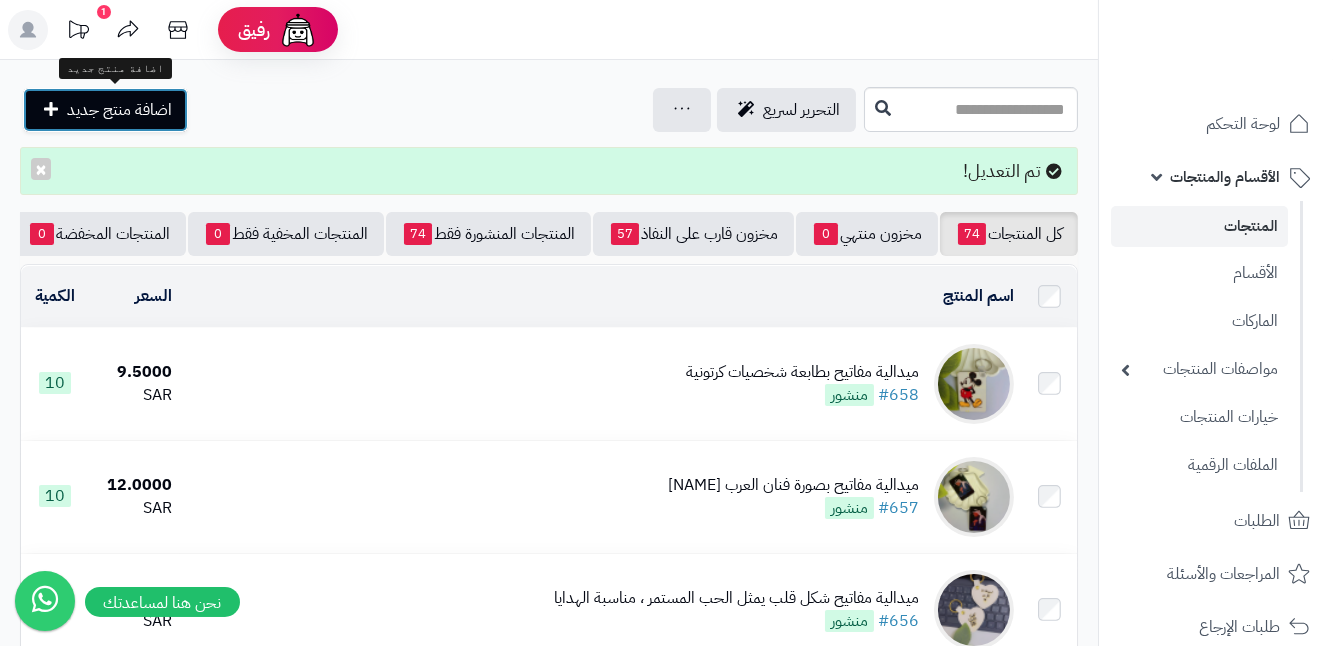 click on "اضافة منتج جديد" at bounding box center (105, 110) 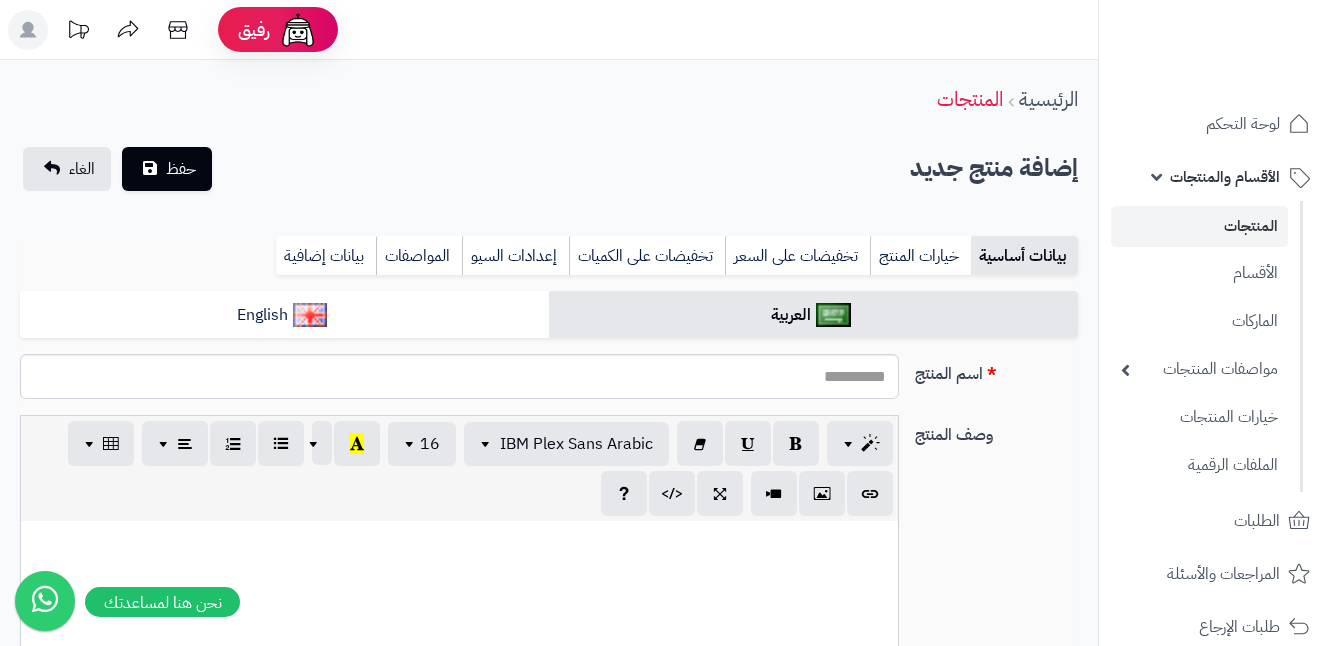 select 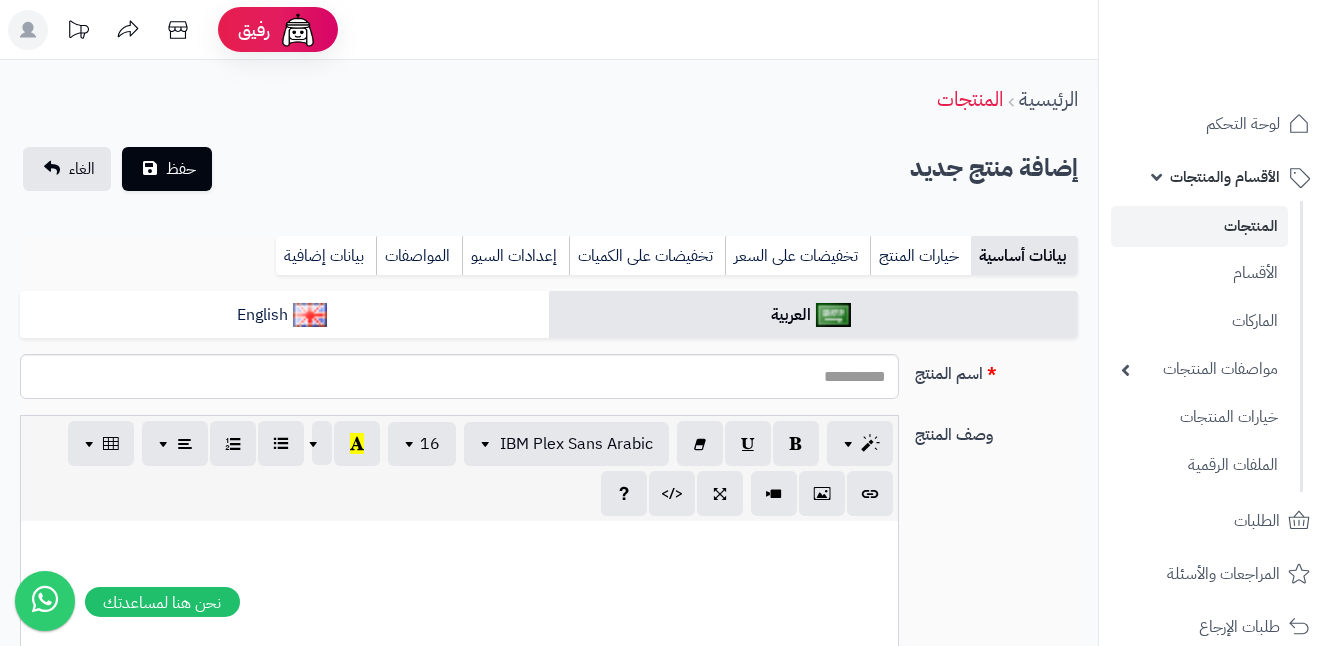 scroll, scrollTop: 0, scrollLeft: 13, axis: horizontal 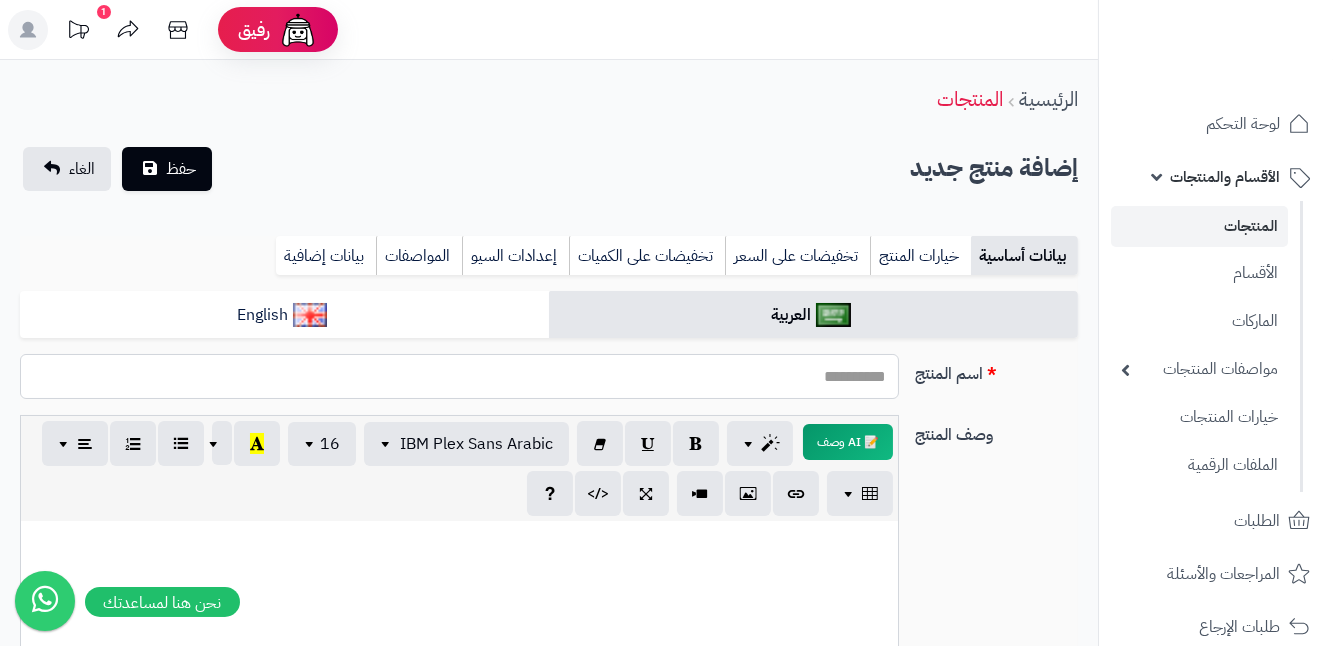 click on "اسم المنتج" at bounding box center (459, 376) 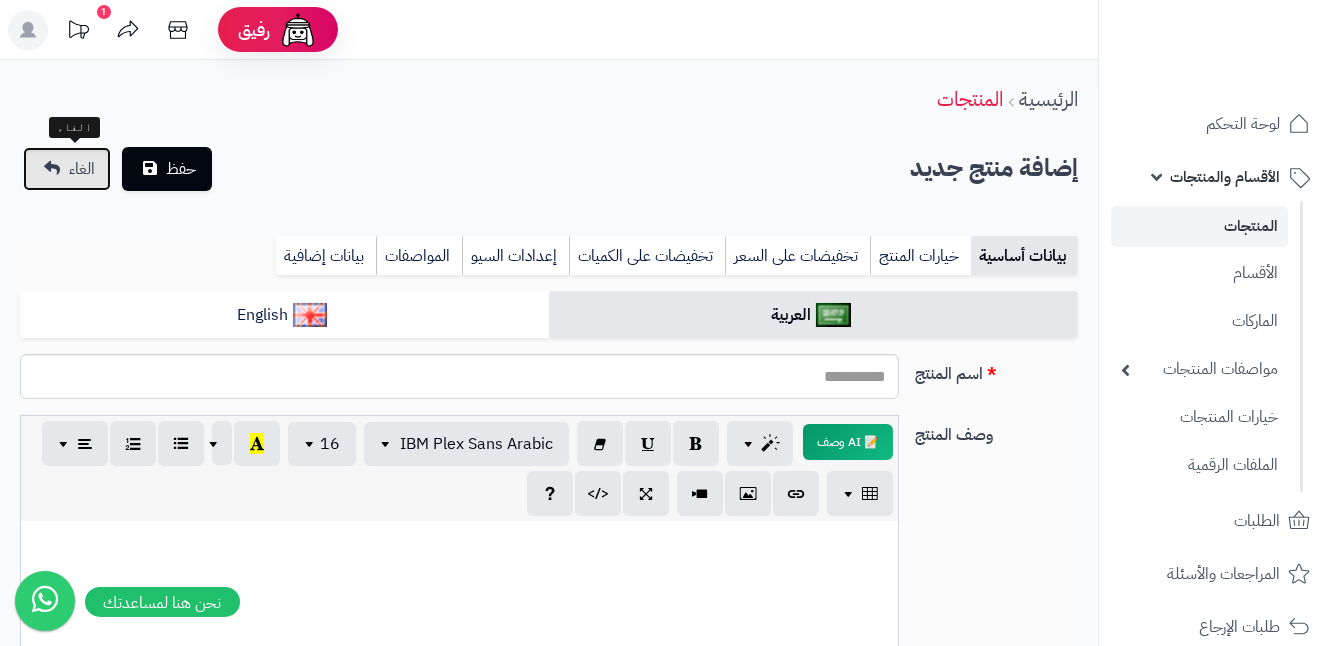 click on "الغاء" at bounding box center [67, 169] 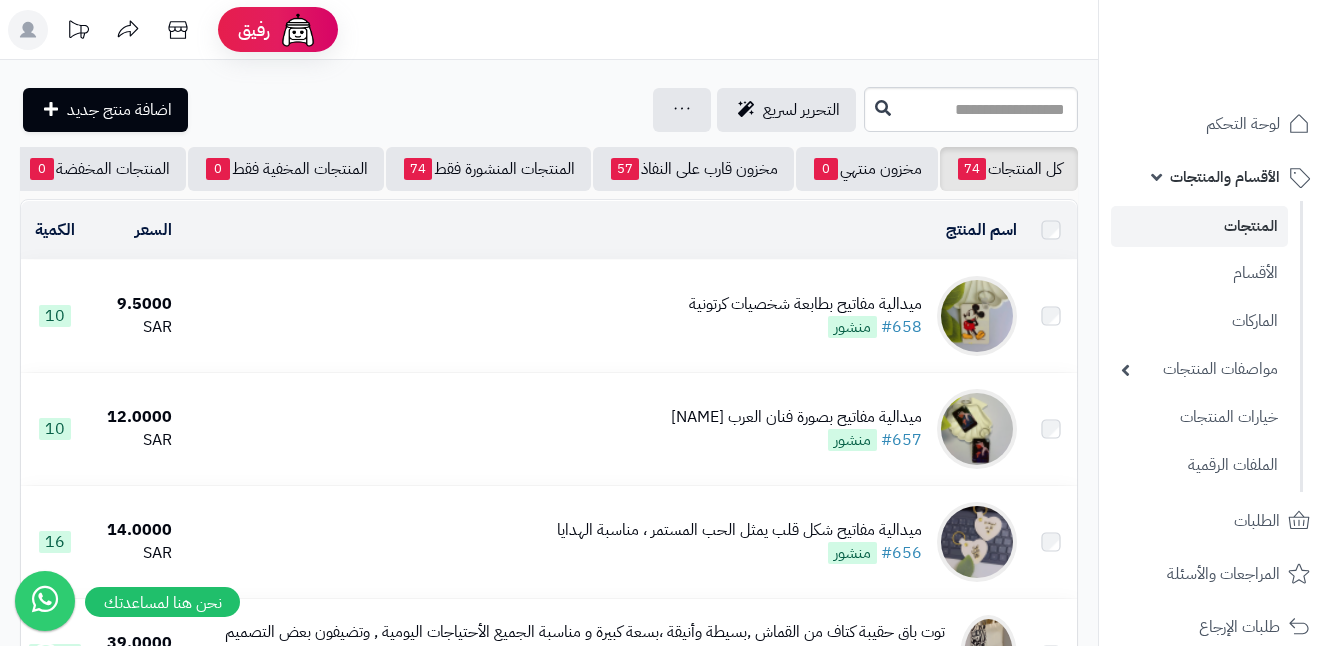scroll, scrollTop: 0, scrollLeft: 0, axis: both 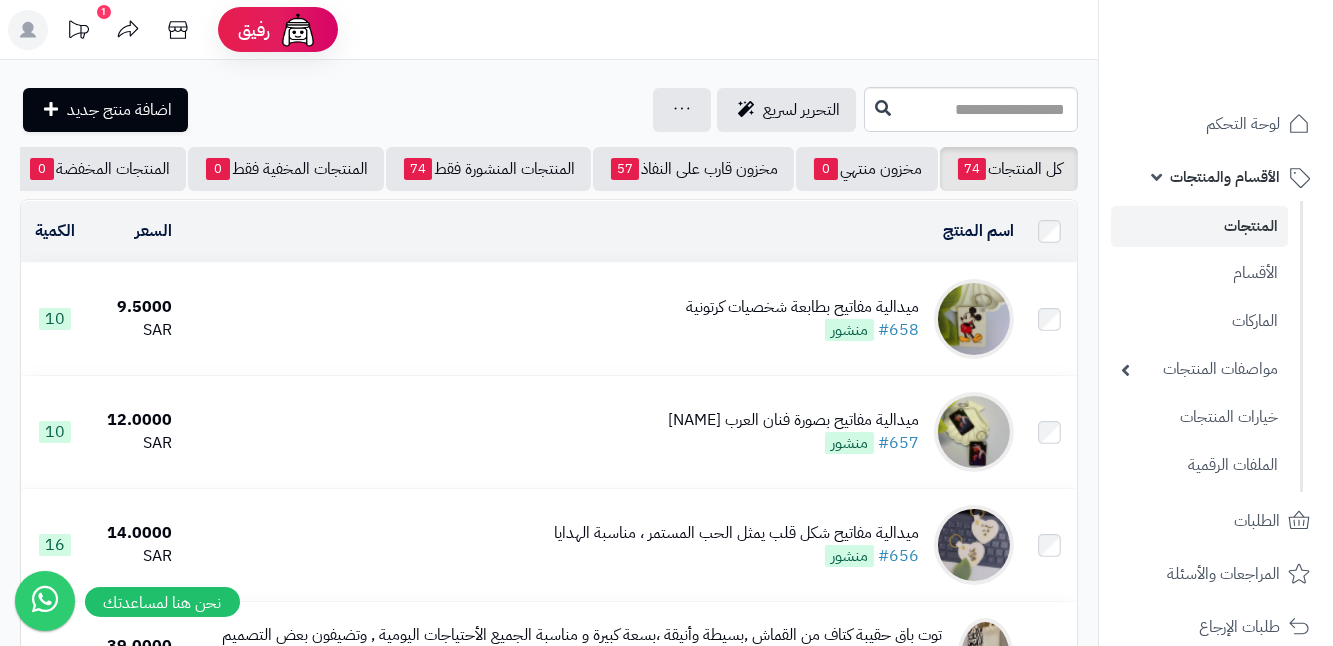 click 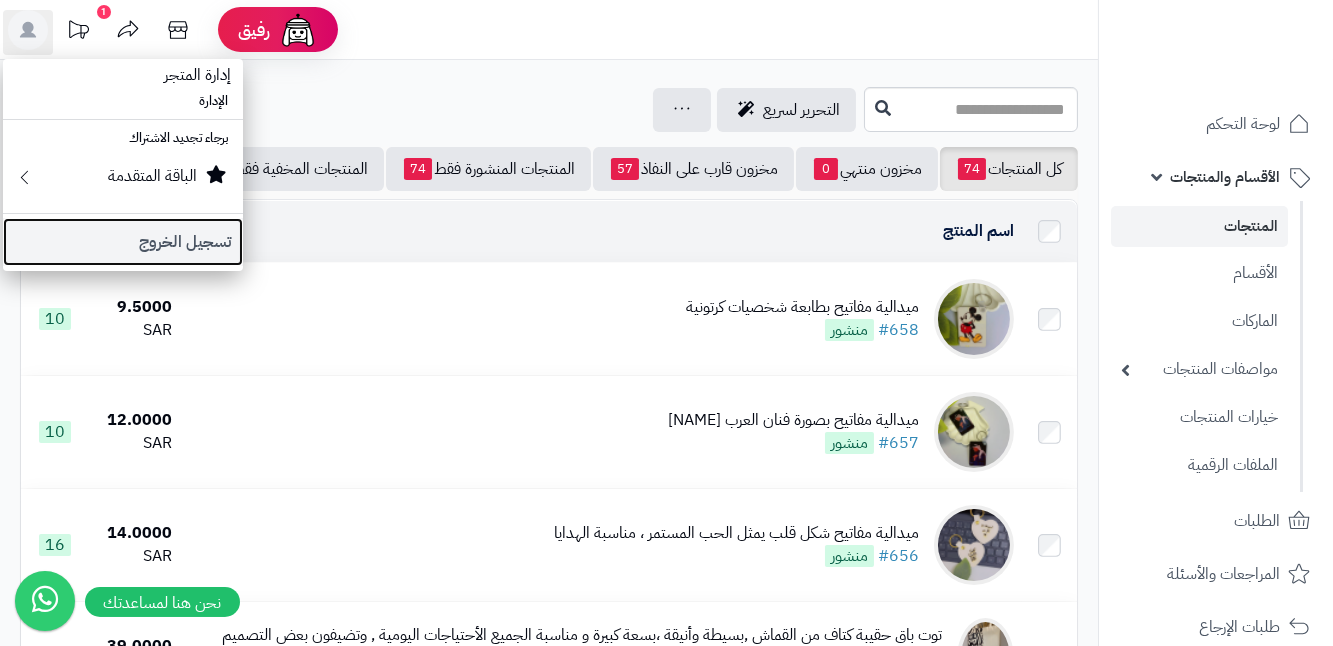 click on "تسجيل الخروج" at bounding box center [123, 242] 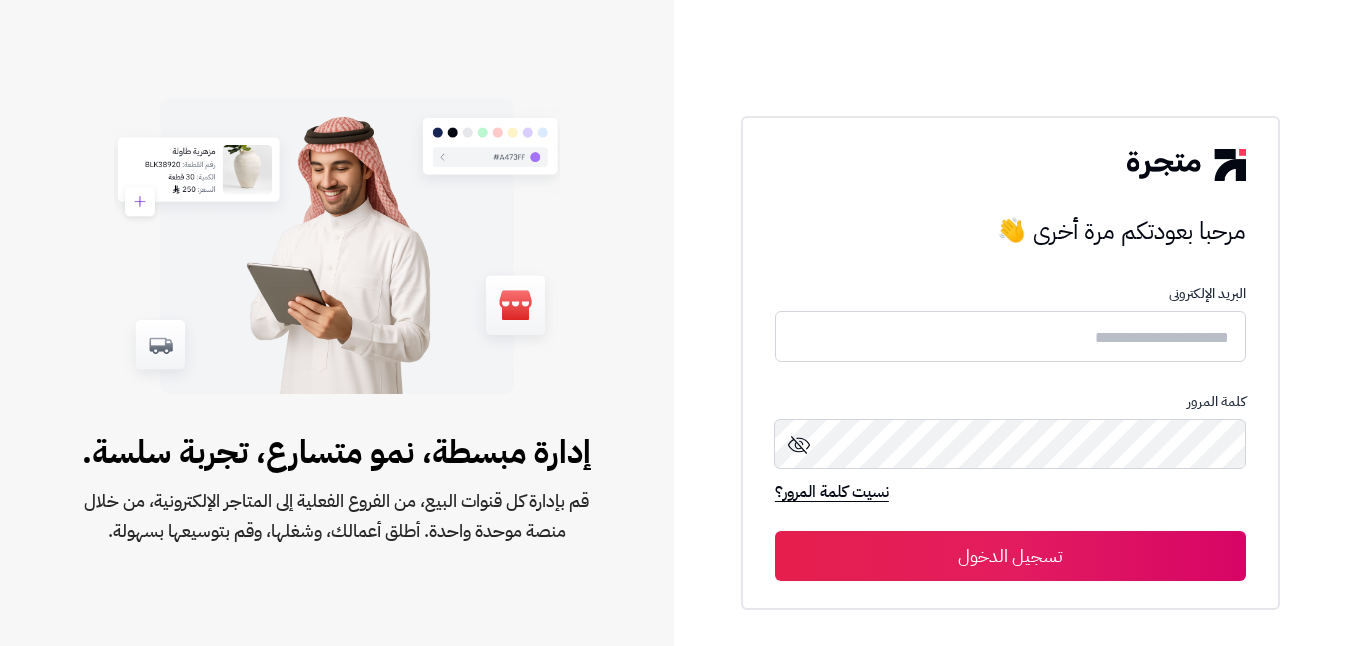 scroll, scrollTop: 0, scrollLeft: 0, axis: both 